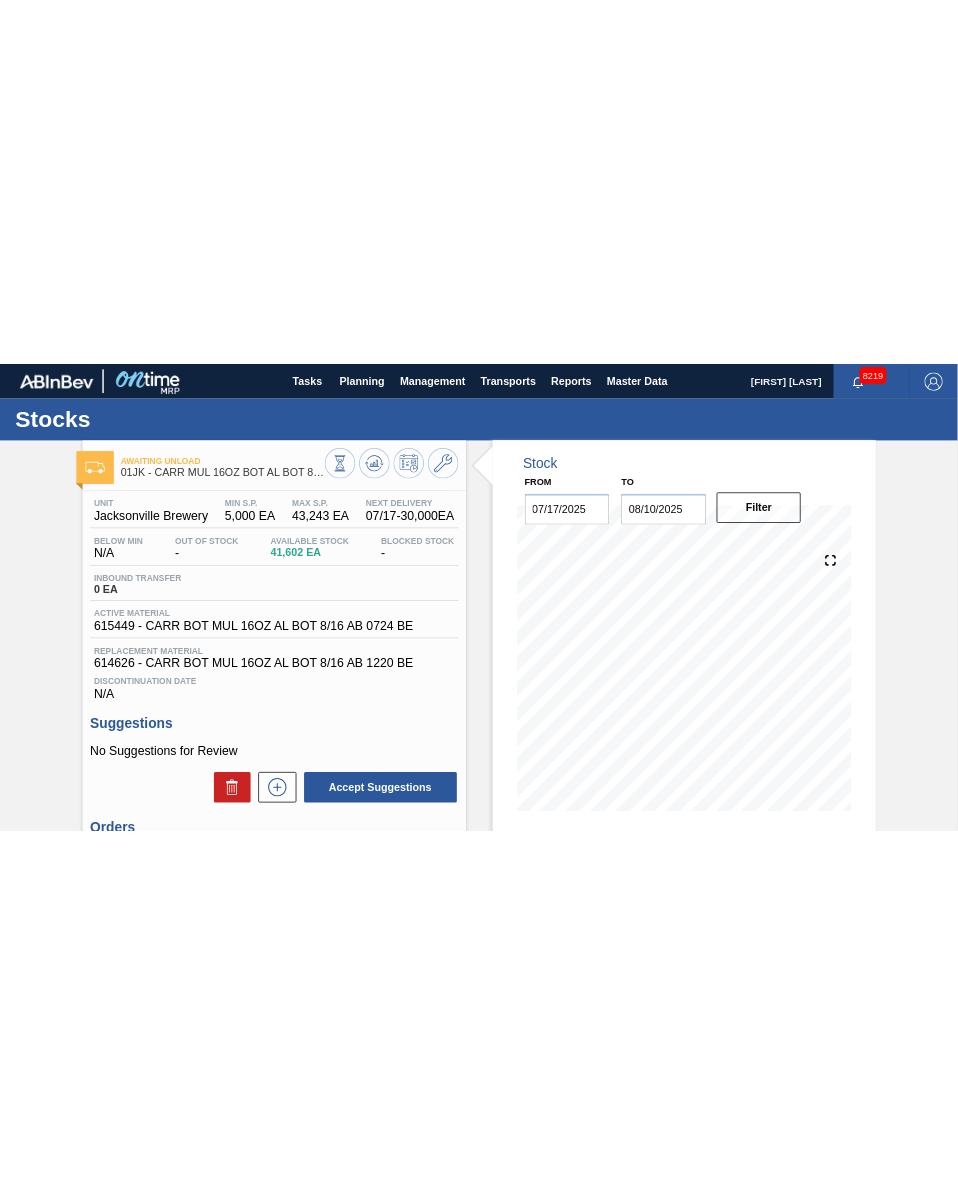 scroll, scrollTop: 0, scrollLeft: 0, axis: both 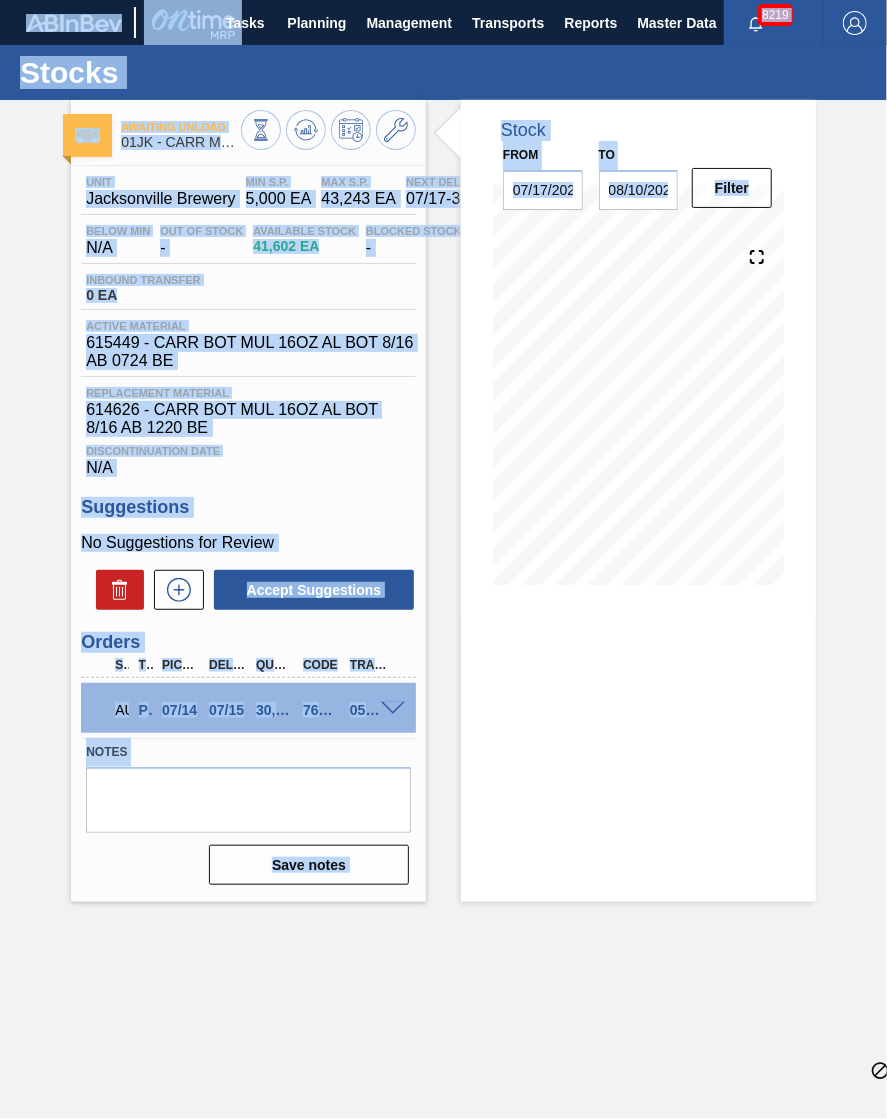 click on "Tasks Planning Management Transports Reports Master Data [NAME] 8219 Mark all as read Stocks Awaiting Unload 01JK - CARR MUL 16OZ BOT AL BOT 8/16 AB Unit [CITY] Brewery MIN S.P. 5,000 EA MAX S.P. 43,243 EA Next Delivery 07/17 - 30,000 EA Below Min N/A Out Of Stock - Available Stock 41,602 EA Blocked Stock - Inbound Transfer 0 EA Active Material 615449 - CARR BOT MUL 16OZ AL BOT 8/16 AB 0724 BE Replacement Material 614626 - CARR BOT MUL 16OZ AL BOT 8/16 AB 1220 BE Discontinuation Date N/A Suggestions No Suggestions for Review Accept Suggestions Orders Step Type Pick up Delivery Quantity Code TRAN. ID AU PO 07/14 07/15 30,000 761134 0569827 Material 615449 - CARR BOT MUL 16OZ AL BOT 8/16 AB 0724 BE Origin DOM - Richmond Pick up 07/14/2025 Delivery 07/15/2025 Delivery Time 09:00:00 Lot size 5,000 Quantity 6 Total 30,000 Door Production Line Comments tail, drop trailer Incoterm FOB svg{fill:#ff0000} Notes Save notes Stock From 07/17/2025 to 08/10/2025 Filter 08/05 Stock Projection 0 0" at bounding box center (443, 0) 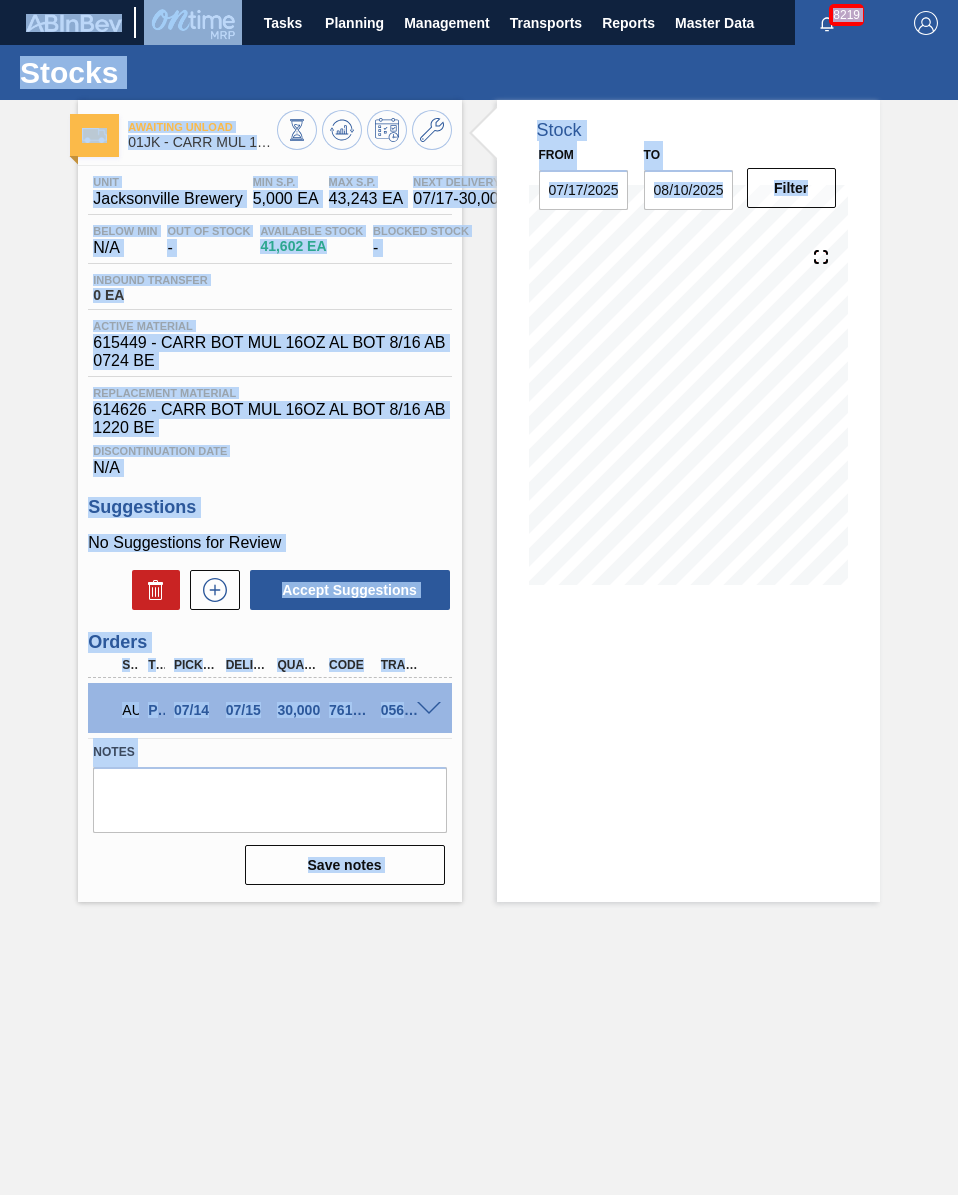 click on "Tasks Planning Management Transports Reports Master Data [NAME] 8219 Mark all as read Stocks Awaiting Unload 01JK - CARR MUL 16OZ BOT AL BOT 8/16 AB Unit [CITY] Brewery MIN S.P. 5,000 EA MAX S.P. 43,243 EA Next Delivery 07/17 - 30,000 EA Below Min N/A Out Of Stock - Available Stock 41,602 EA Blocked Stock - Inbound Transfer 0 EA Active Material 615449 - CARR BOT MUL 16OZ AL BOT 8/16 AB 0724 BE Replacement Material 614626 - CARR BOT MUL 16OZ AL BOT 8/16 AB 1220 BE Discontinuation Date N/A Suggestions No Suggestions for Review Accept Suggestions Orders Step Type Pick up Delivery Quantity Code TRAN. ID AU PO 07/14 07/15 30,000 761134 0569827 Material 615449 - CARR BOT MUL 16OZ AL BOT 8/16 AB 0724 BE Origin DOM - Richmond Pick up 07/14/2025 Delivery 07/15/2025 Delivery Time 09:00:00 Lot size 5,000 Quantity 6 Total 30,000 Door Production Line Comments tail, drop trailer Incoterm FOB svg{fill:#ff0000} Notes Save notes Stock From 07/17/2025 to 08/10/2025 Filter 08/05 Stock Projection 0 0" at bounding box center (479, 597) 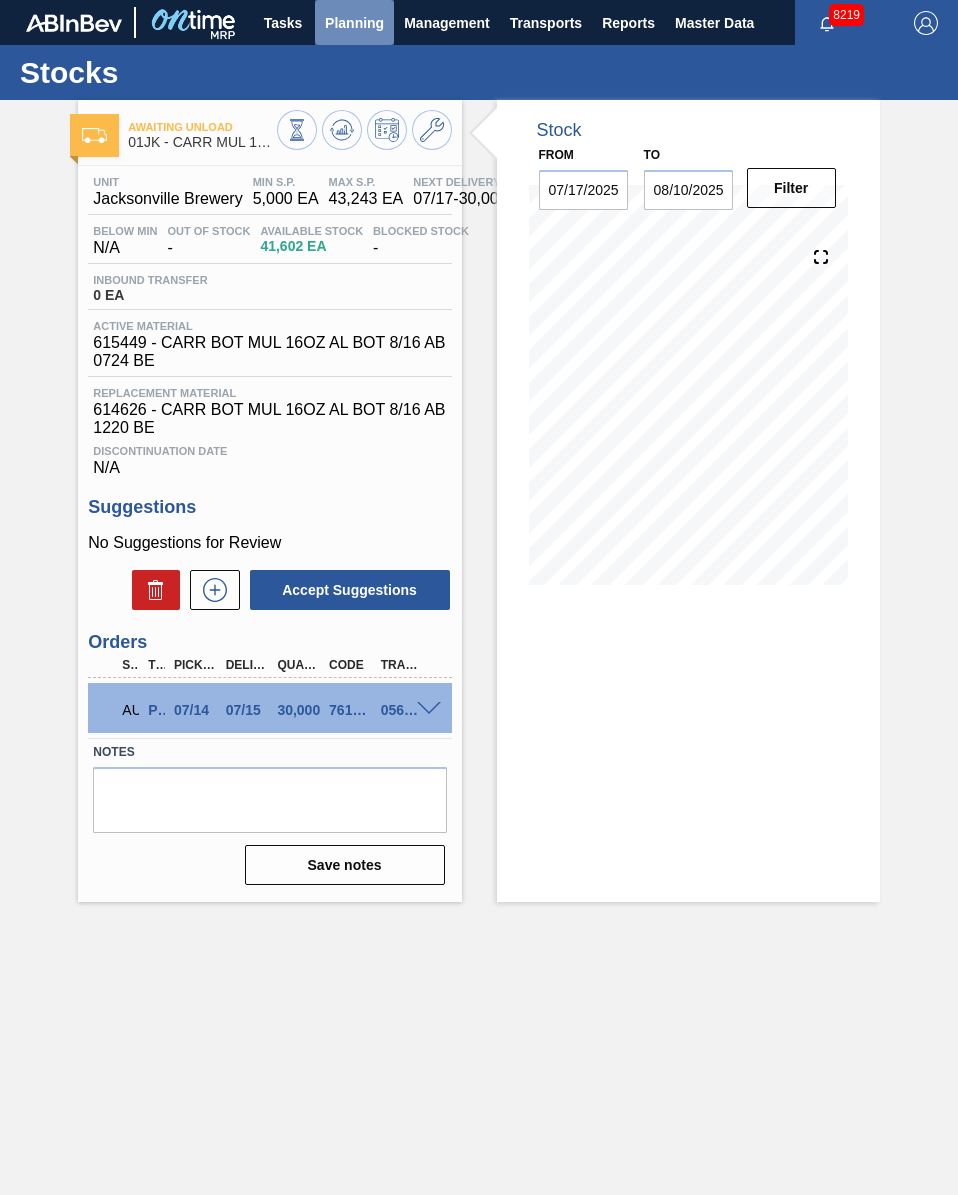 click on "Planning" at bounding box center (354, 22) 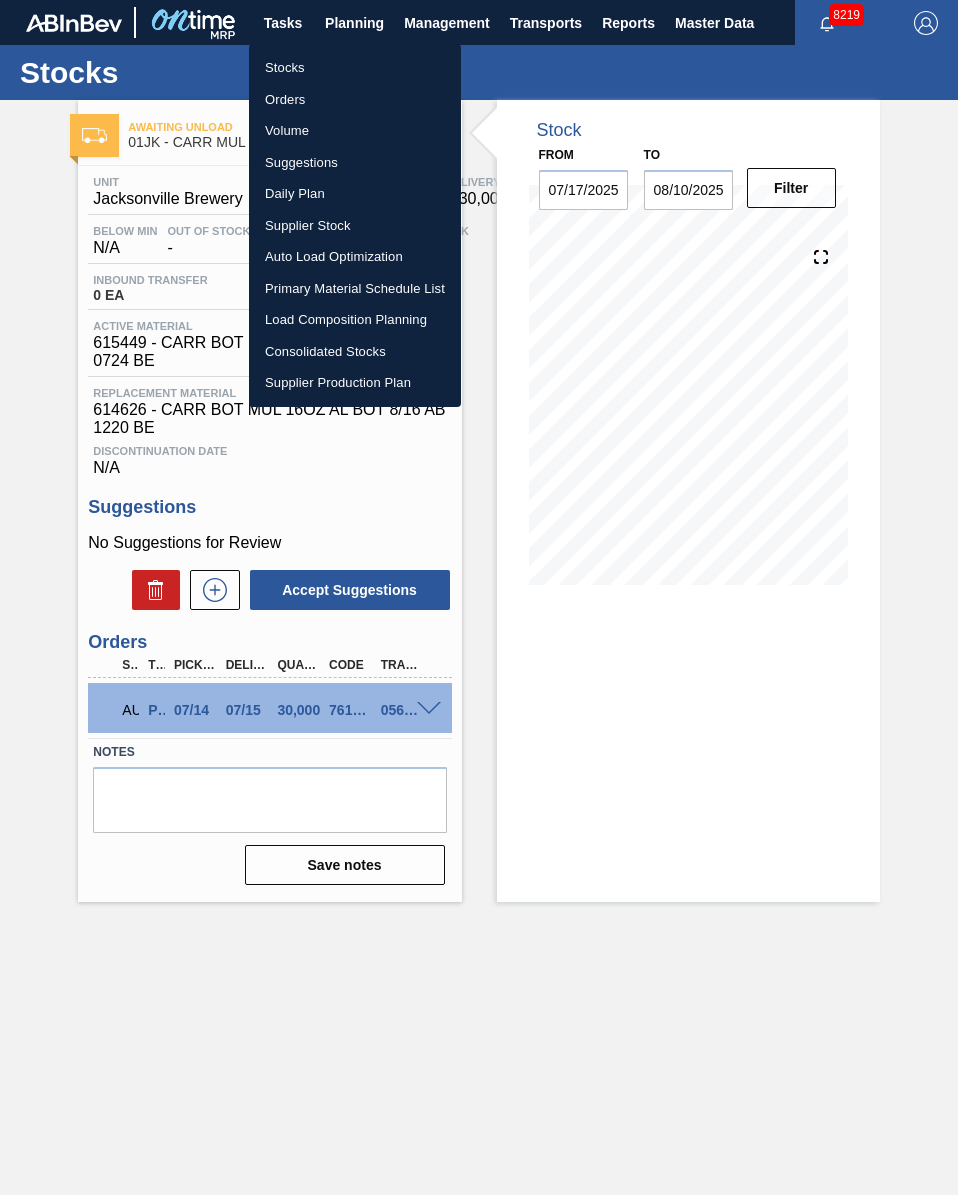 click on "Load Composition Planning" at bounding box center (355, 320) 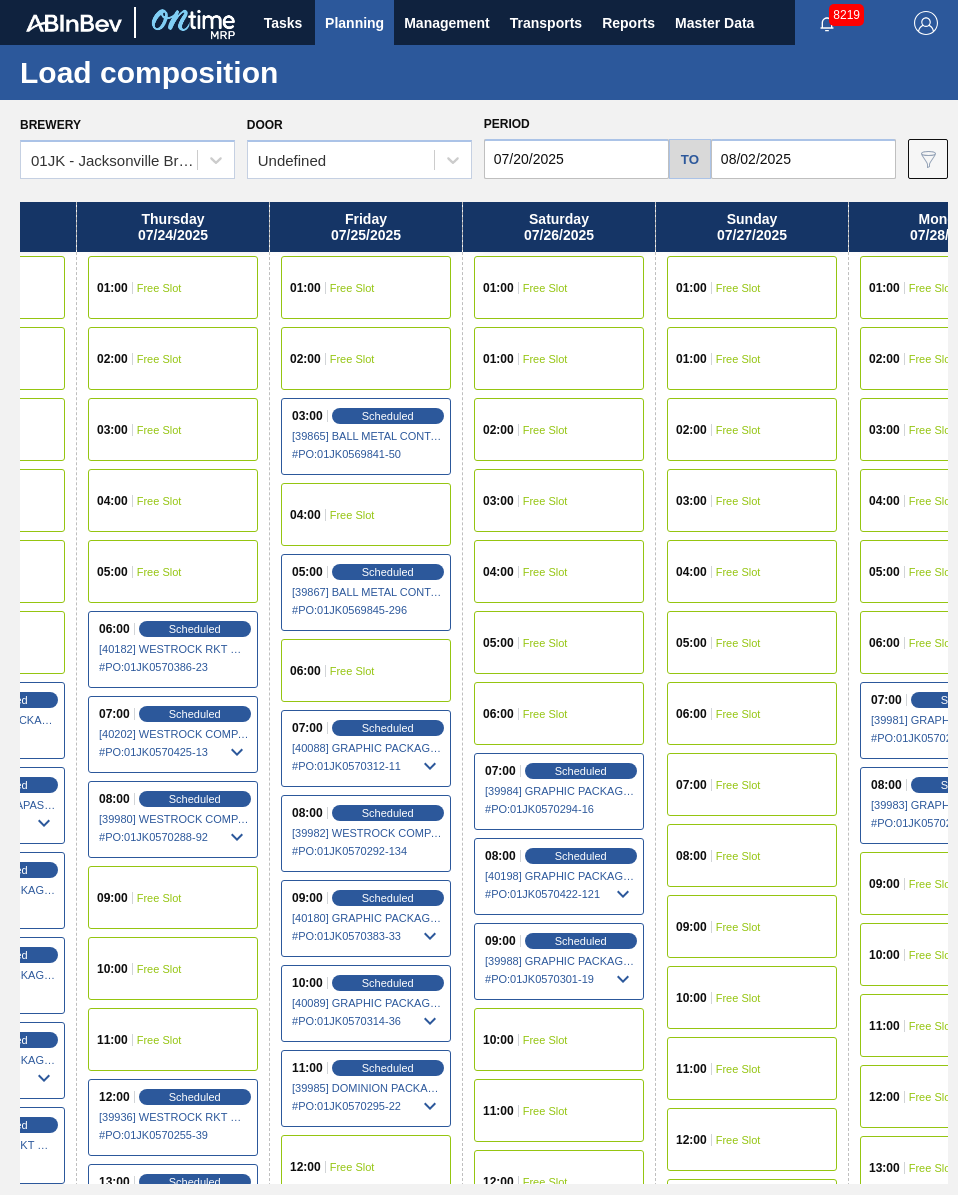scroll, scrollTop: 0, scrollLeft: 710, axis: horizontal 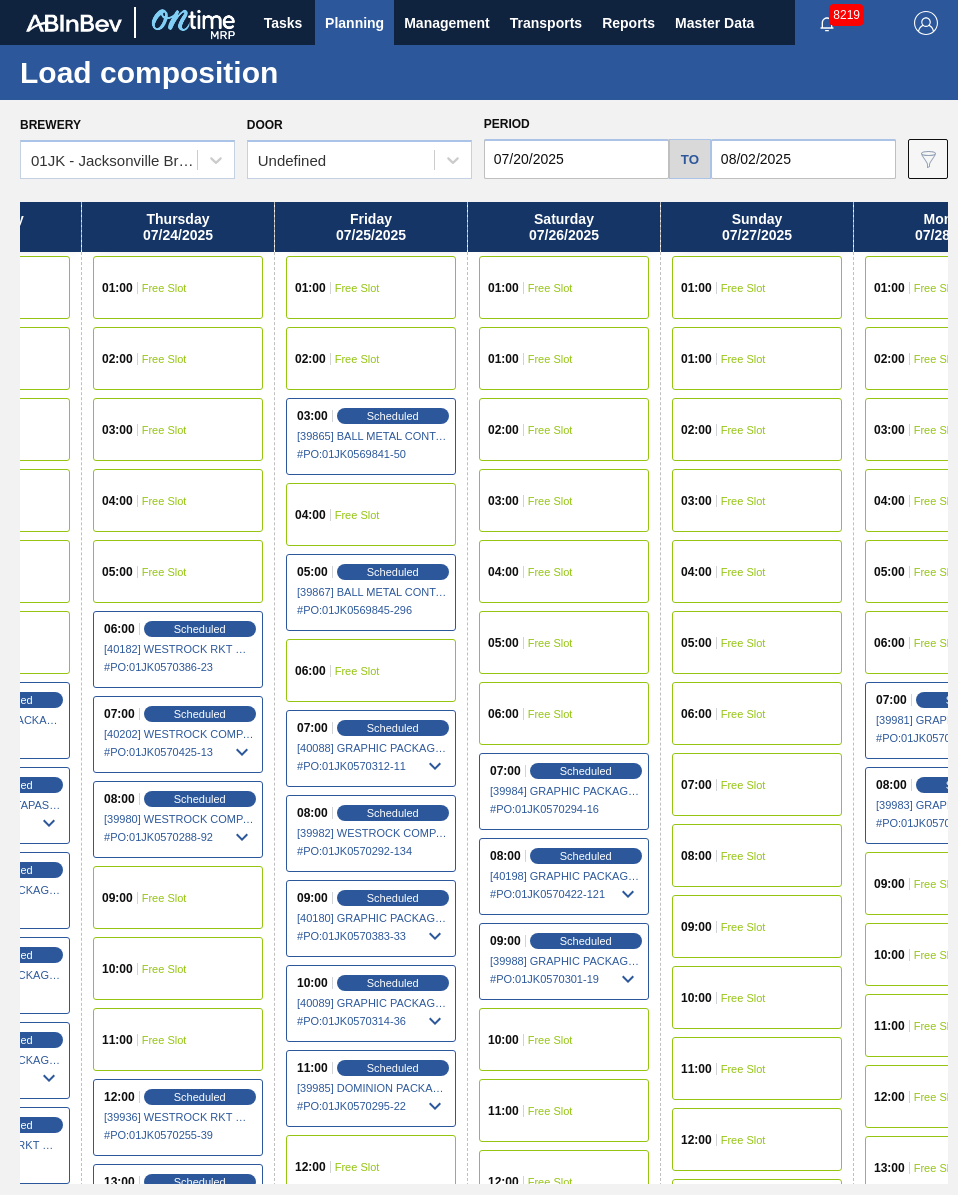drag, startPoint x: 638, startPoint y: 371, endPoint x: 118, endPoint y: 405, distance: 521.11035 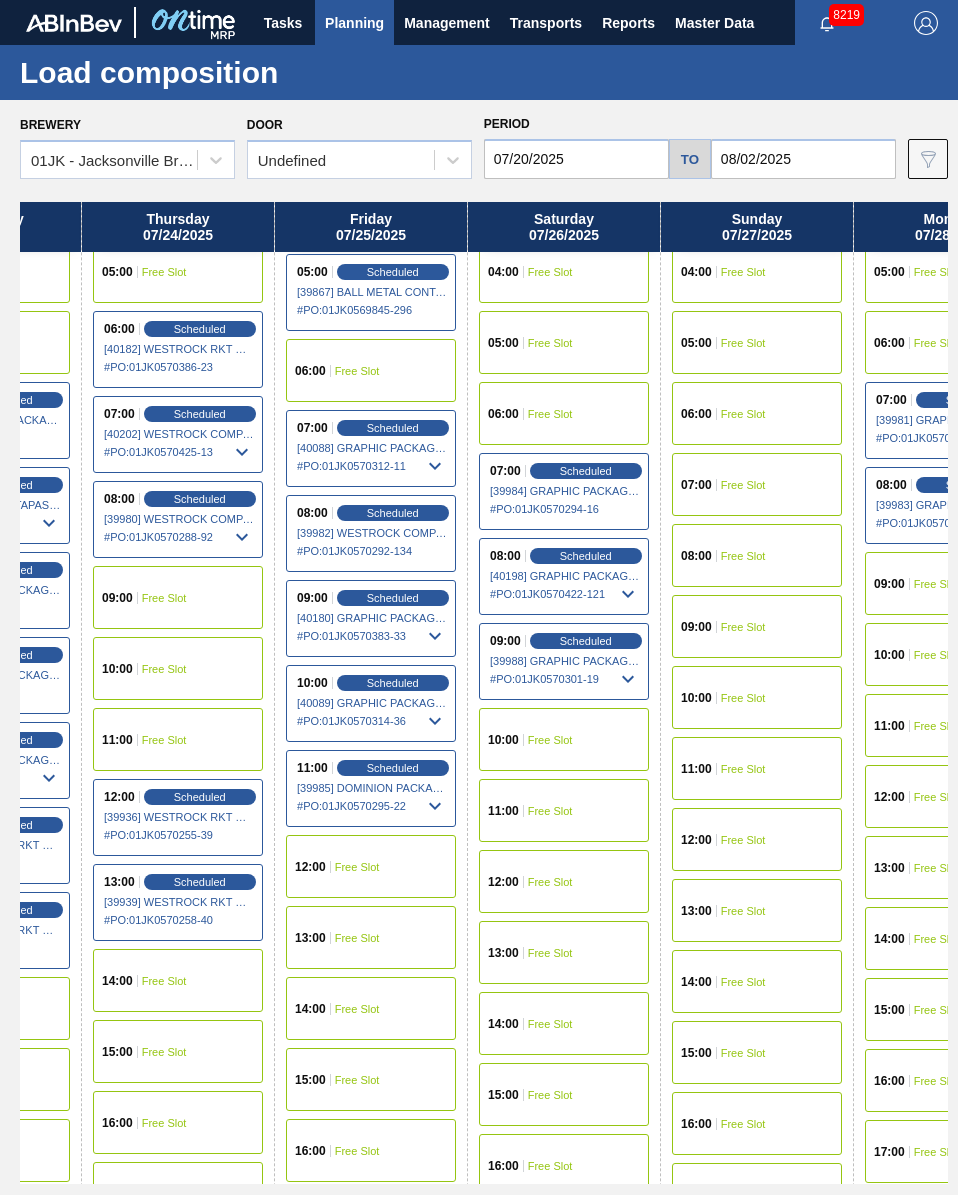 scroll, scrollTop: 400, scrollLeft: 710, axis: both 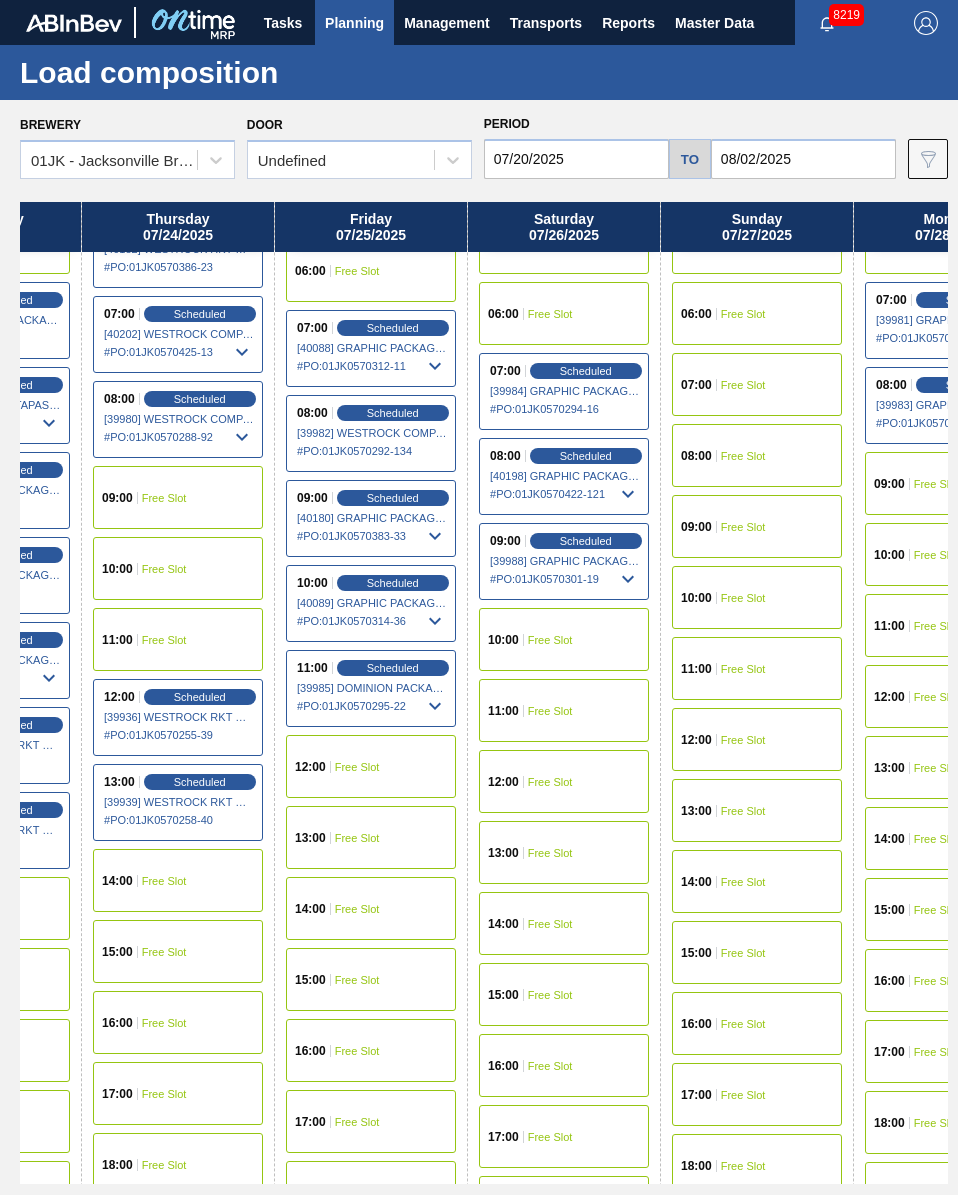 click on "12:00 Free Slot" at bounding box center (371, 766) 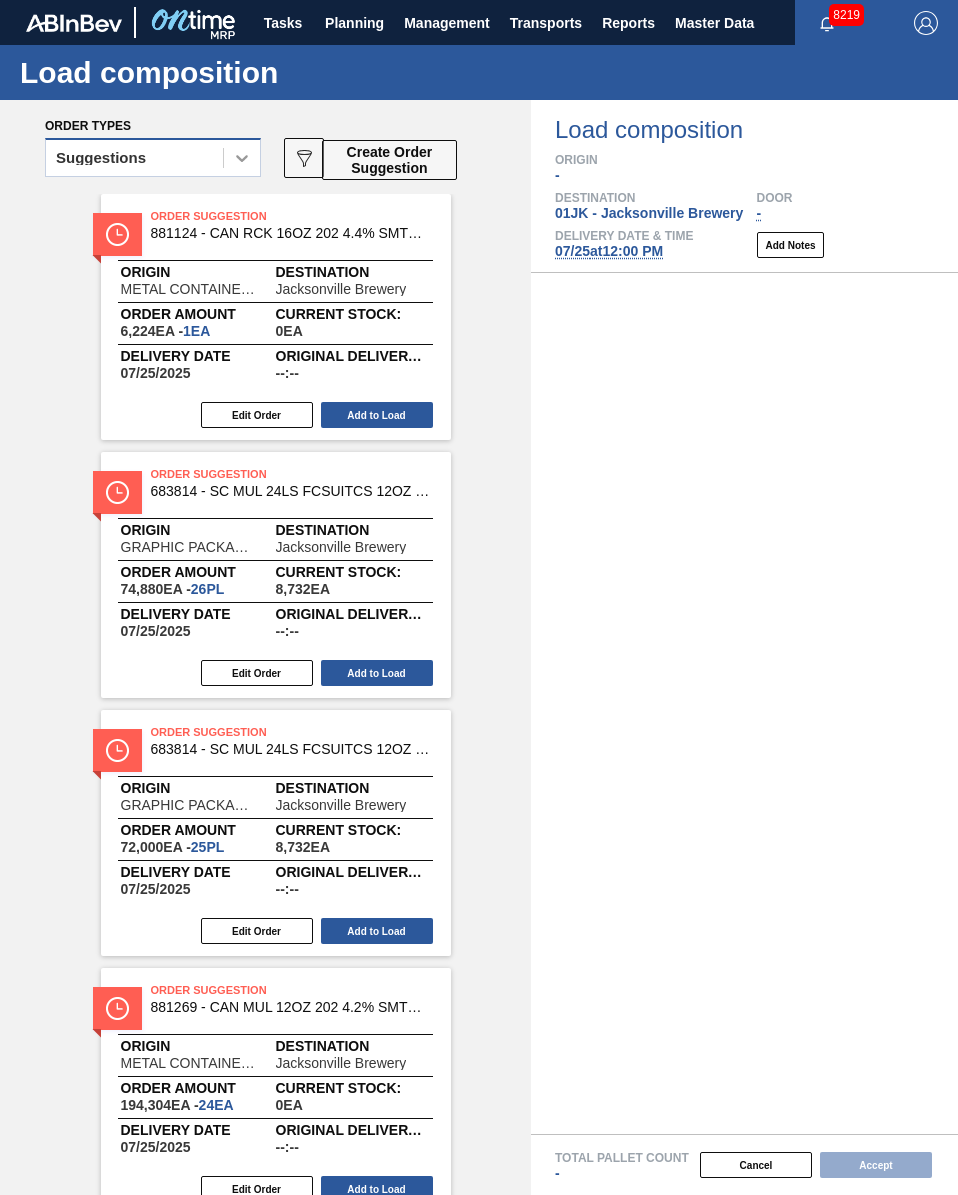 click 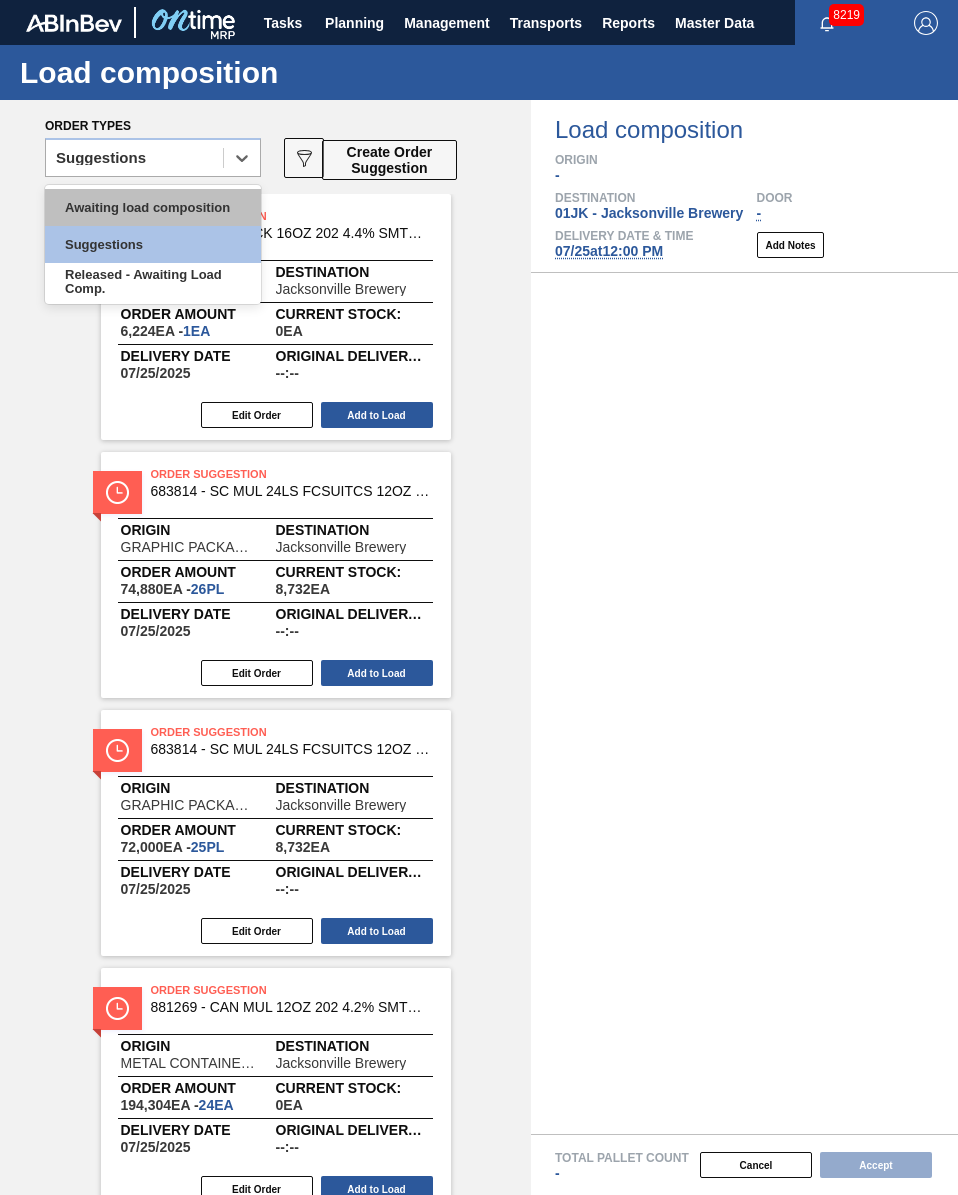 click on "Awaiting load composition" at bounding box center (153, 207) 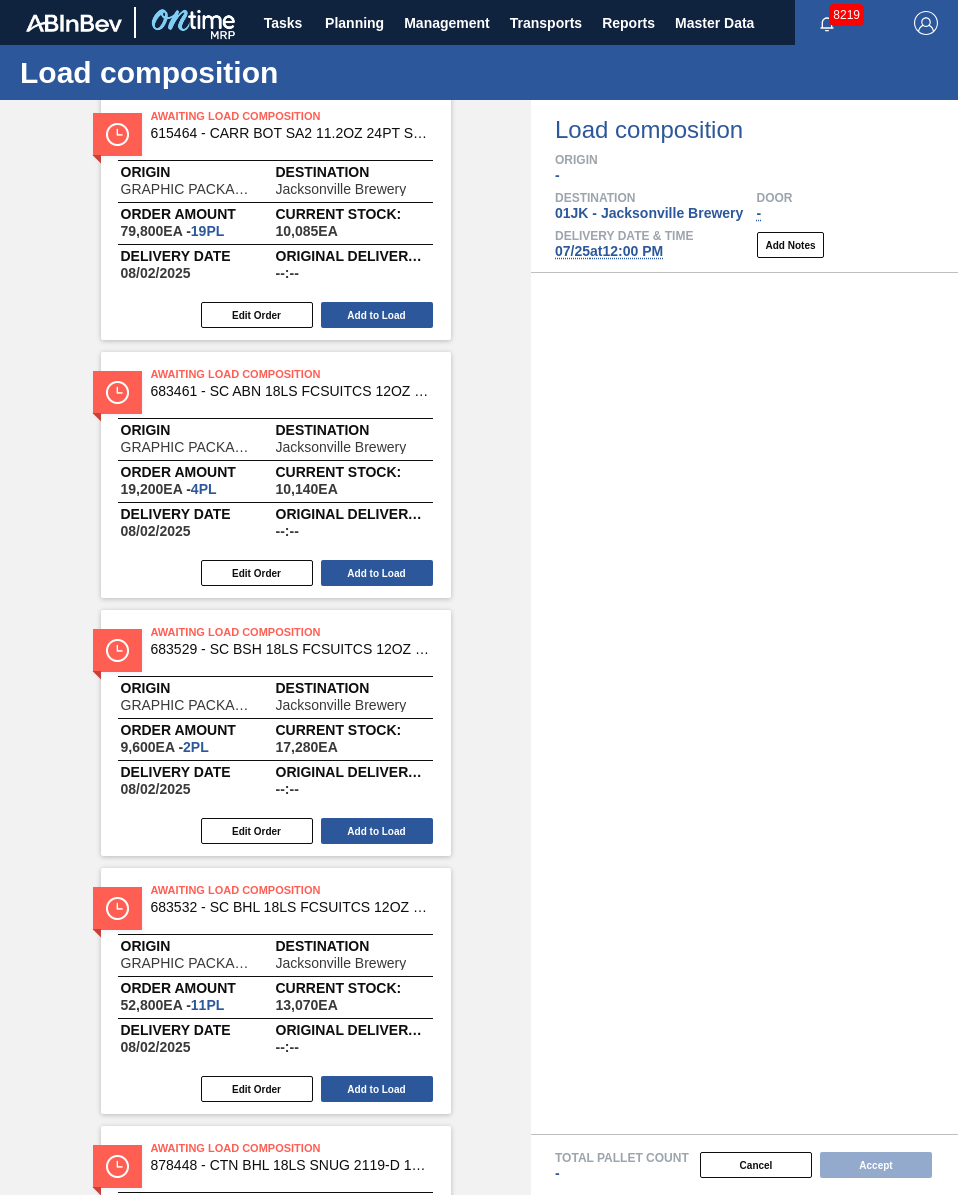 scroll, scrollTop: 0, scrollLeft: 0, axis: both 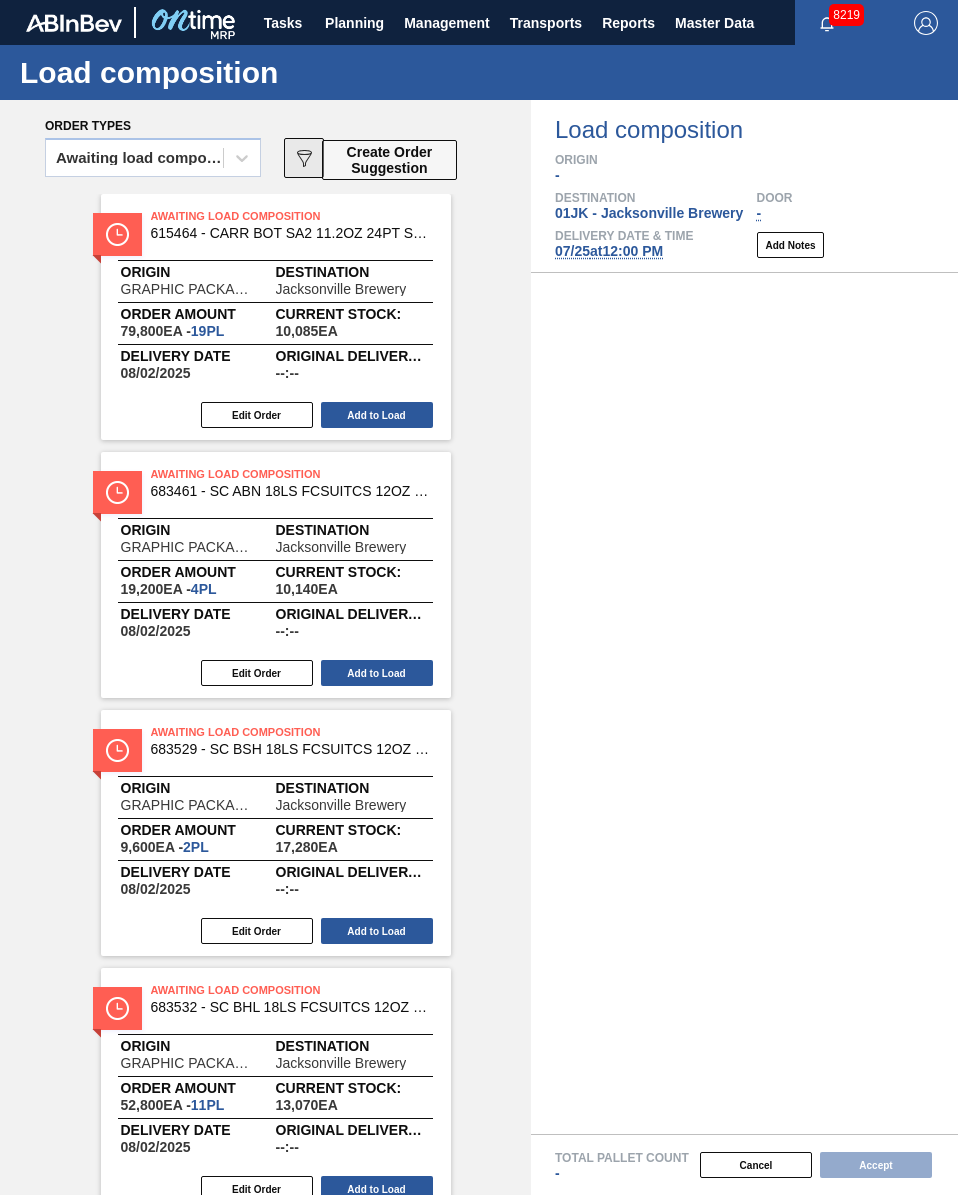 click on "089F7B8B-B2A5-4AFE-B5C0-19BA573D28AC" 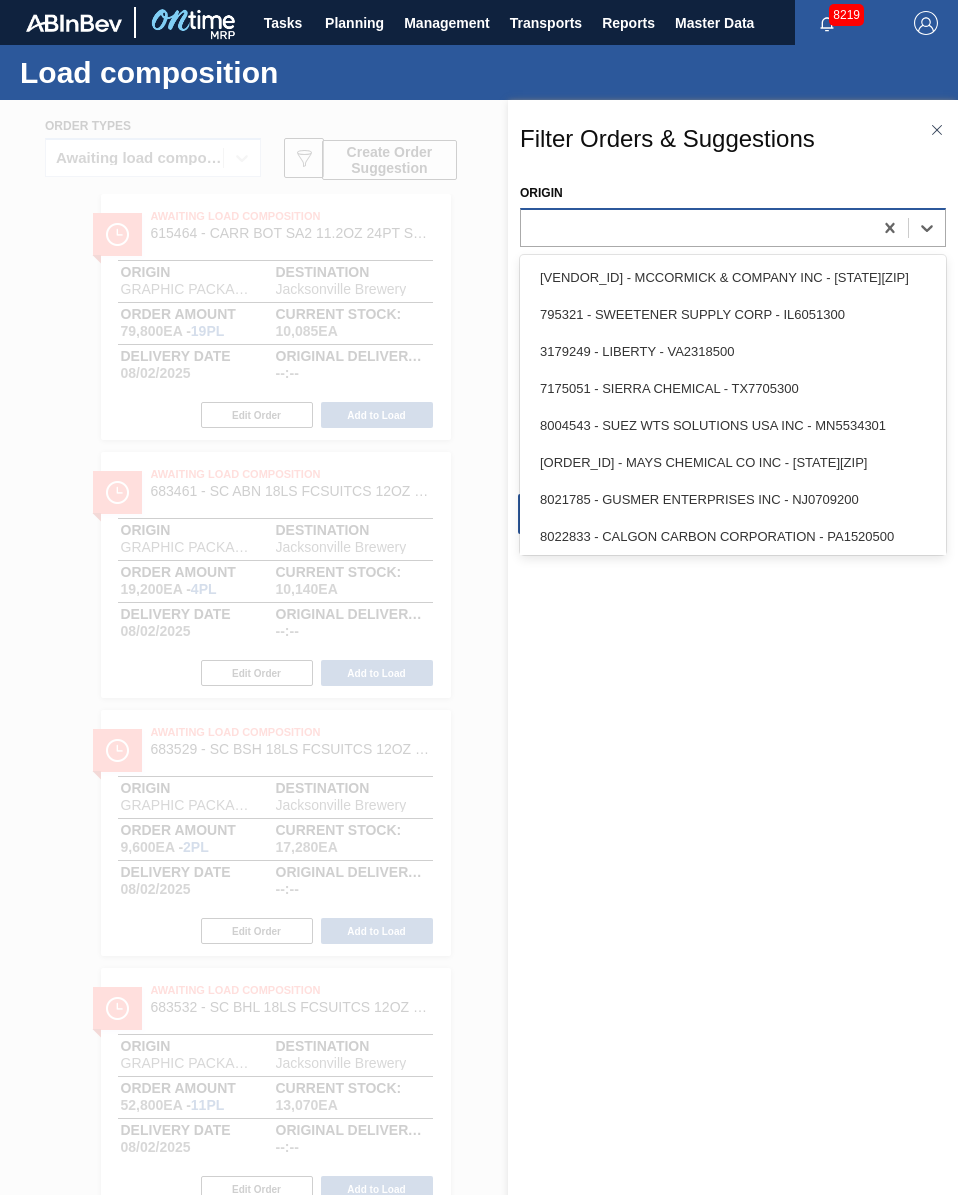 click at bounding box center [696, 227] 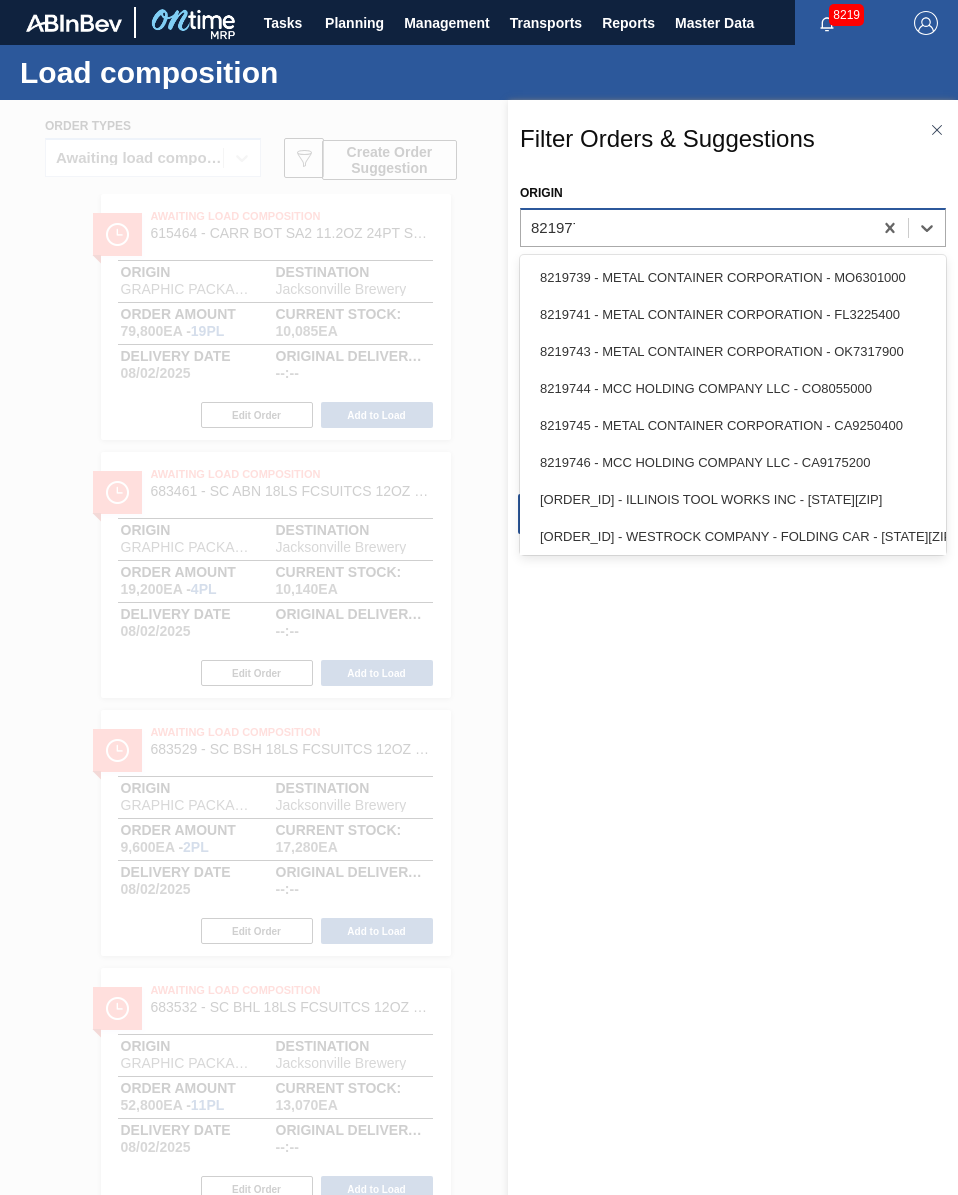 type on "8219776" 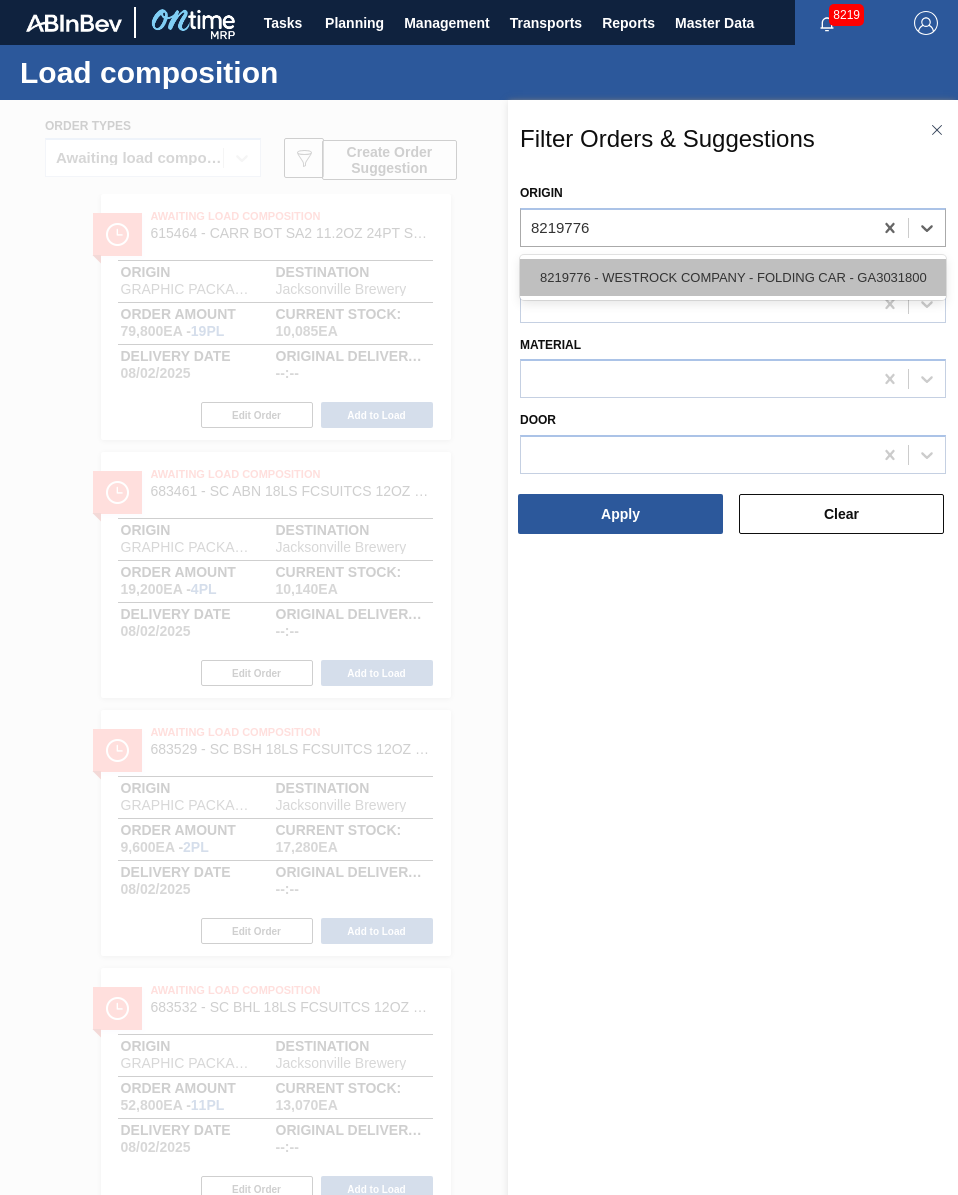 click on "8219776 - WESTROCK COMPANY - FOLDING CAR - GA3031800" at bounding box center [733, 277] 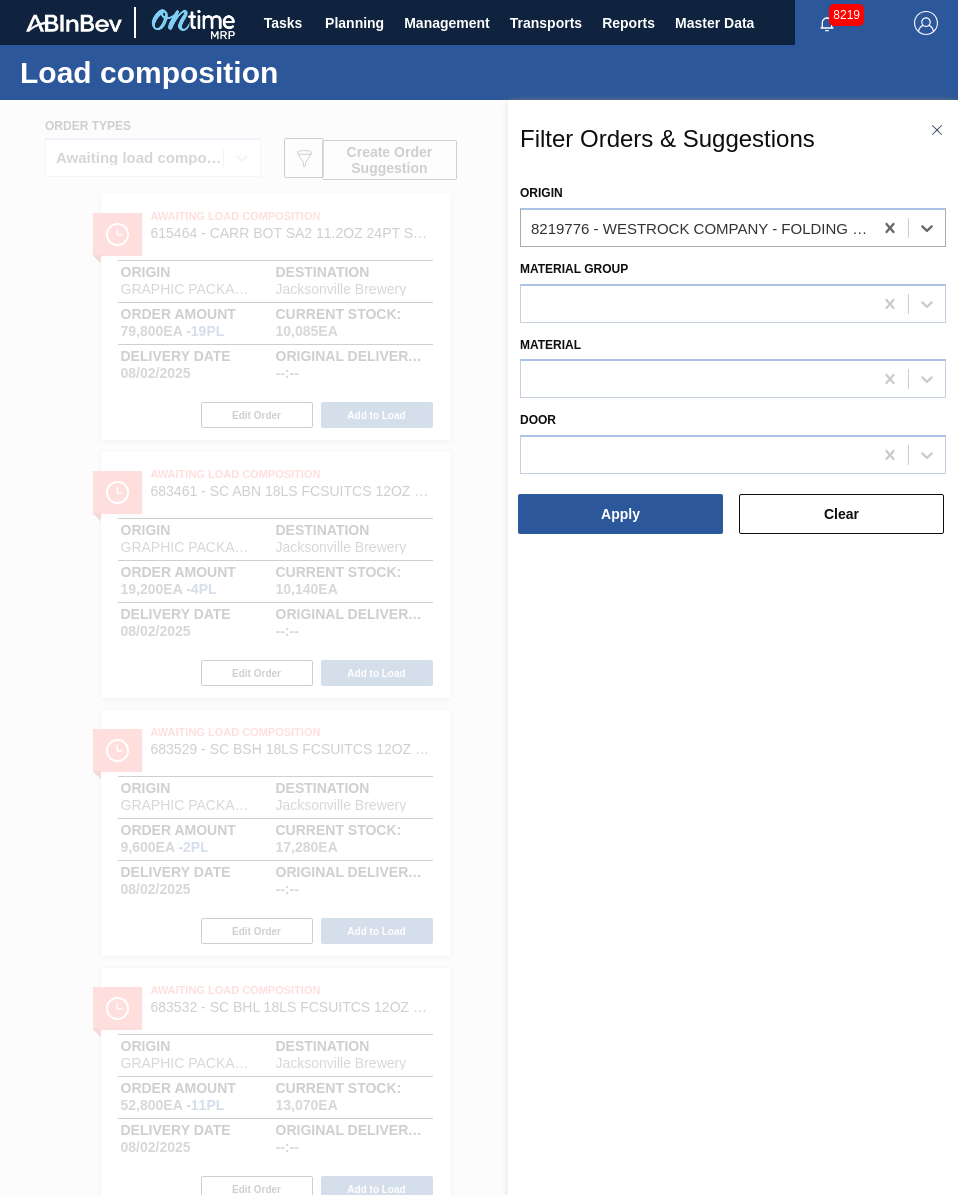 click on "Filter Orders & Suggestions Origin option [ORDER_ID] - WESTROCK COMPANY - FOLDING CAR - [STATE][ZIP], selected.   Select is focused ,type to refine list, press Down to open the menu,  [ORDER_ID] - WESTROCK COMPANY - FOLDING CAR - [STATE][ZIP] Material Group Material Door Apply Clear" at bounding box center (733, 668) 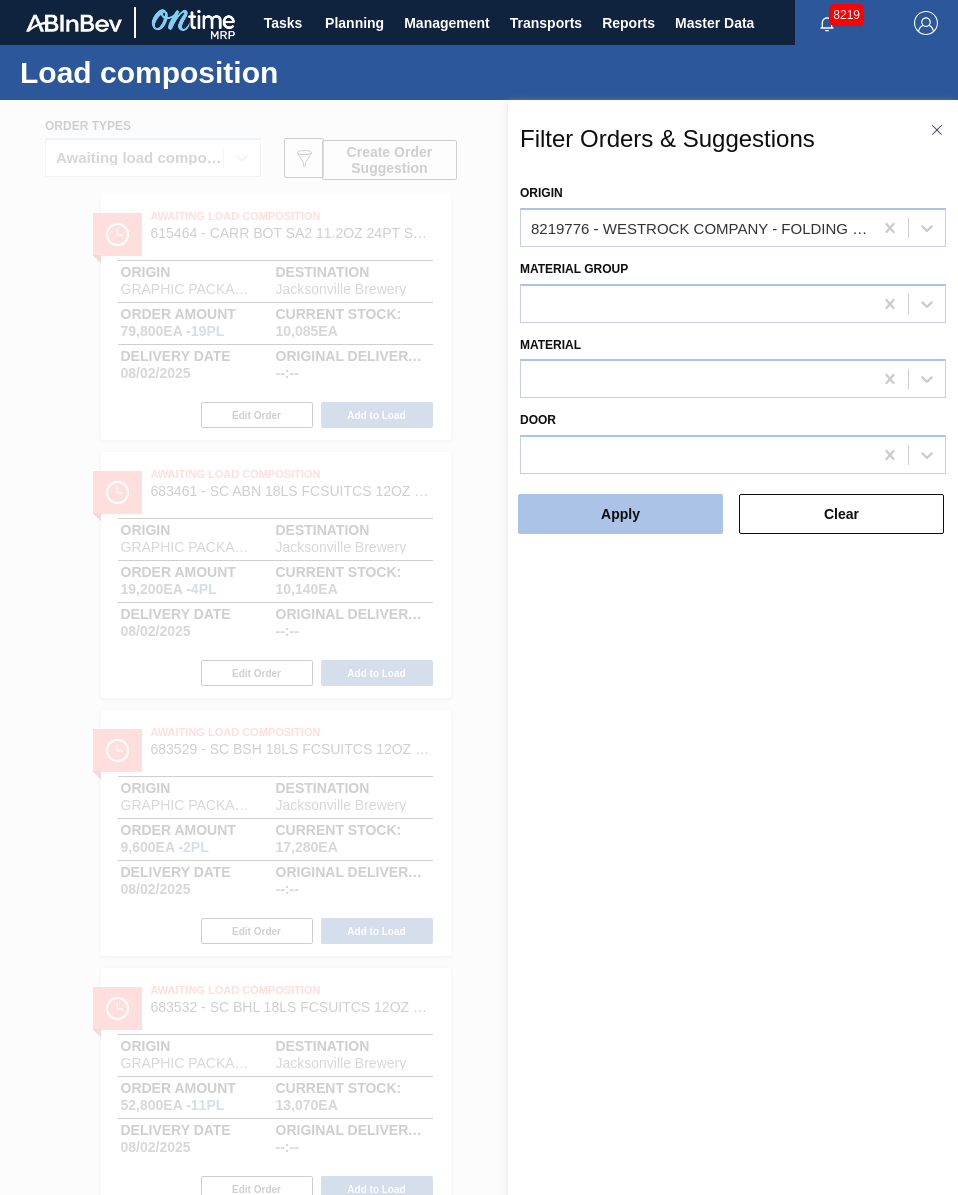 click on "Apply" at bounding box center [620, 514] 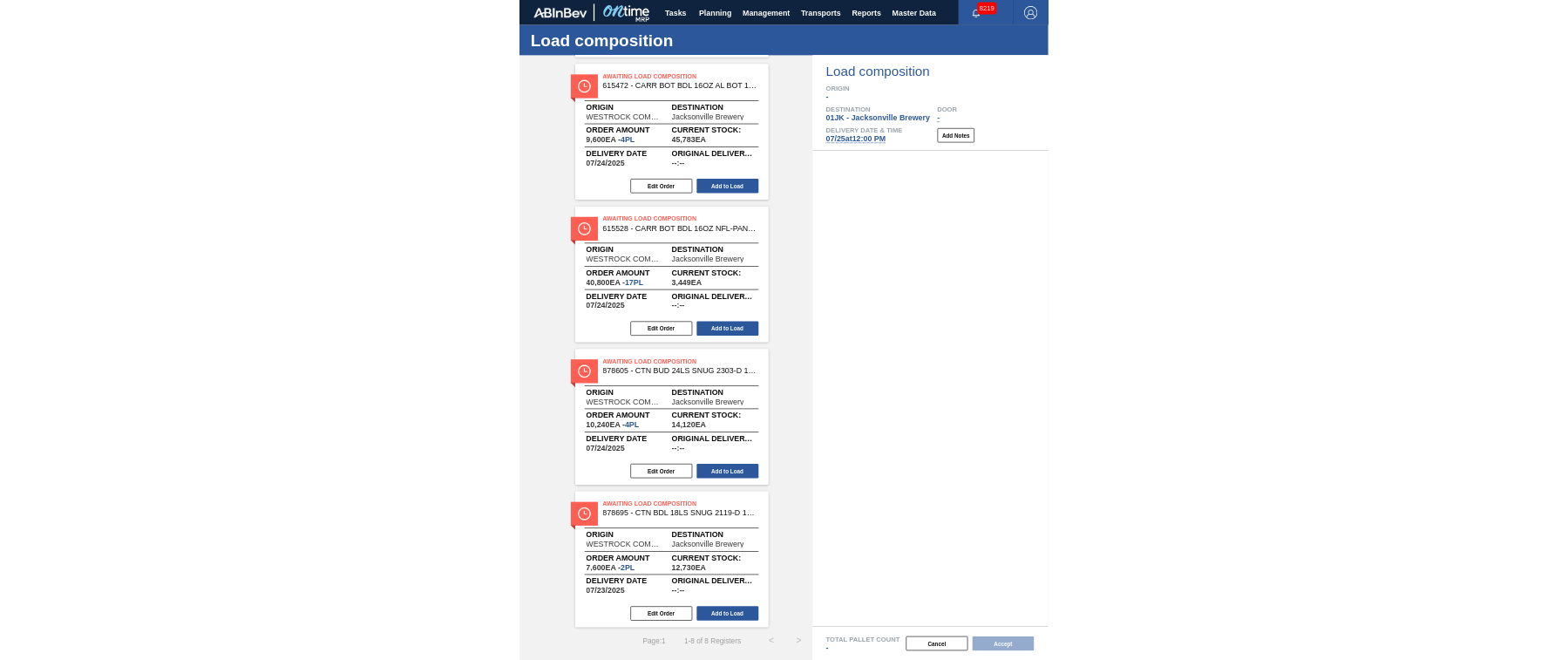scroll, scrollTop: 969, scrollLeft: 0, axis: vertical 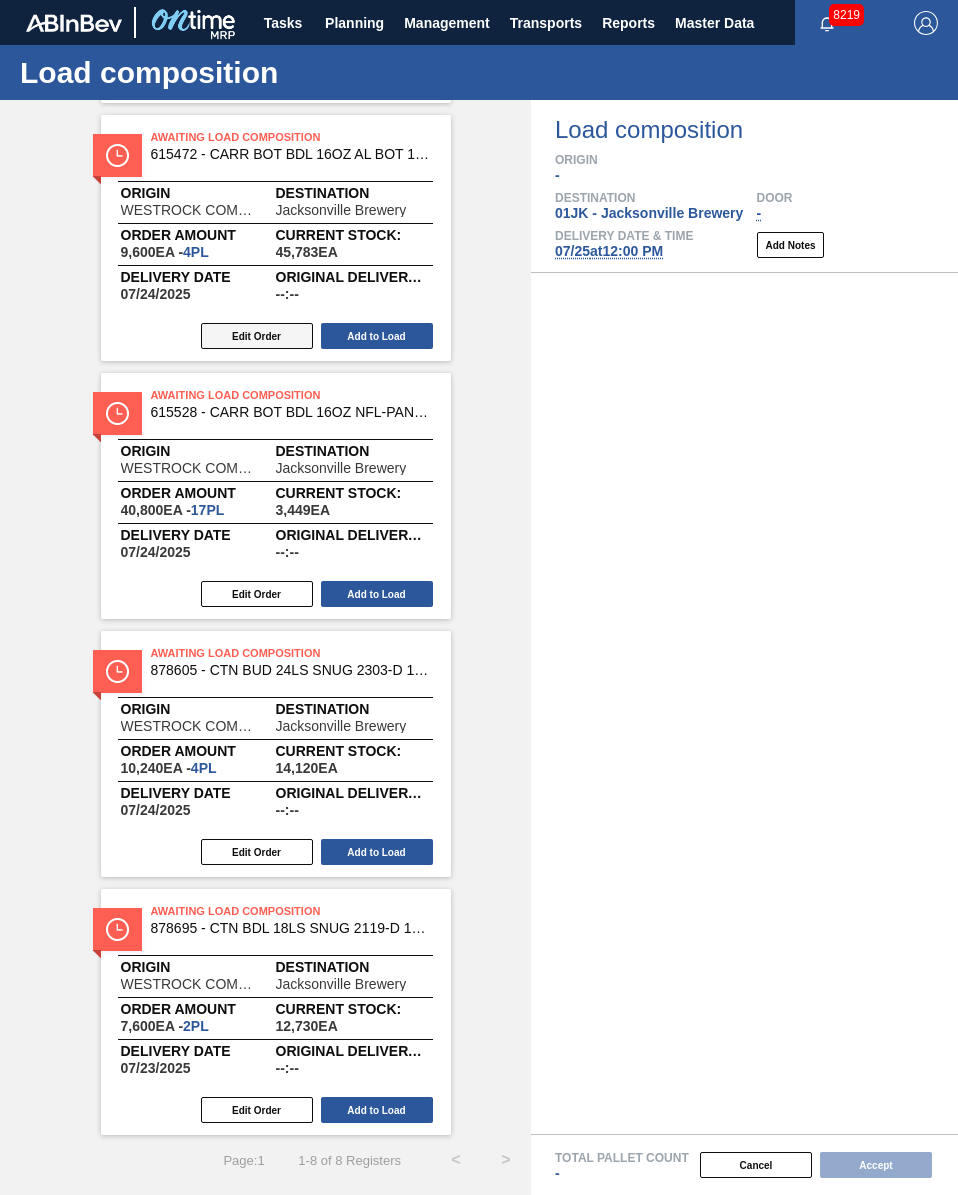 click on "Edit Order" at bounding box center [257, 336] 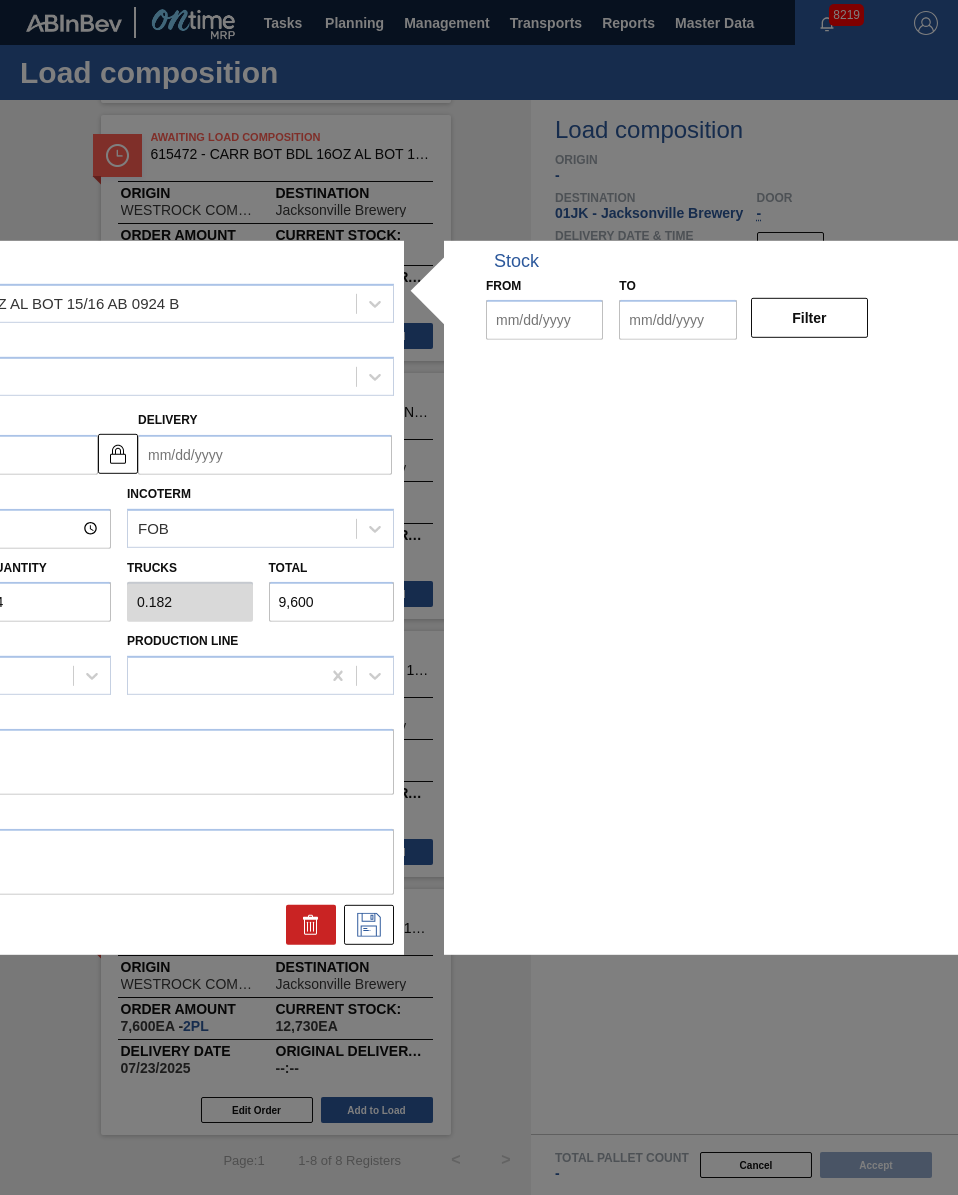 type on "2,400" 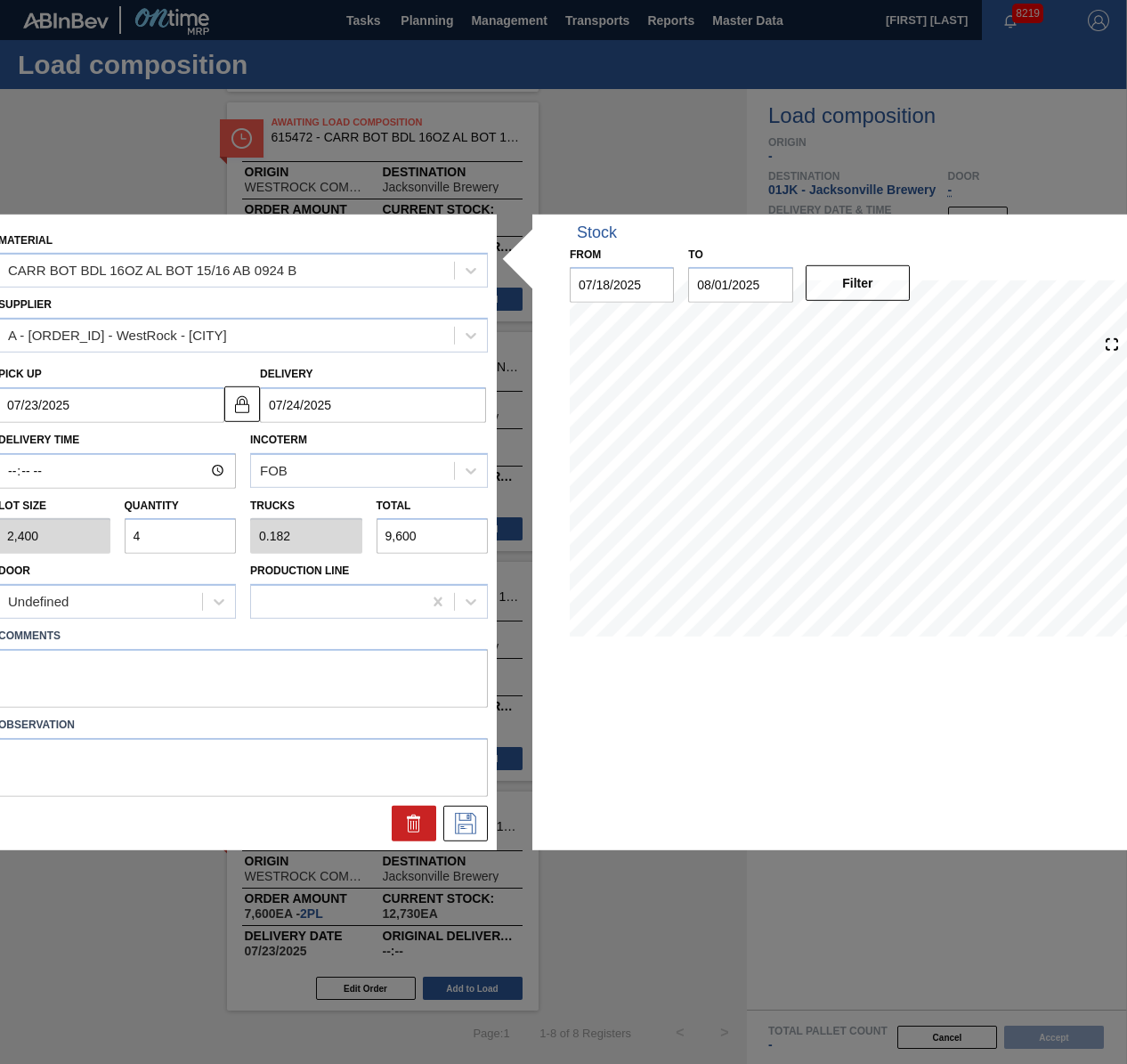 click on "4" at bounding box center [181, 536] 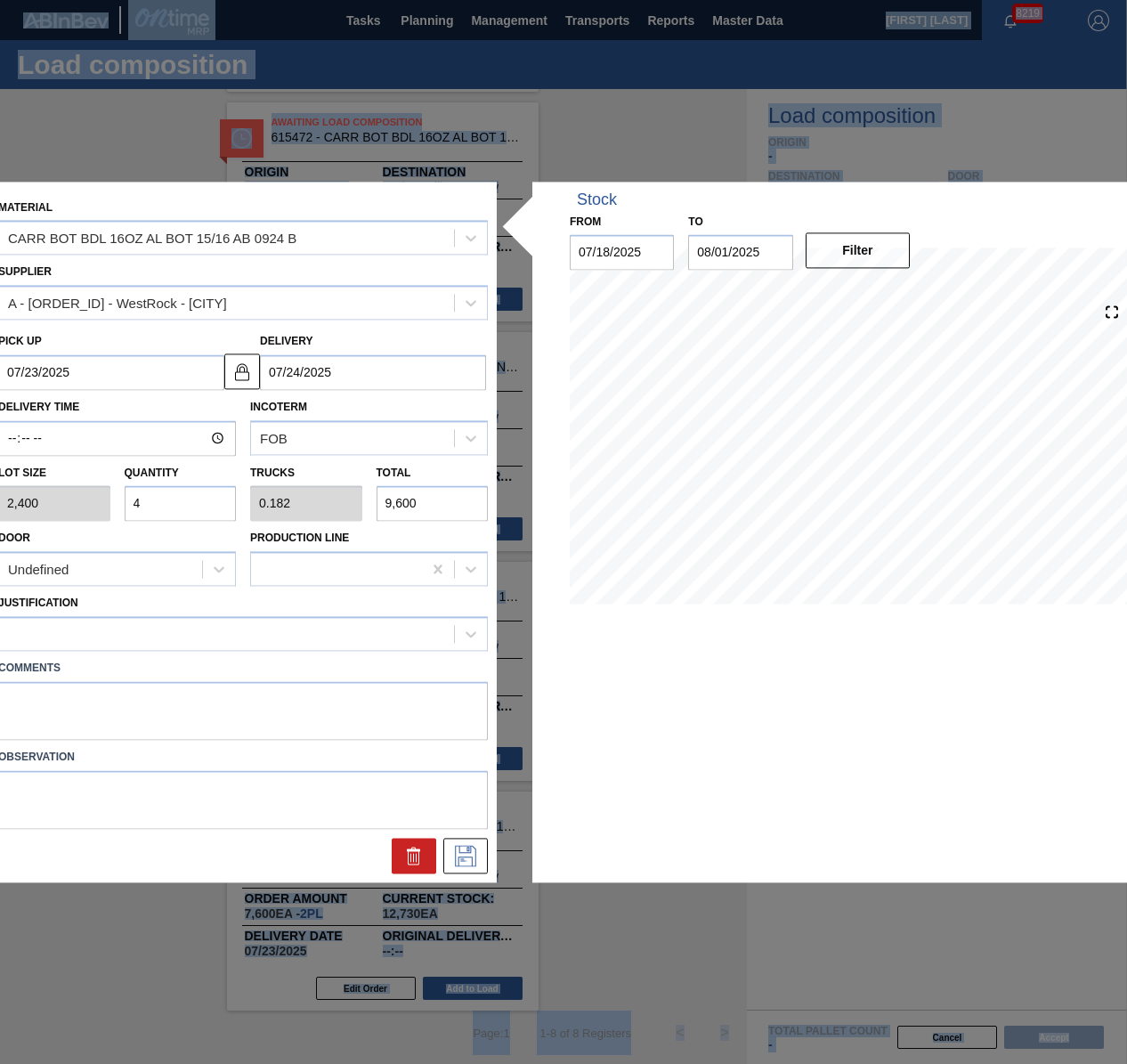 drag, startPoint x: 0, startPoint y: 1064, endPoint x: -201, endPoint y: 784, distance: 344.67521 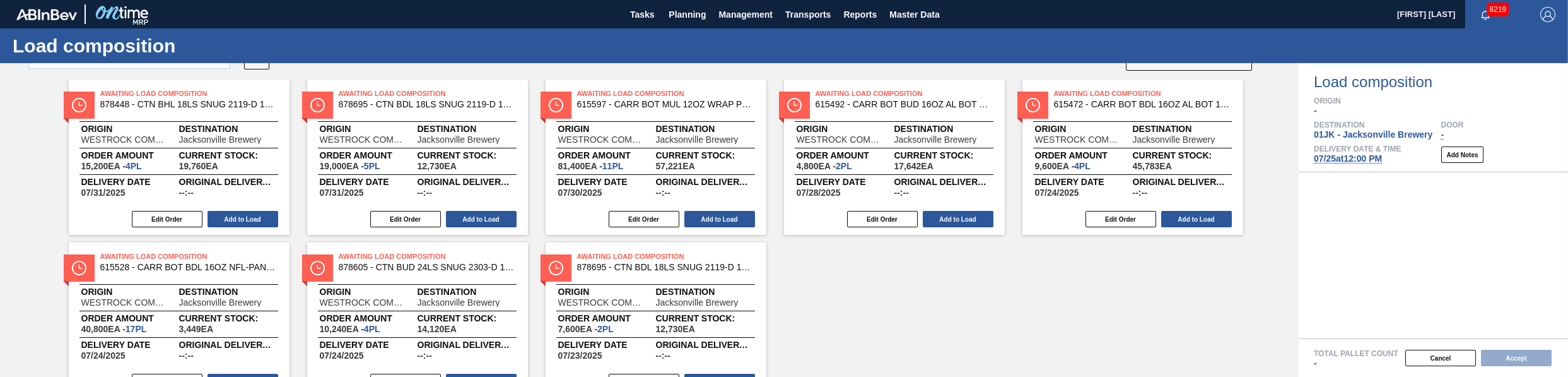 scroll, scrollTop: 63, scrollLeft: 0, axis: vertical 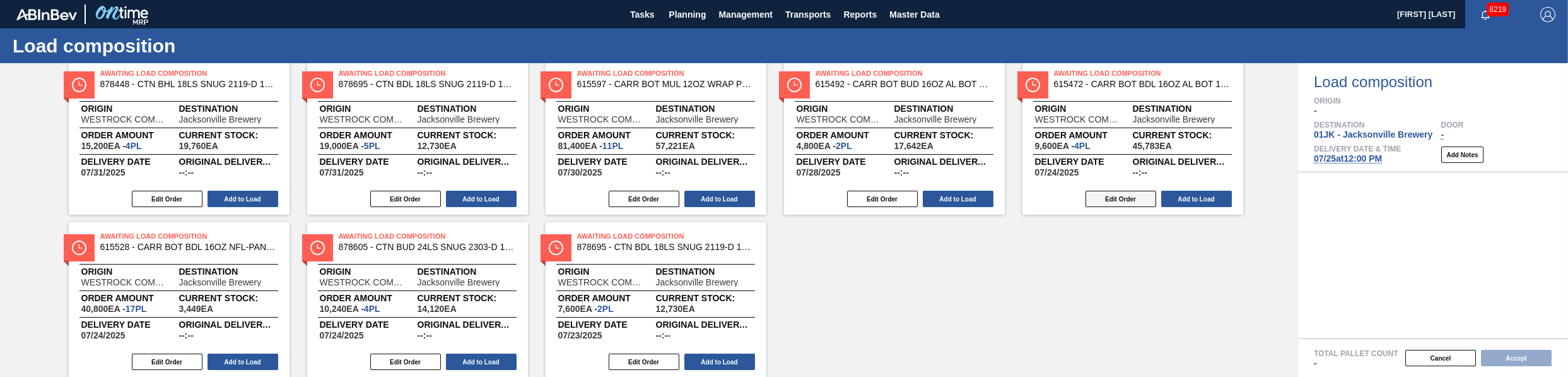 click on "Edit Order" at bounding box center (1121, 199) 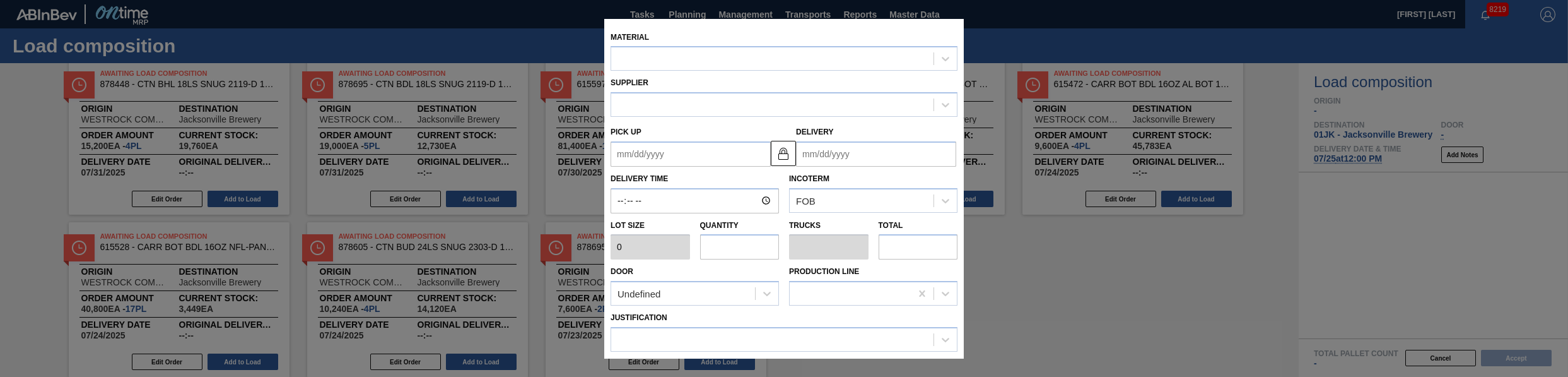 type on "2,400" 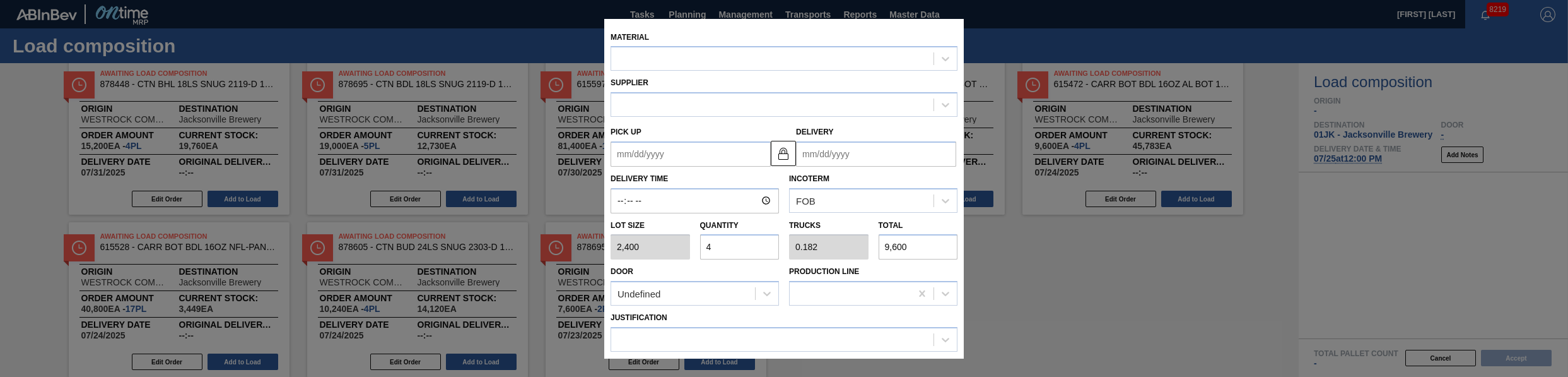 type on "07/23/2025" 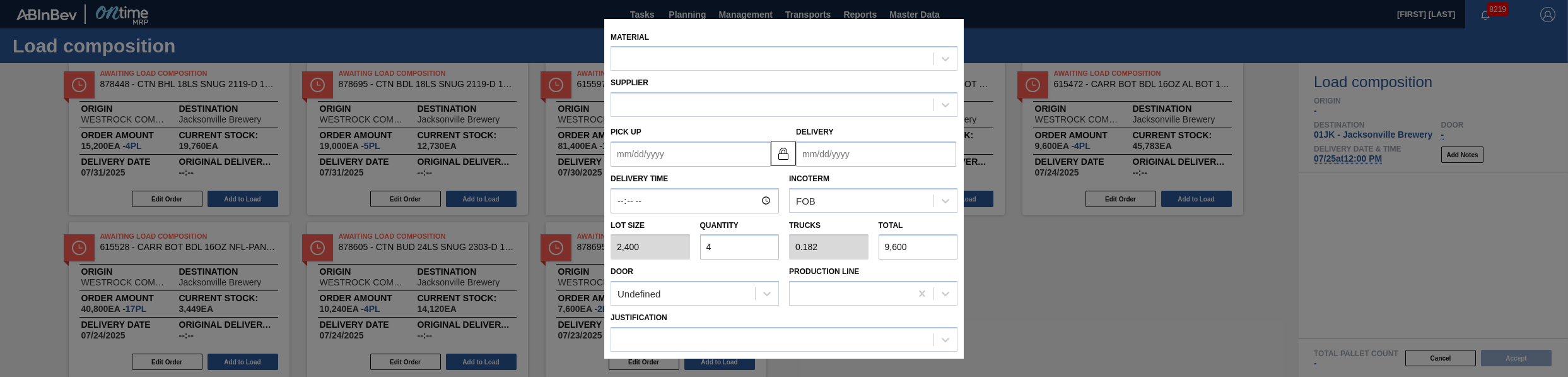 type on "07/24/2025" 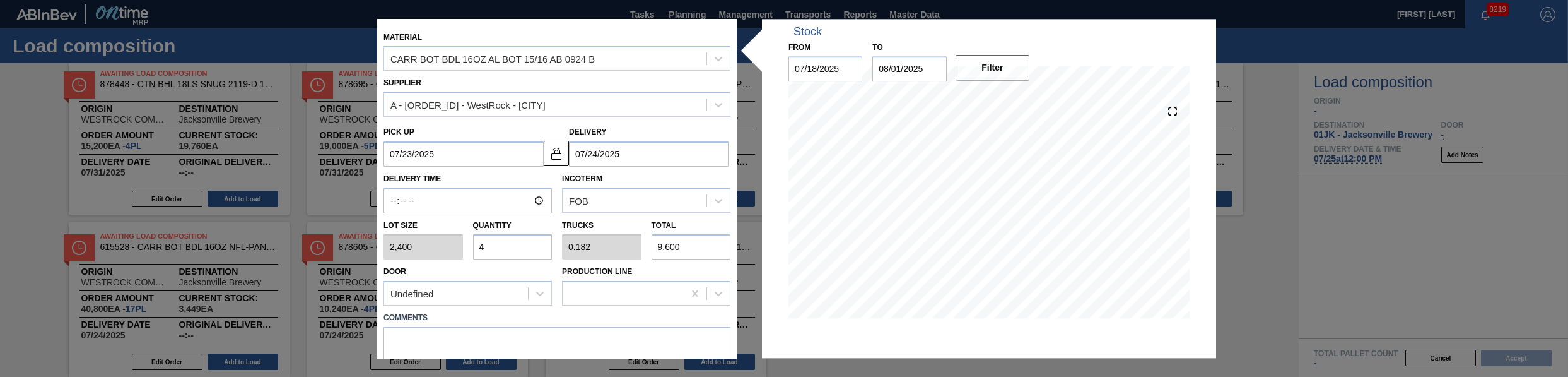 click on "4" at bounding box center [513, 248] 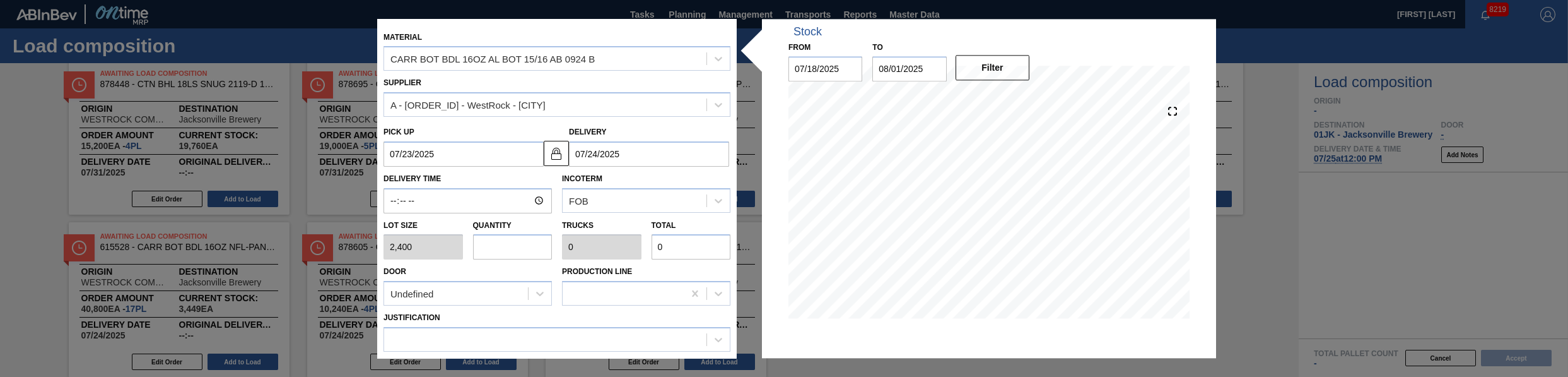 type on "3" 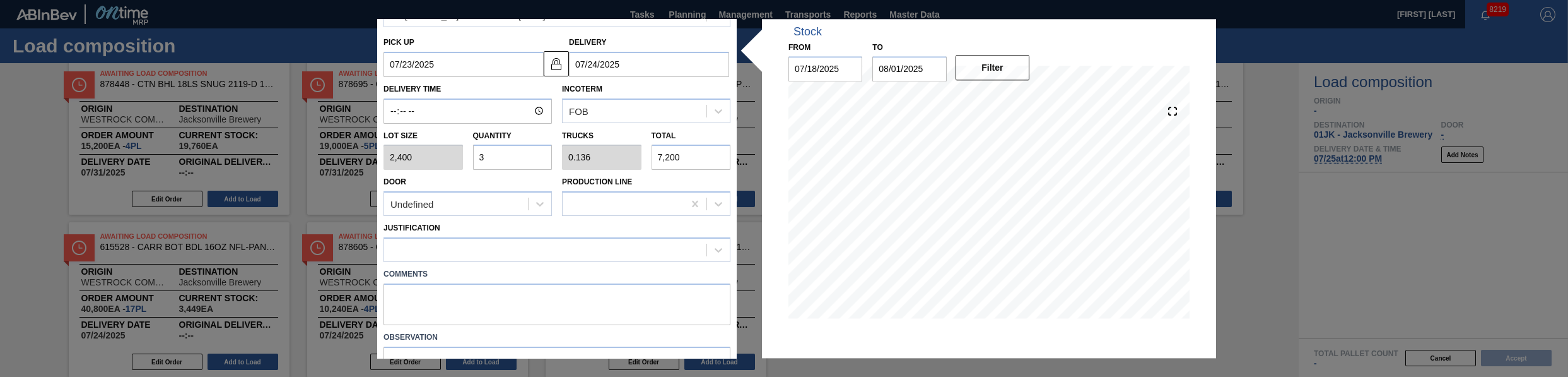 scroll, scrollTop: 157, scrollLeft: 0, axis: vertical 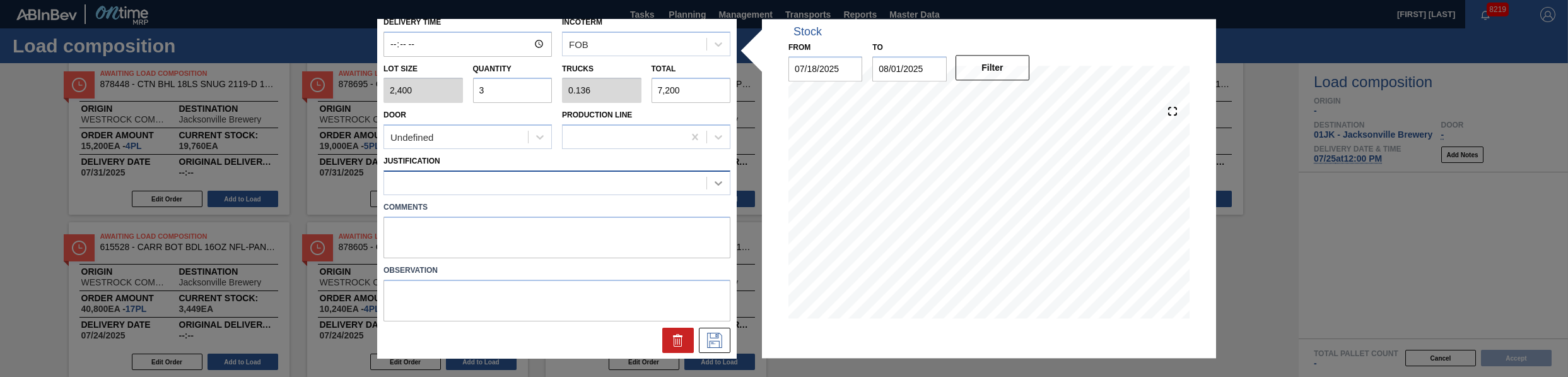 type on "3" 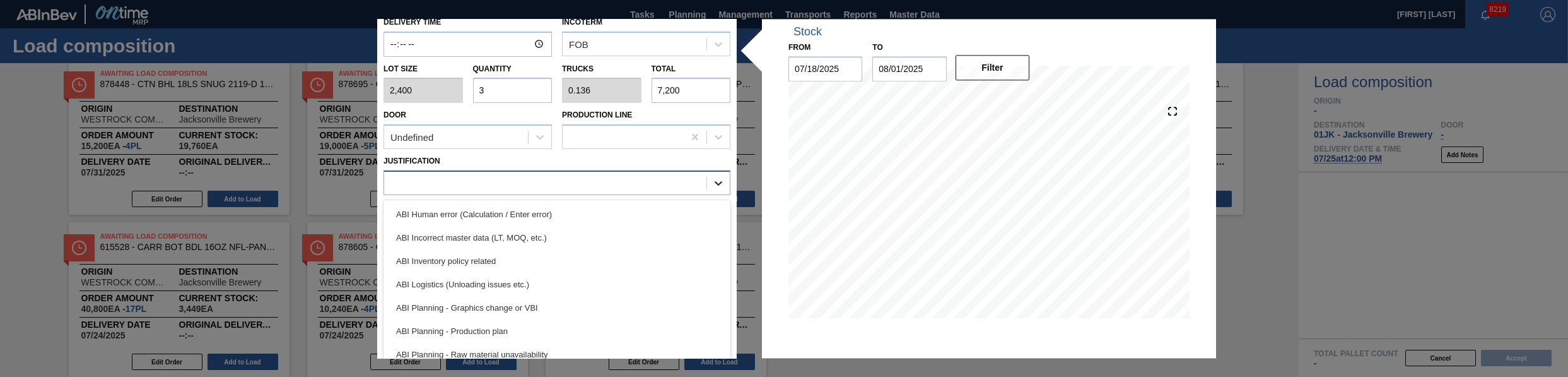 click 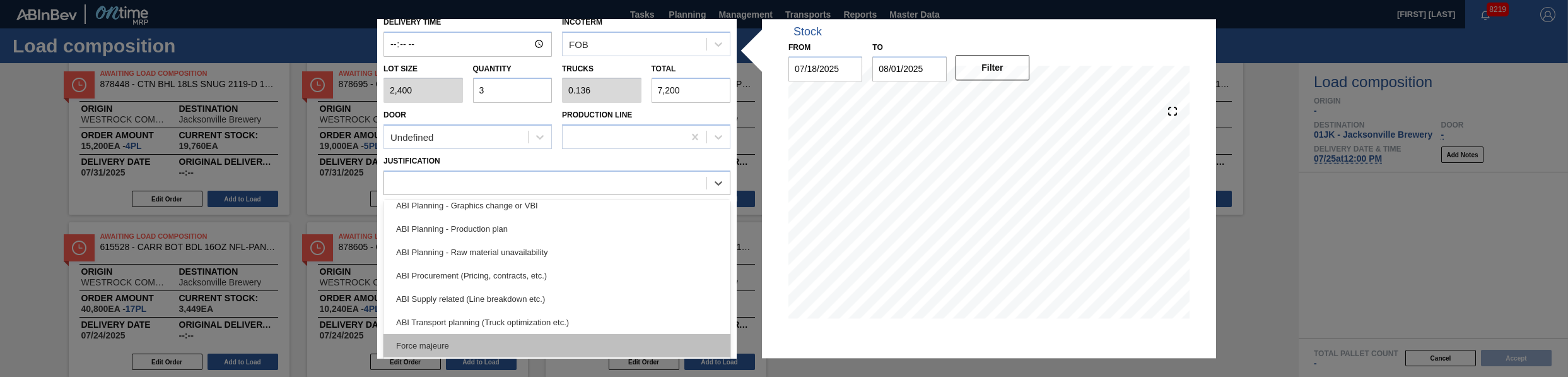 scroll, scrollTop: 189, scrollLeft: 0, axis: vertical 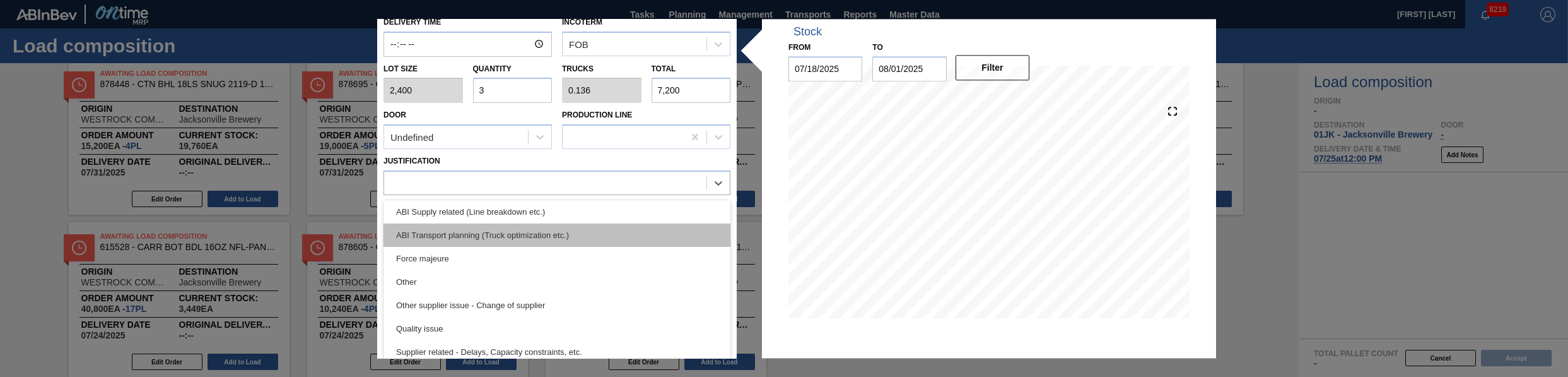 click on "ABI Transport planning (Truck optimization etc.)" at bounding box center (557, 235) 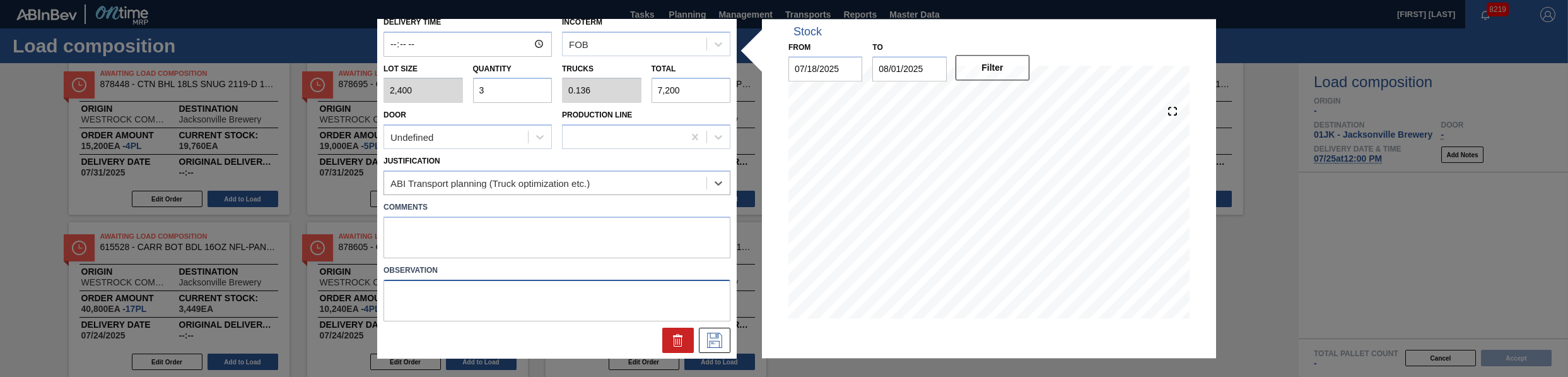 click at bounding box center (557, 301) 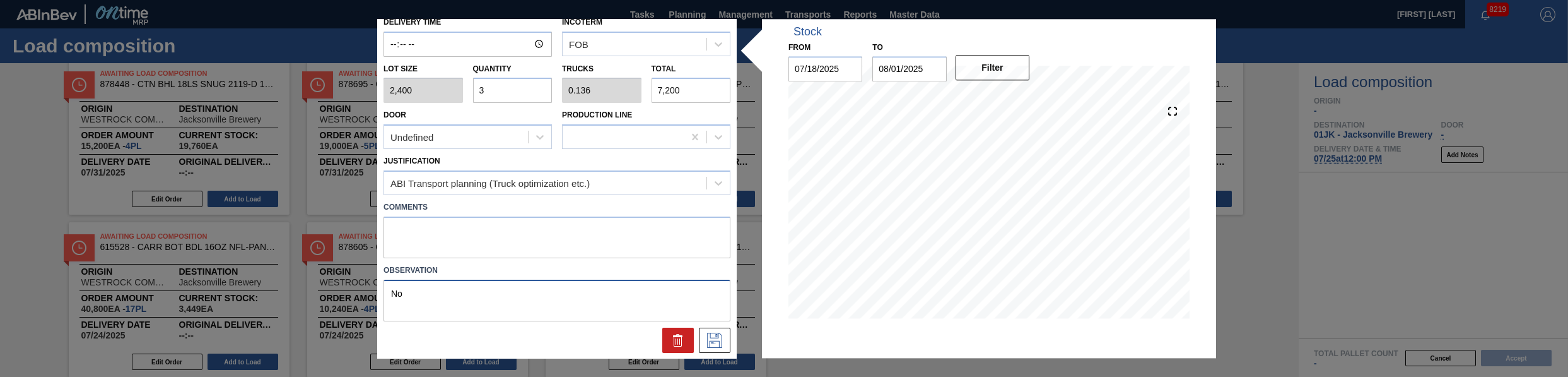 type on "N" 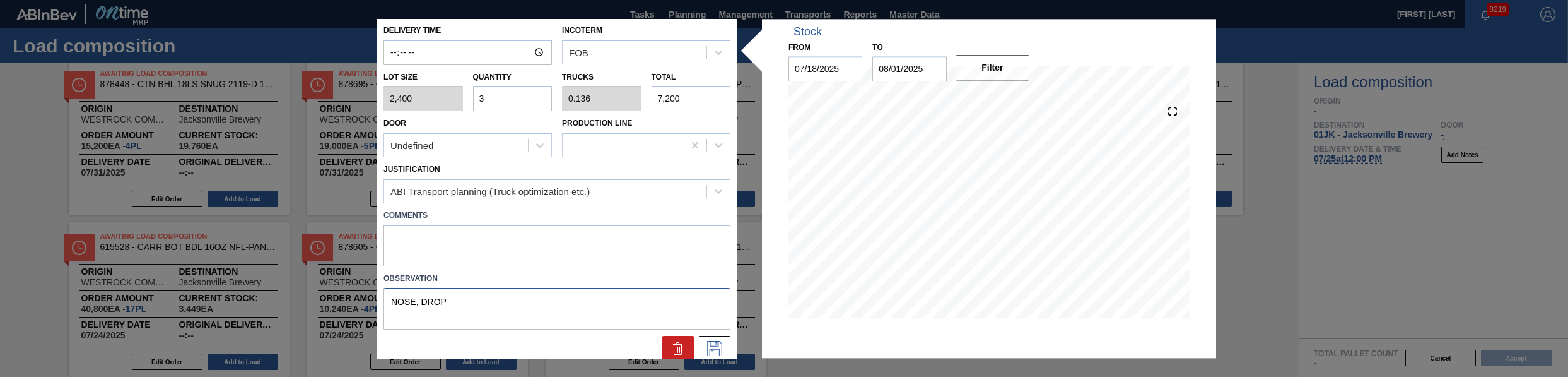 scroll, scrollTop: 157, scrollLeft: 0, axis: vertical 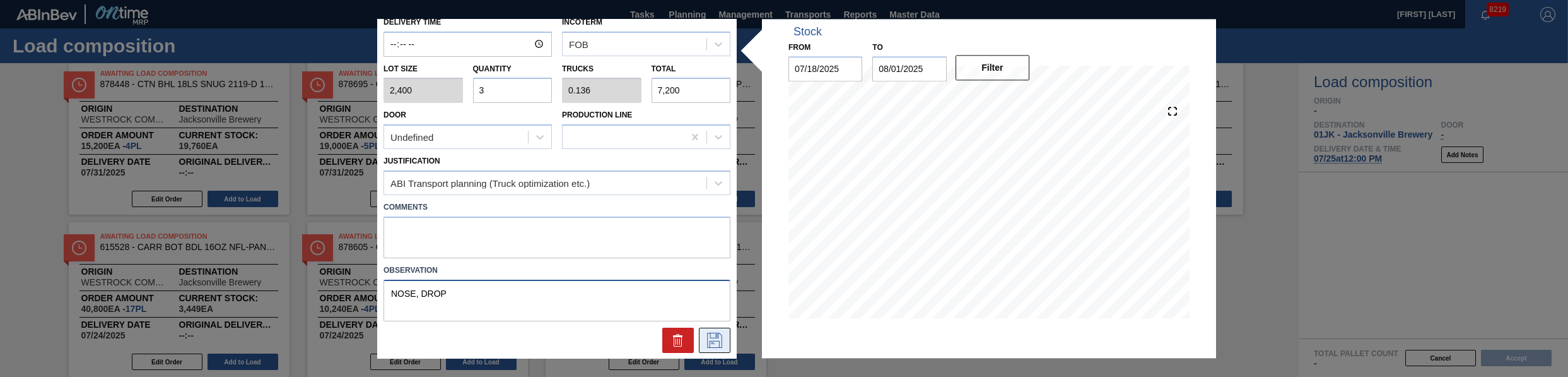 type on "NOSE, DROP" 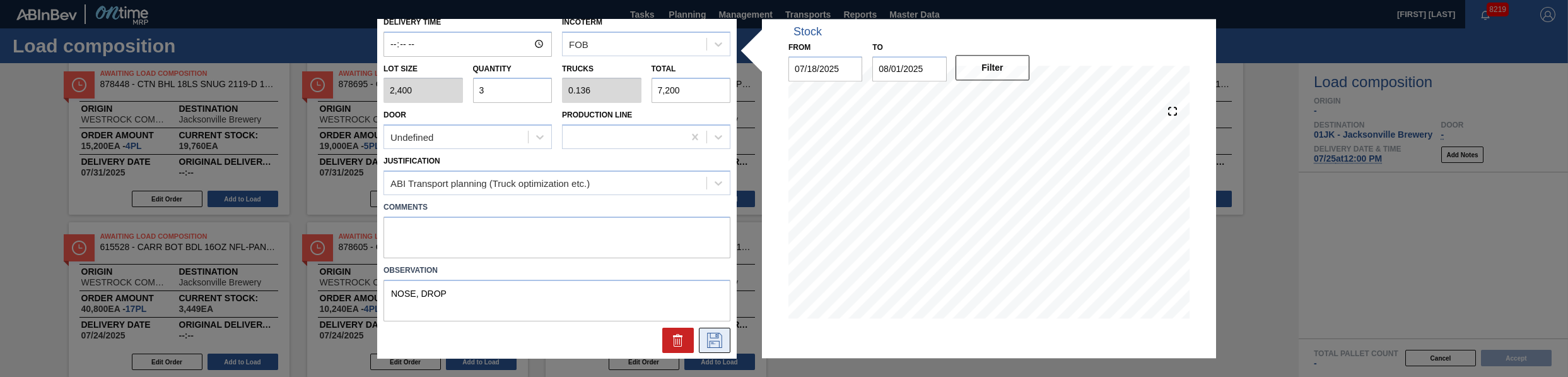 click 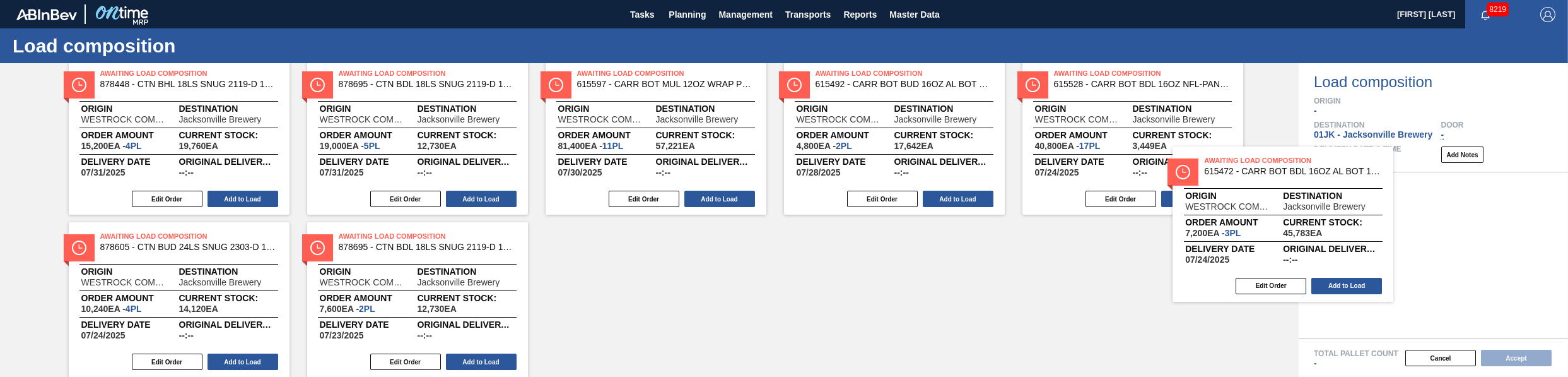 scroll, scrollTop: 63, scrollLeft: 0, axis: vertical 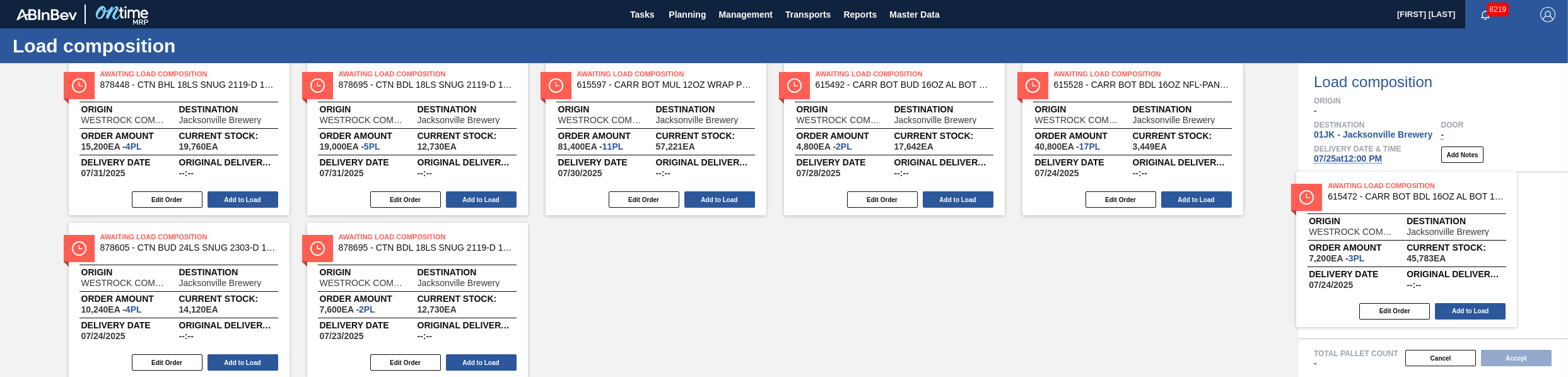 drag, startPoint x: 1109, startPoint y: 129, endPoint x: 1393, endPoint y: 248, distance: 307.9237 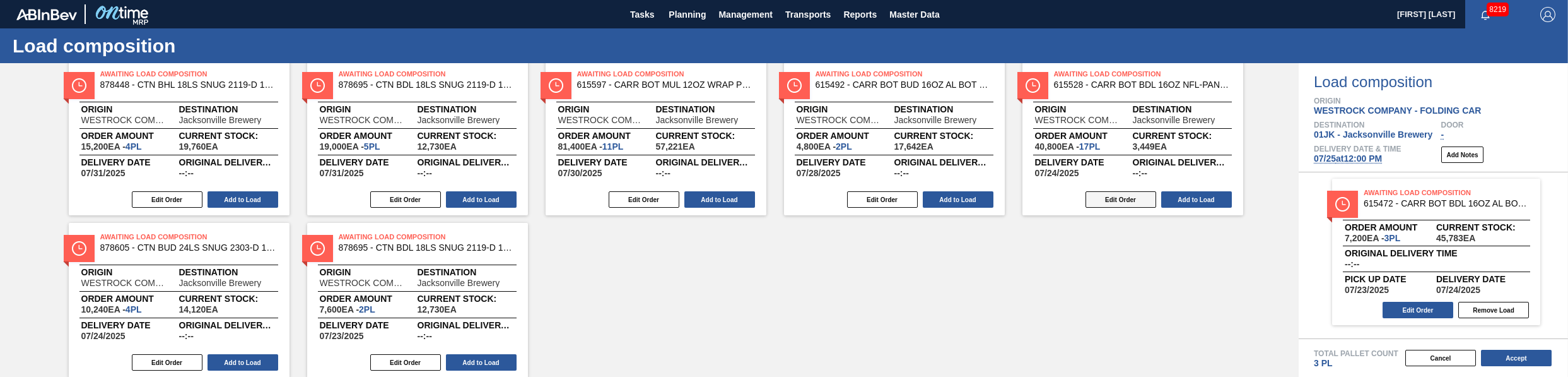 click on "Edit Order" at bounding box center (1121, 200) 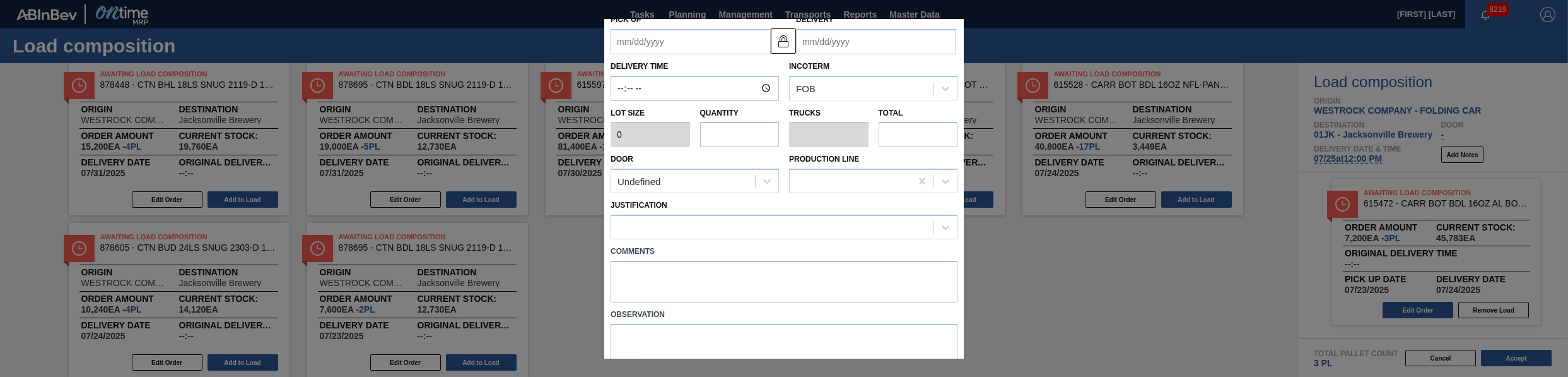 type on "2,400" 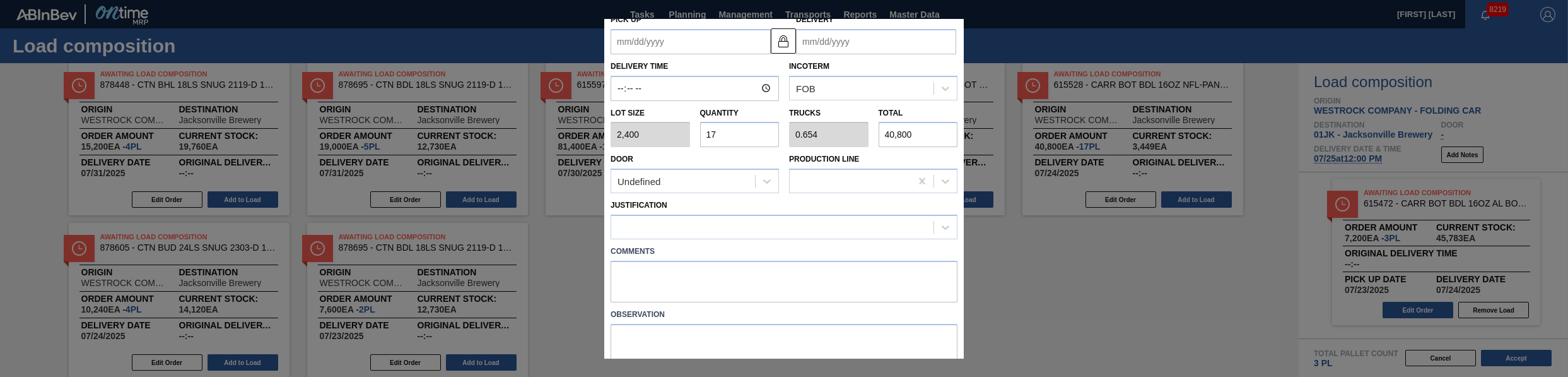 type on "07/23/2025" 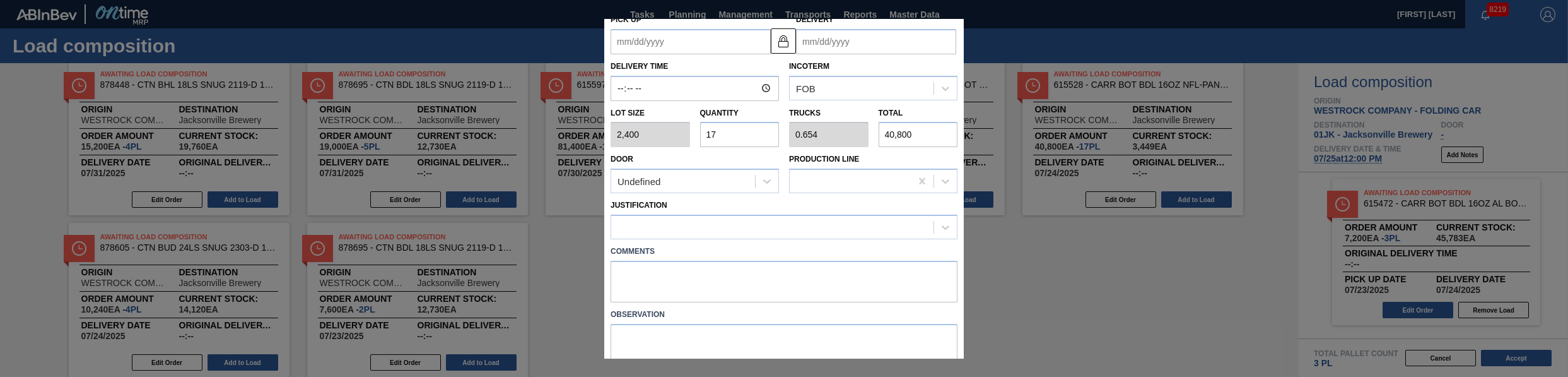 type on "07/24/2025" 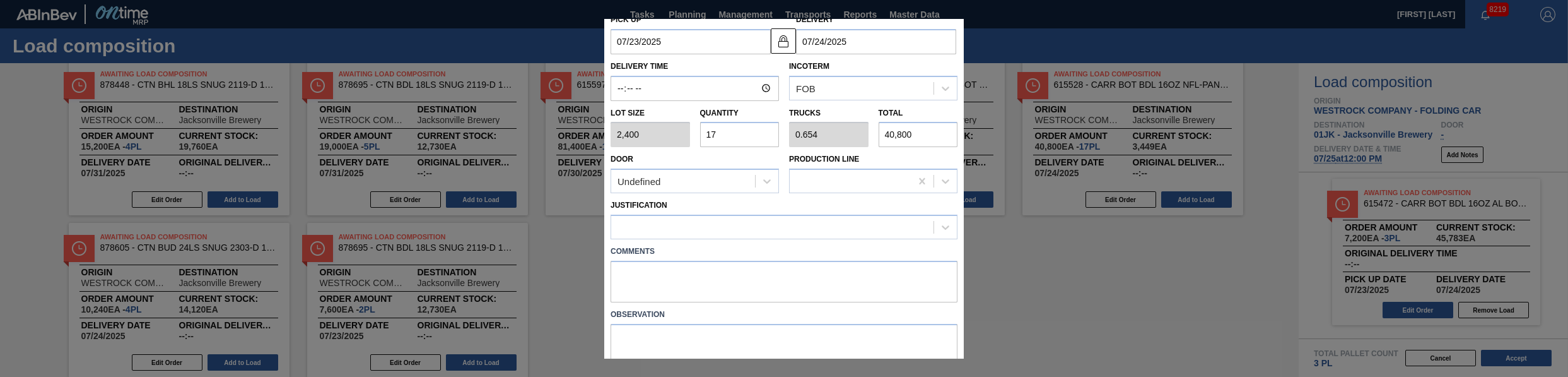 scroll, scrollTop: 111, scrollLeft: 0, axis: vertical 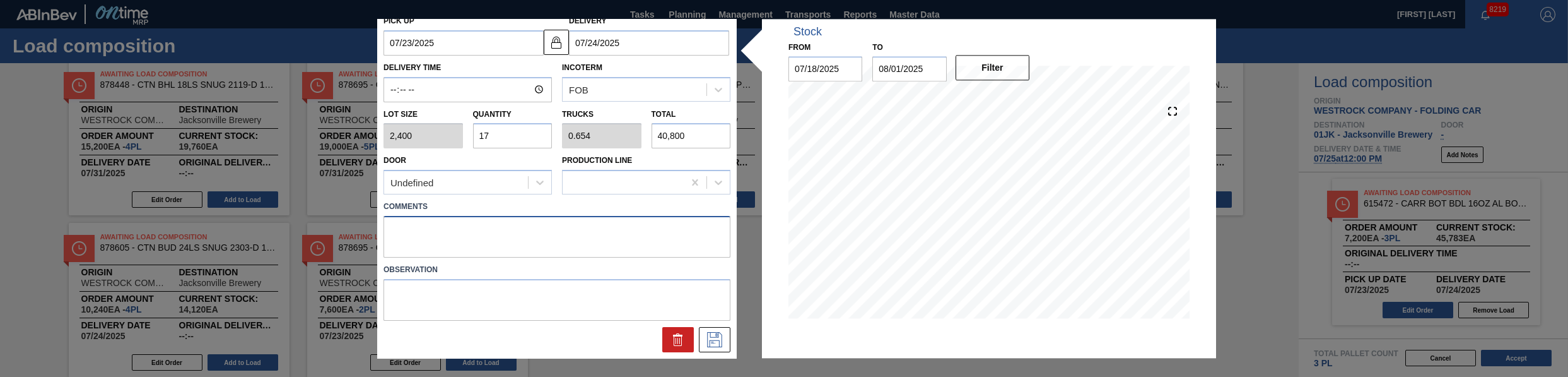 click at bounding box center [557, 237] 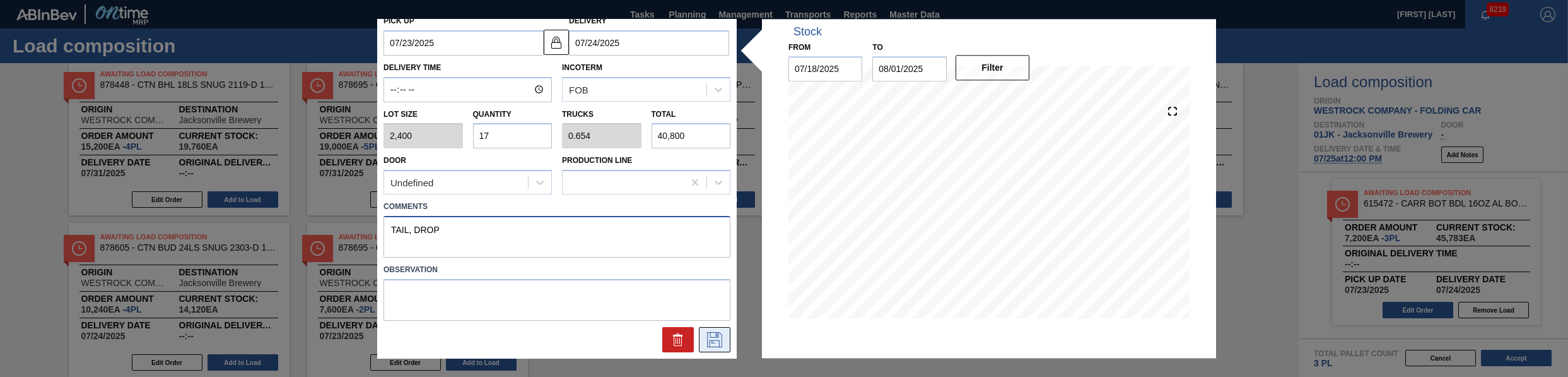 type on "TAIL, DROP" 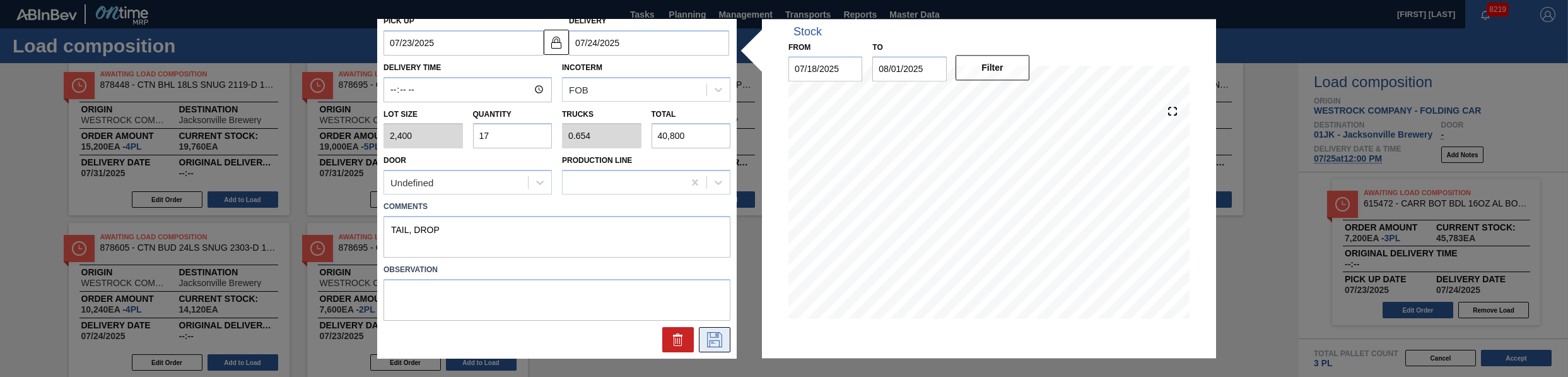 click 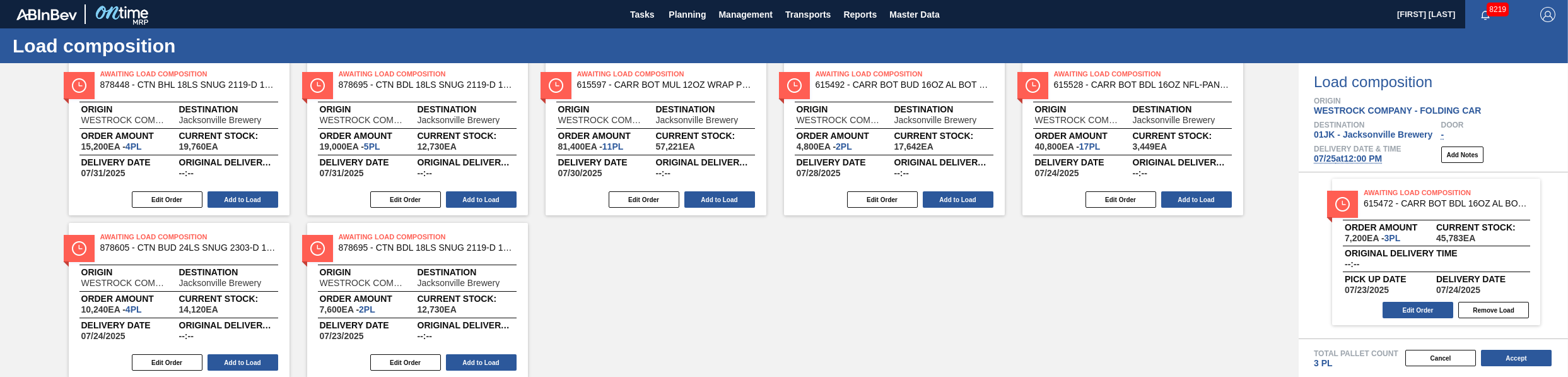 scroll, scrollTop: 62, scrollLeft: 0, axis: vertical 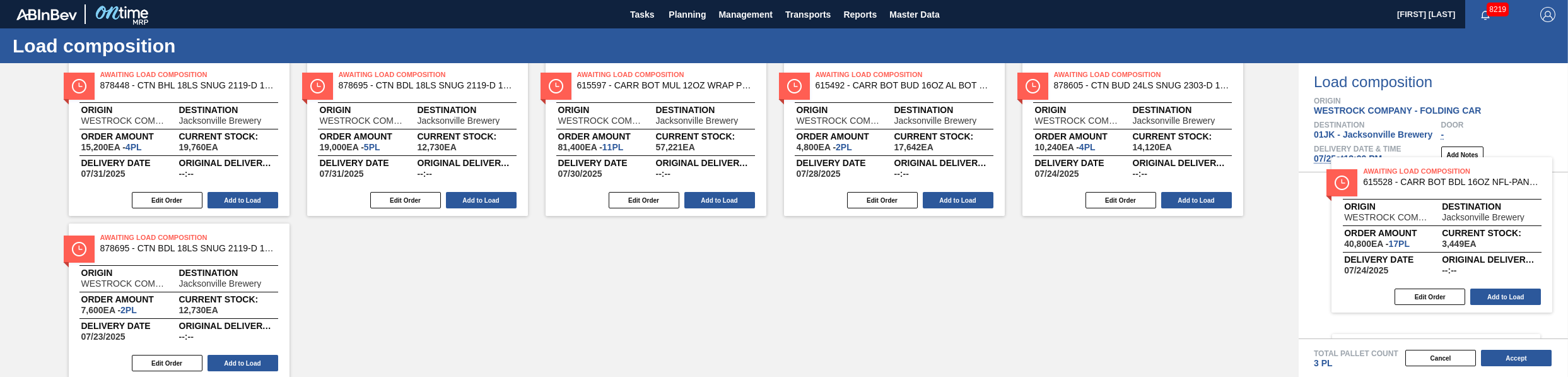 drag, startPoint x: 1125, startPoint y: 109, endPoint x: 1434, endPoint y: 214, distance: 326.3526 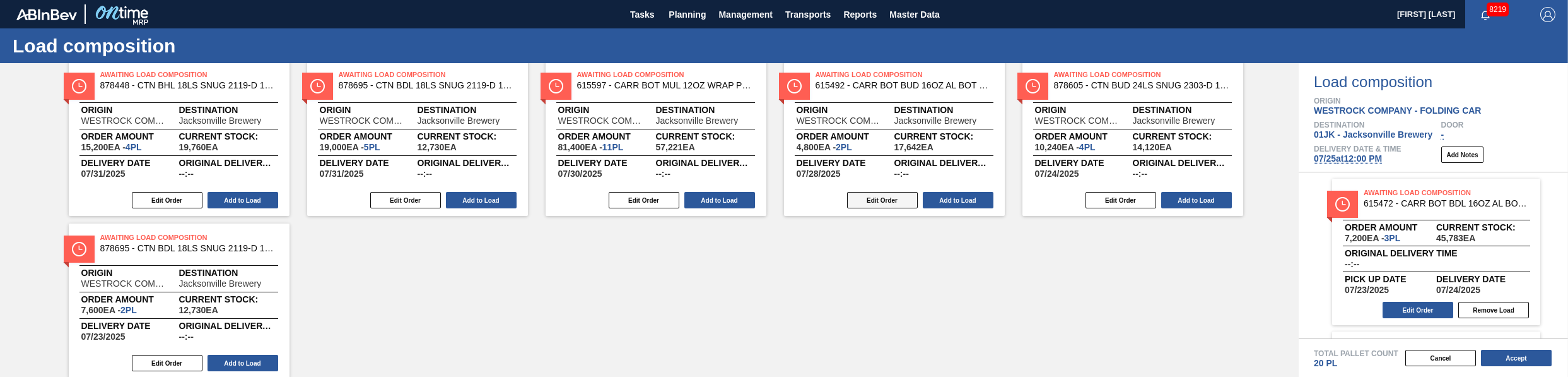 click on "Edit Order" at bounding box center [882, 200] 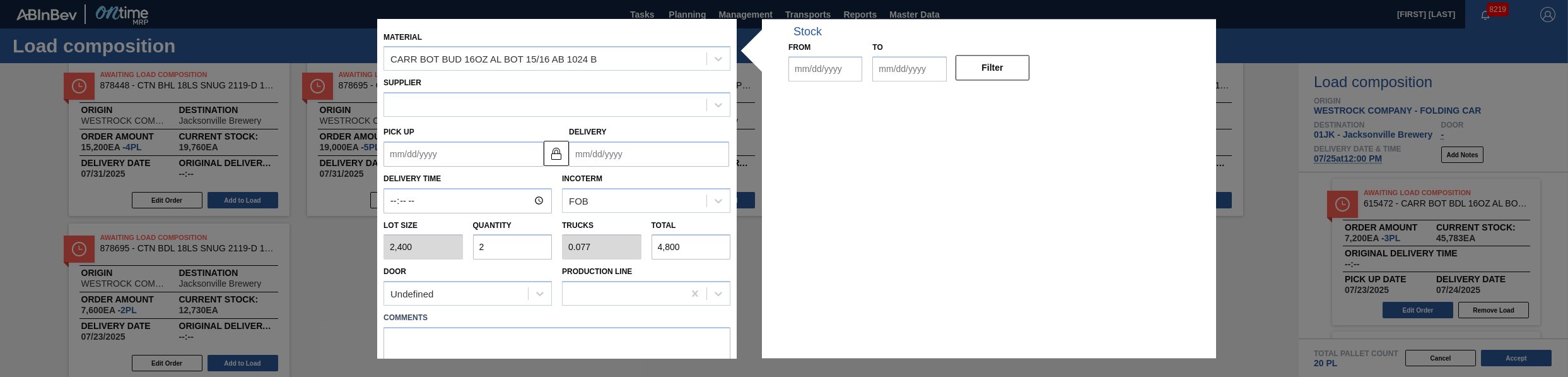 type on "2,400" 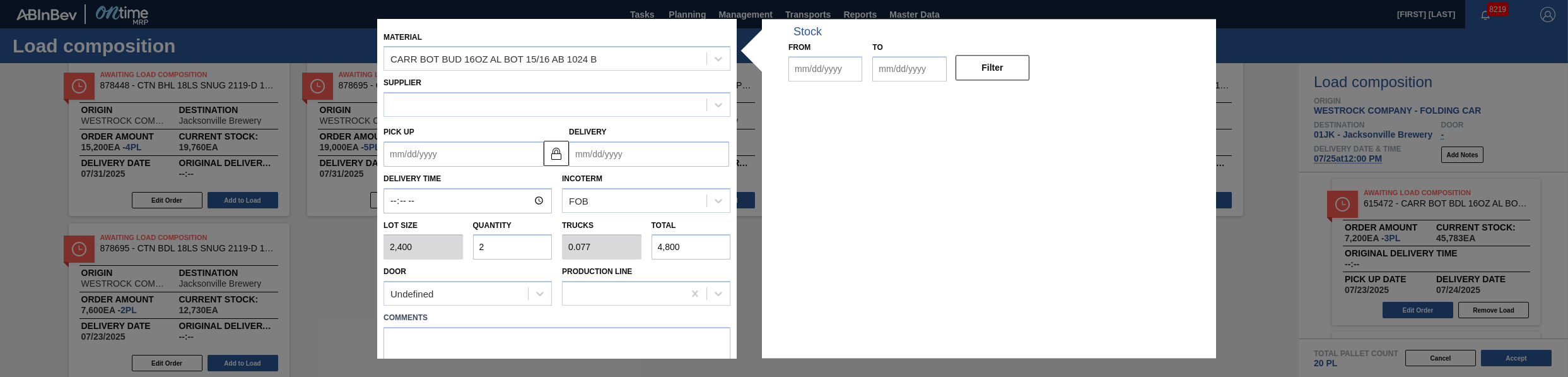 type on "2" 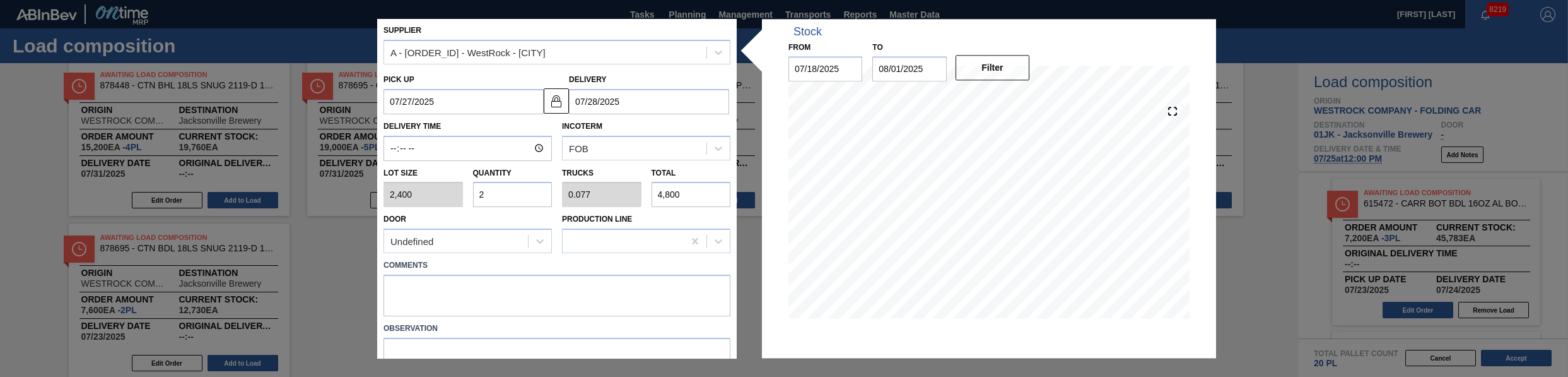 scroll, scrollTop: 63, scrollLeft: 0, axis: vertical 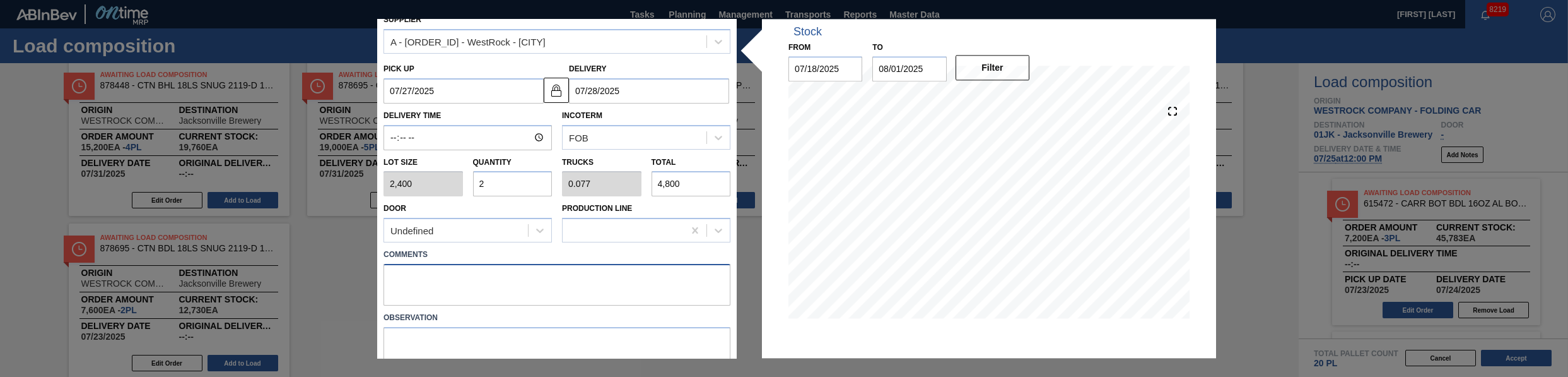 click at bounding box center (557, 285) 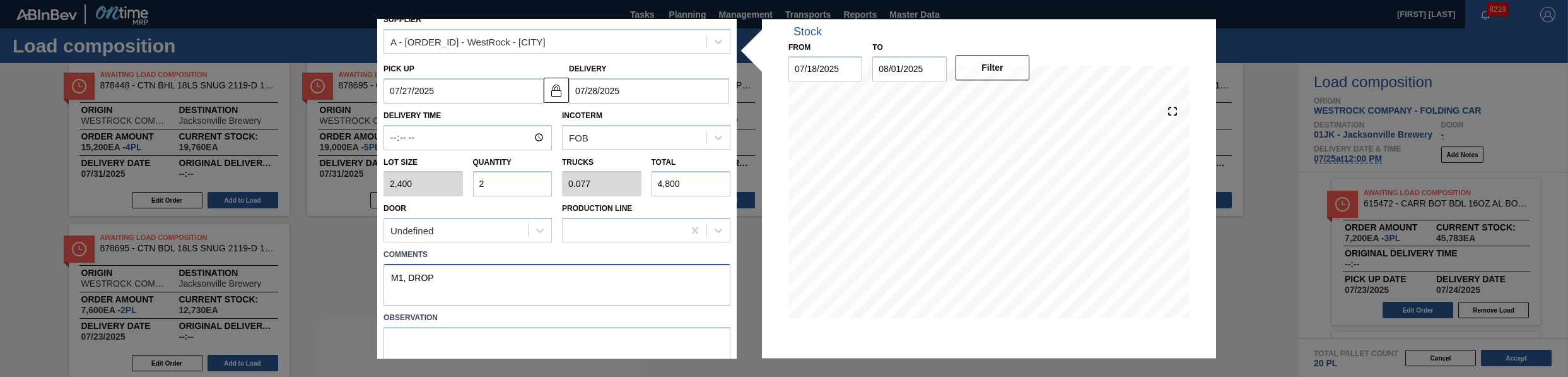 scroll, scrollTop: 111, scrollLeft: 0, axis: vertical 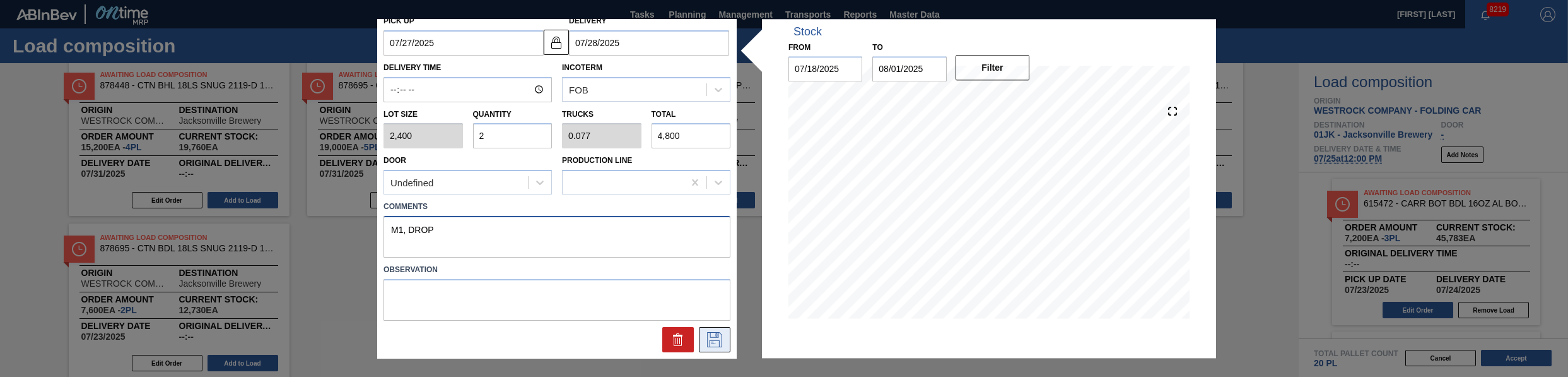 type on "M1, DROP" 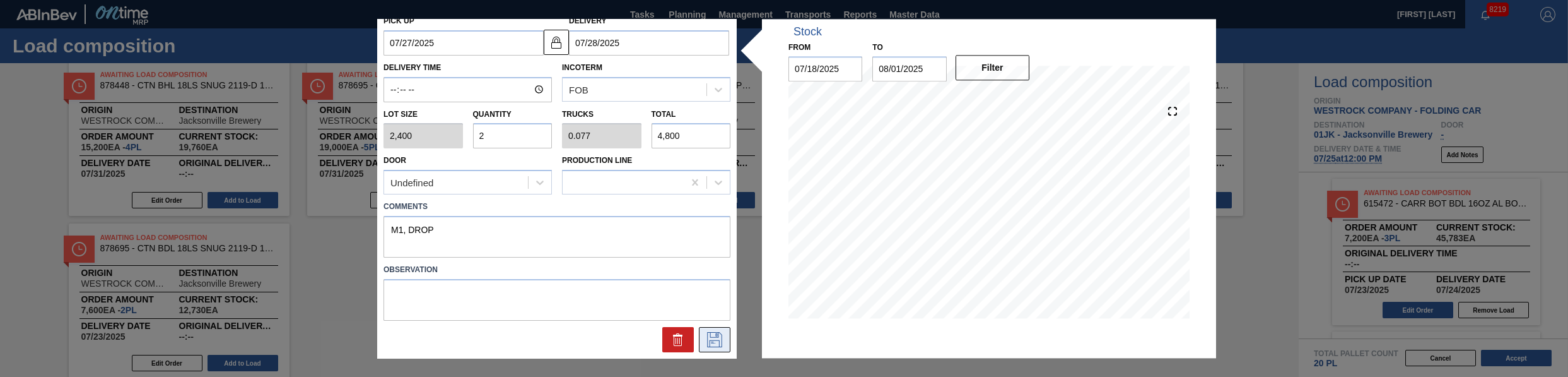 click 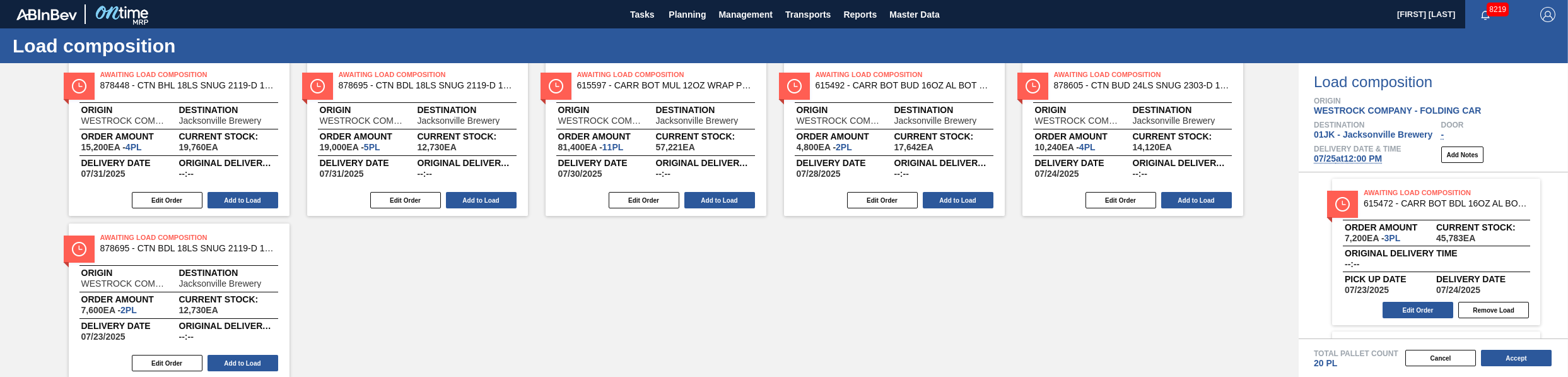 scroll, scrollTop: 62, scrollLeft: 0, axis: vertical 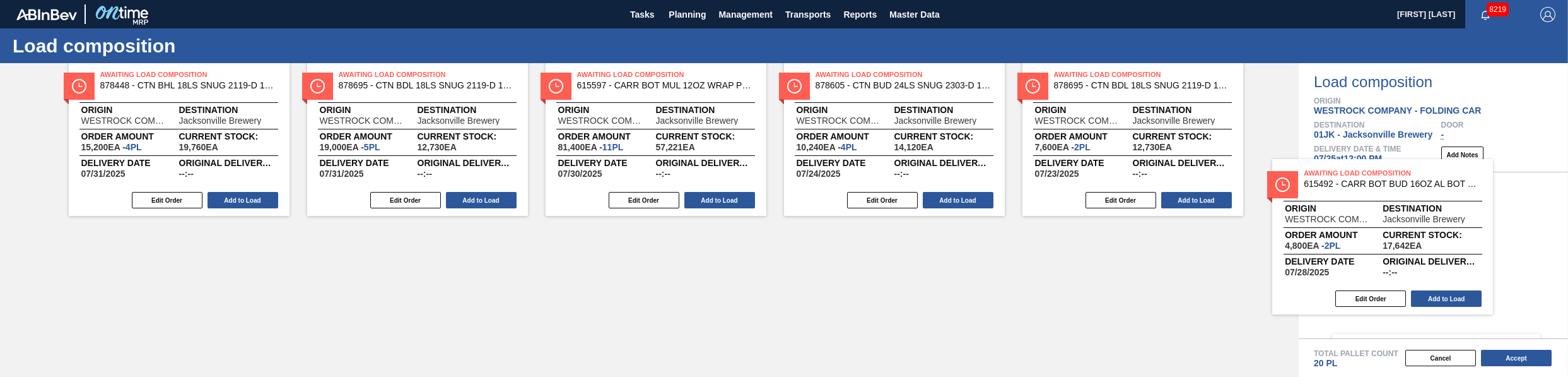 drag, startPoint x: 917, startPoint y: 128, endPoint x: 1461, endPoint y: 224, distance: 552.4056 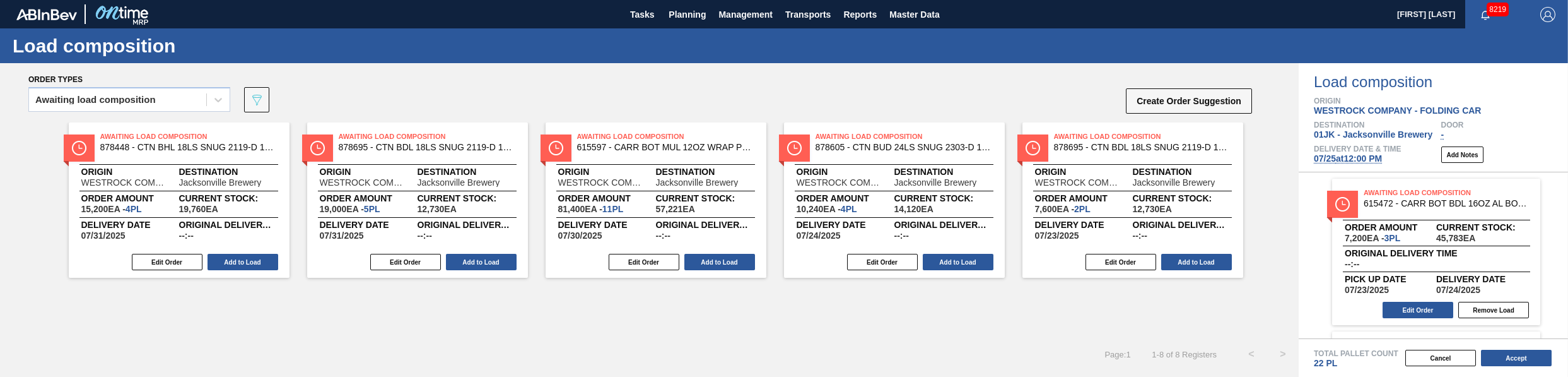 scroll, scrollTop: 0, scrollLeft: 0, axis: both 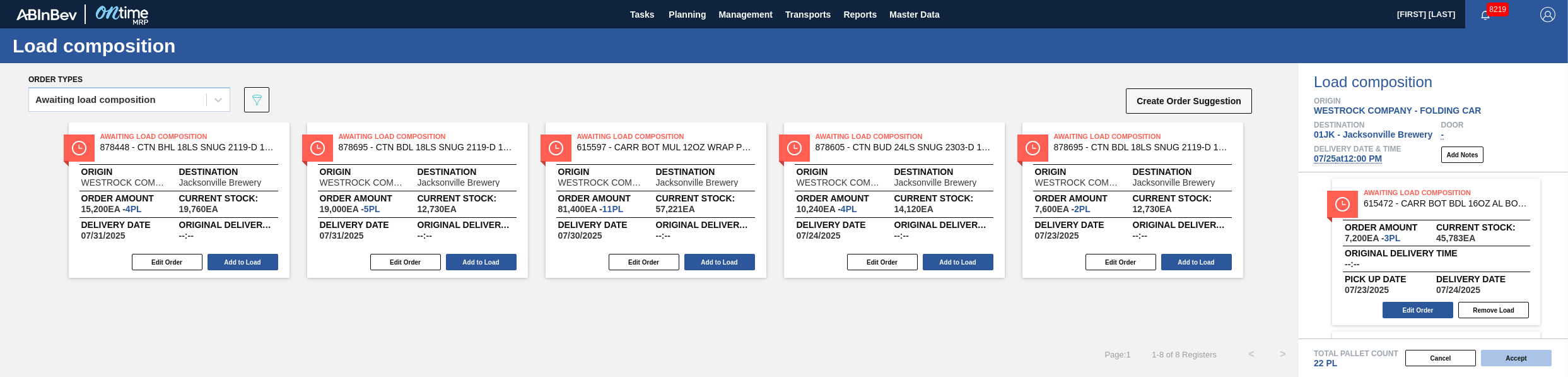 click on "Accept" at bounding box center (1516, 358) 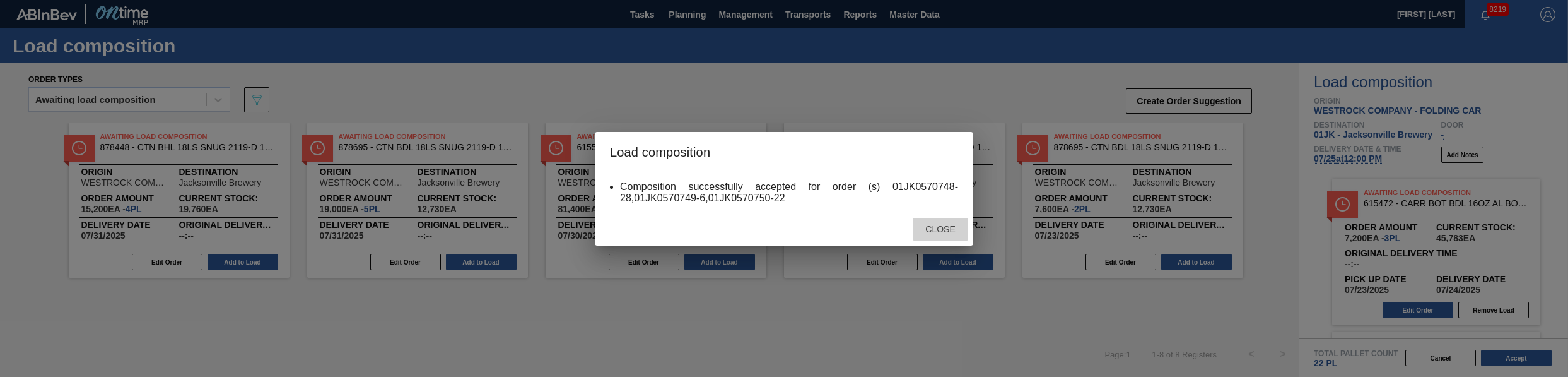 click on "Close" at bounding box center (940, 229) 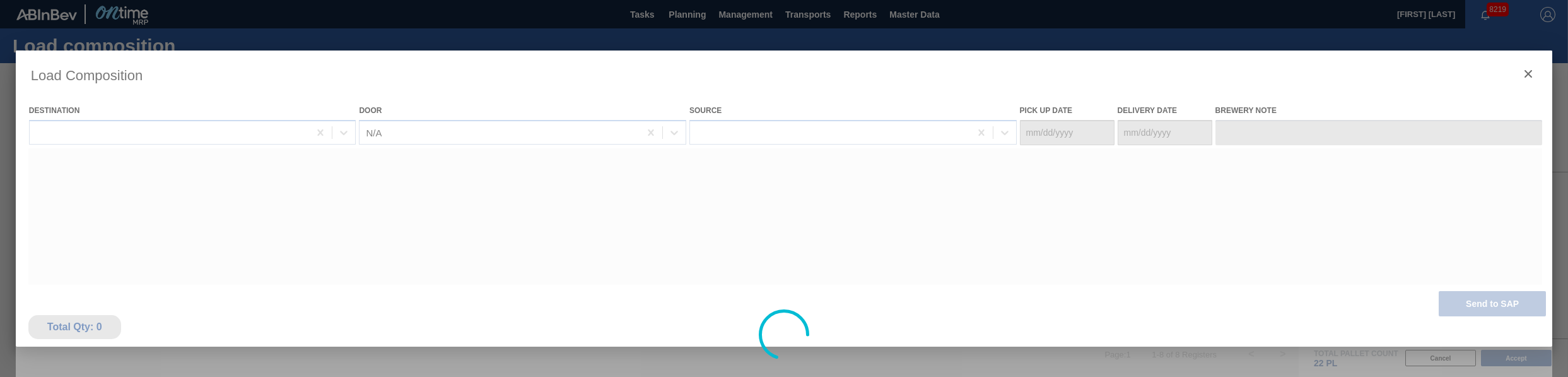 type on "07/24/2025" 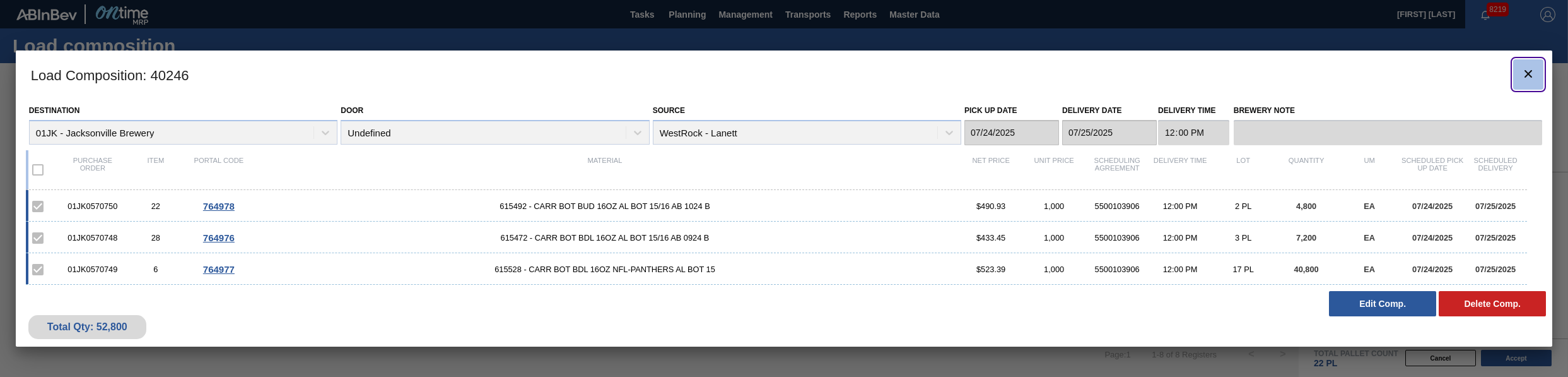 click 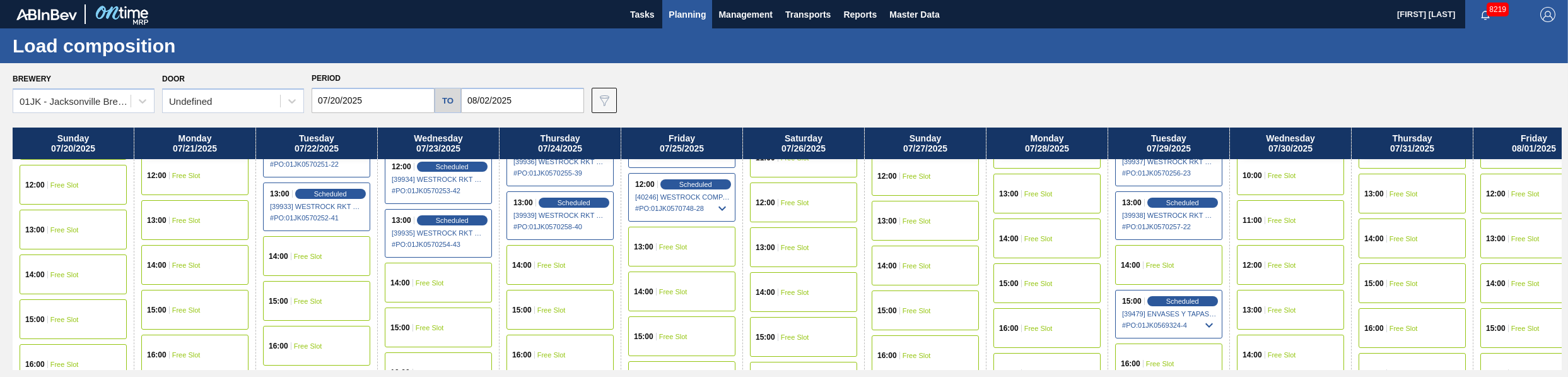 scroll, scrollTop: 568, scrollLeft: 0, axis: vertical 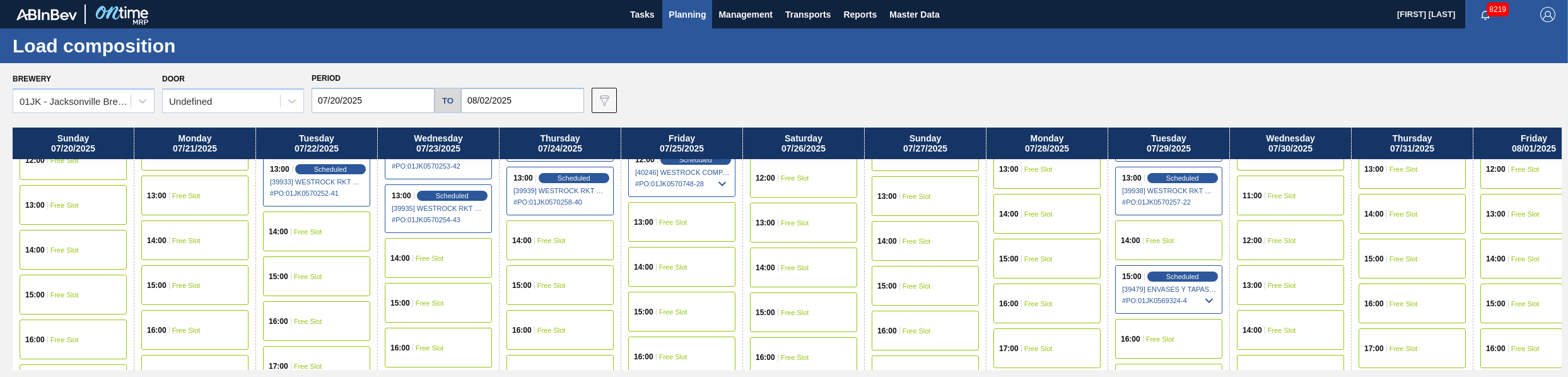 click on "13:00 Free Slot" at bounding box center (682, 222) 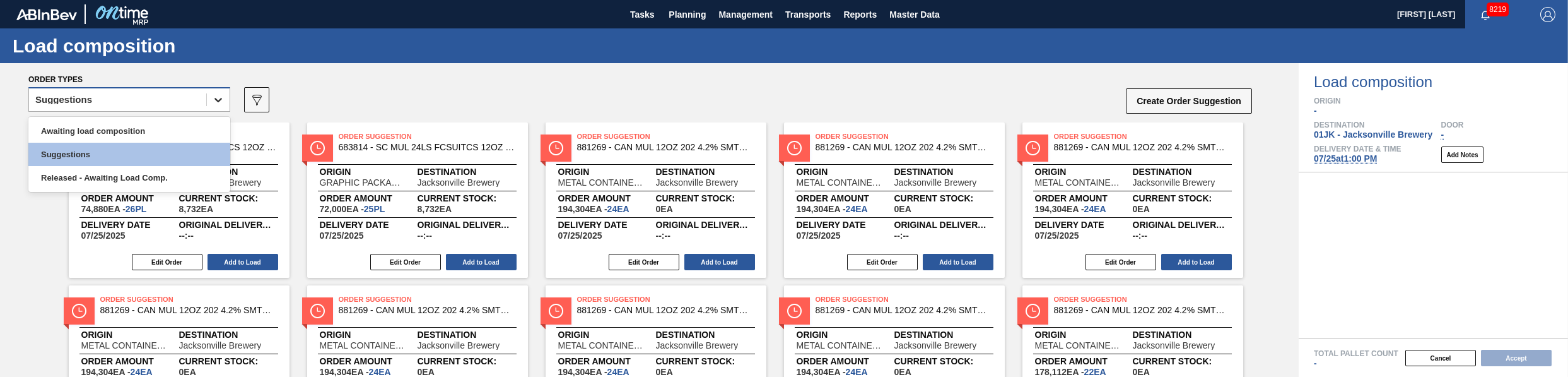 click at bounding box center [218, 100] 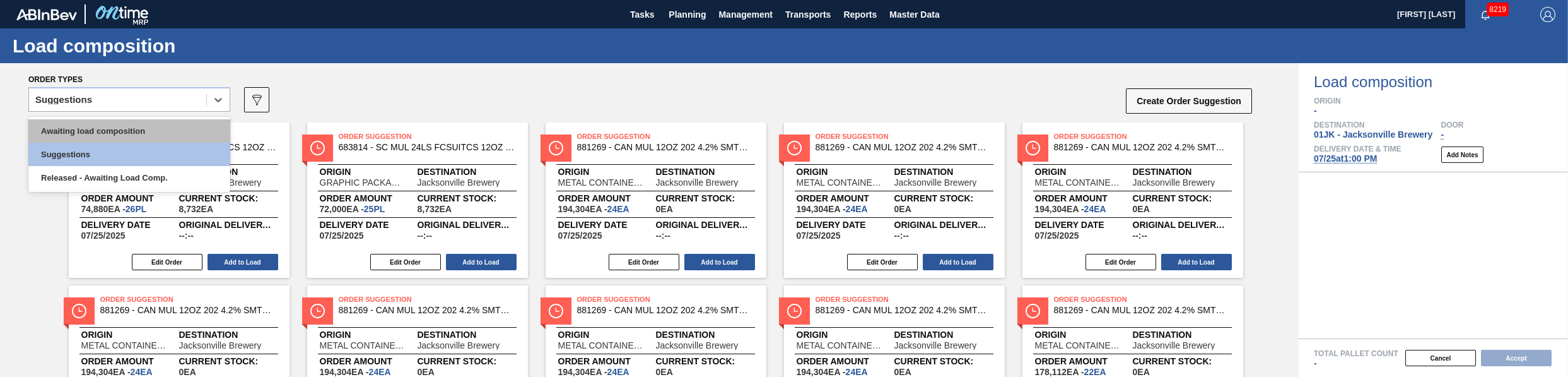 click on "Awaiting load composition" at bounding box center [129, 131] 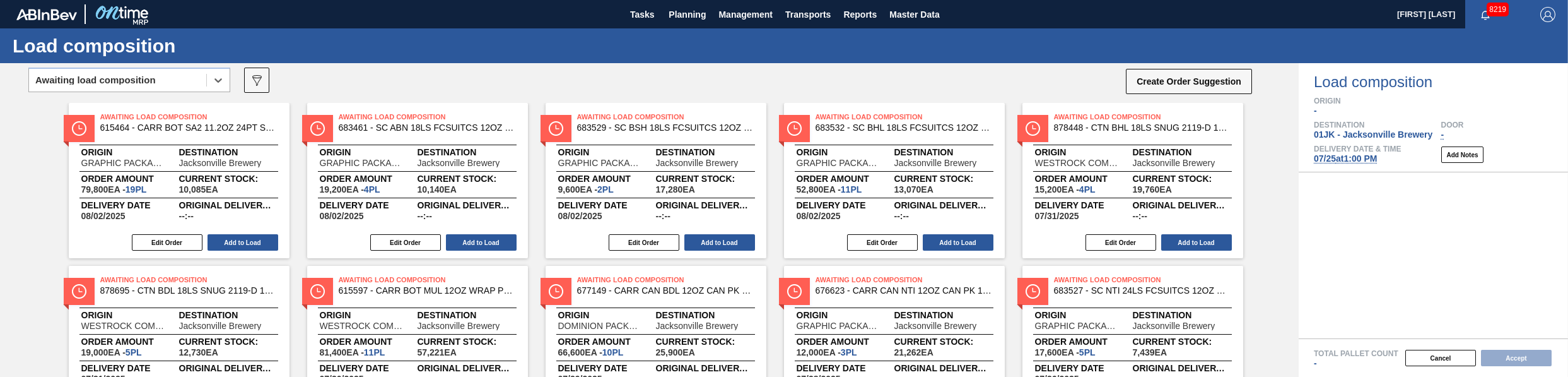 scroll, scrollTop: 0, scrollLeft: 0, axis: both 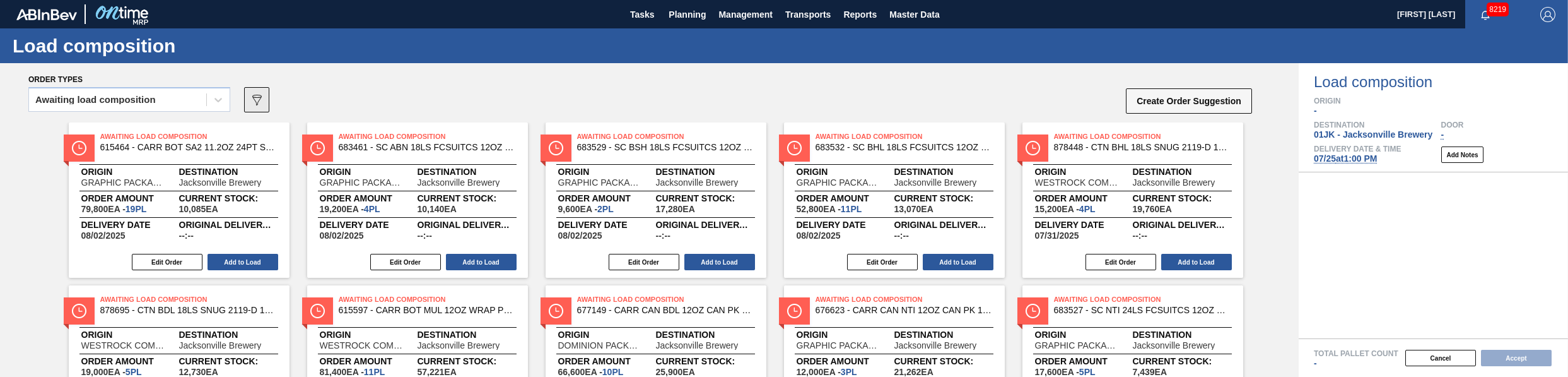 click on "089F7B8B-B2A5-4AFE-B5C0-19BA573D28AC" 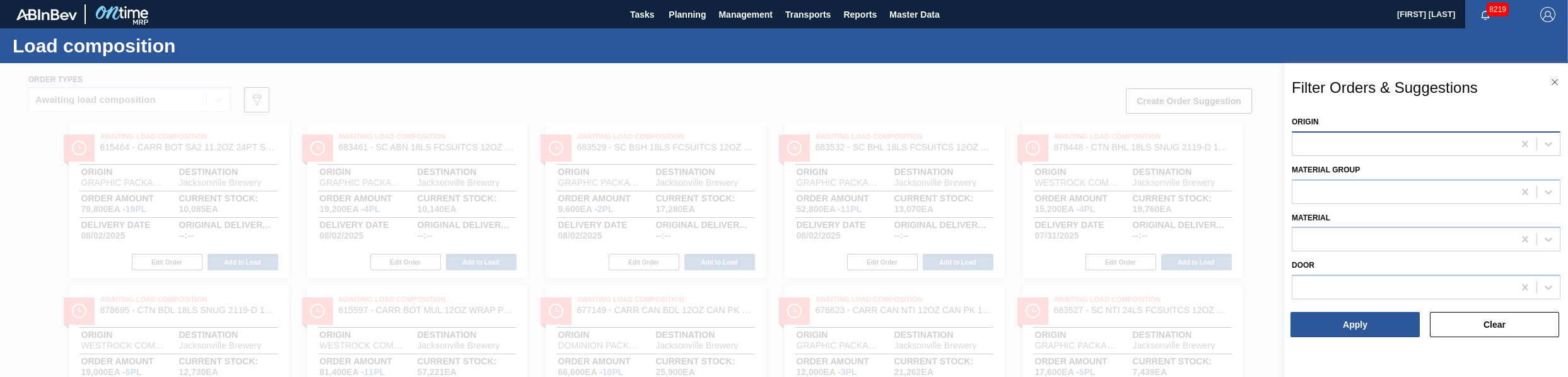 click at bounding box center (1403, 143) 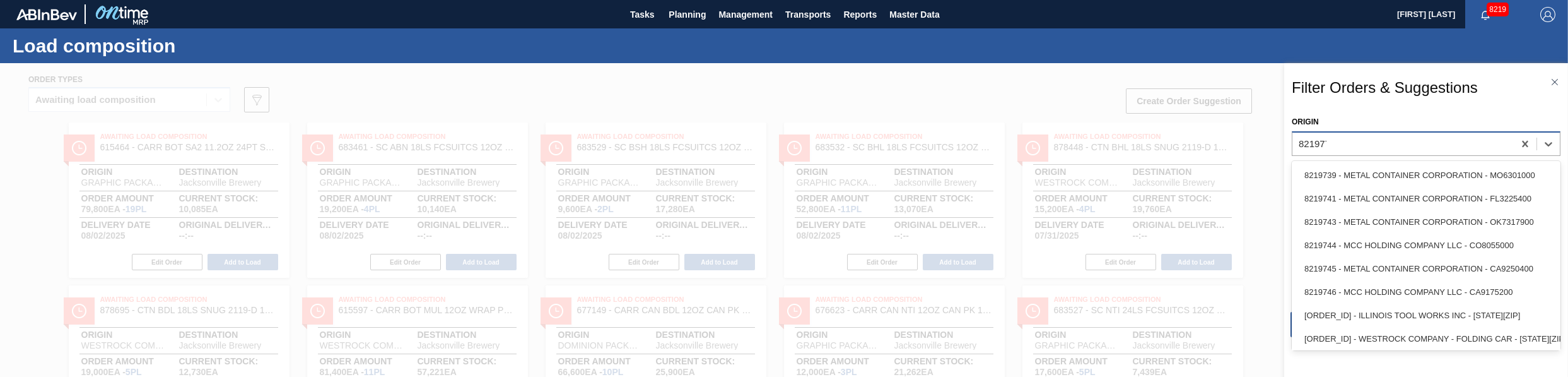 type on "8219776" 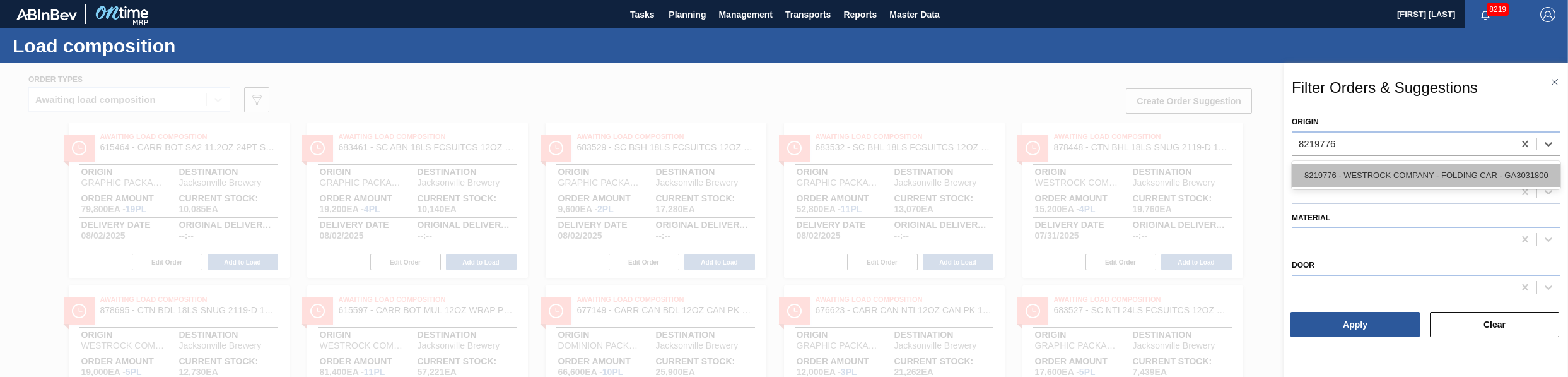 click on "8219776 - WESTROCK COMPANY - FOLDING CAR - GA3031800" at bounding box center [1426, 175] 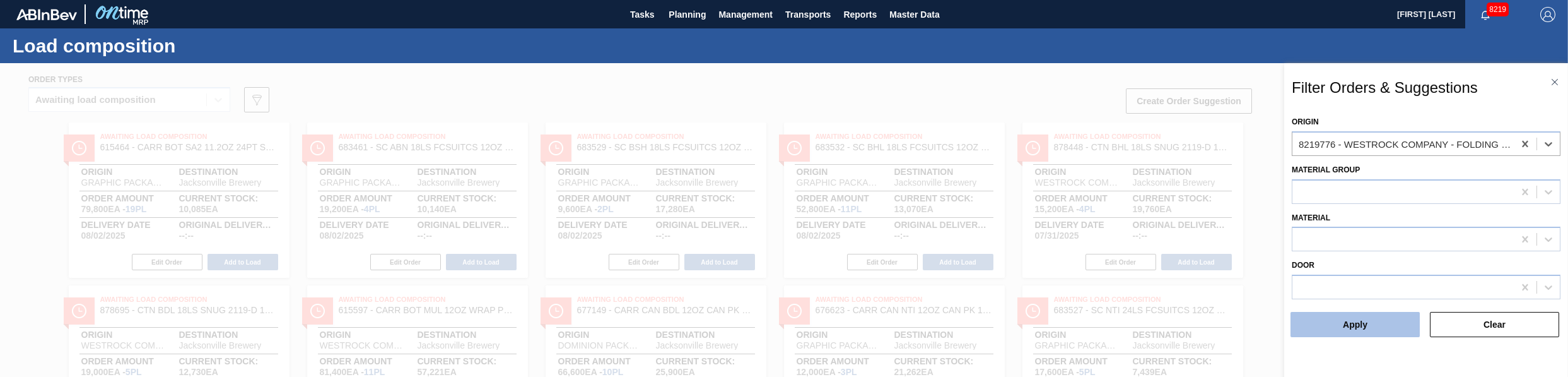 click on "Apply" at bounding box center (1355, 325) 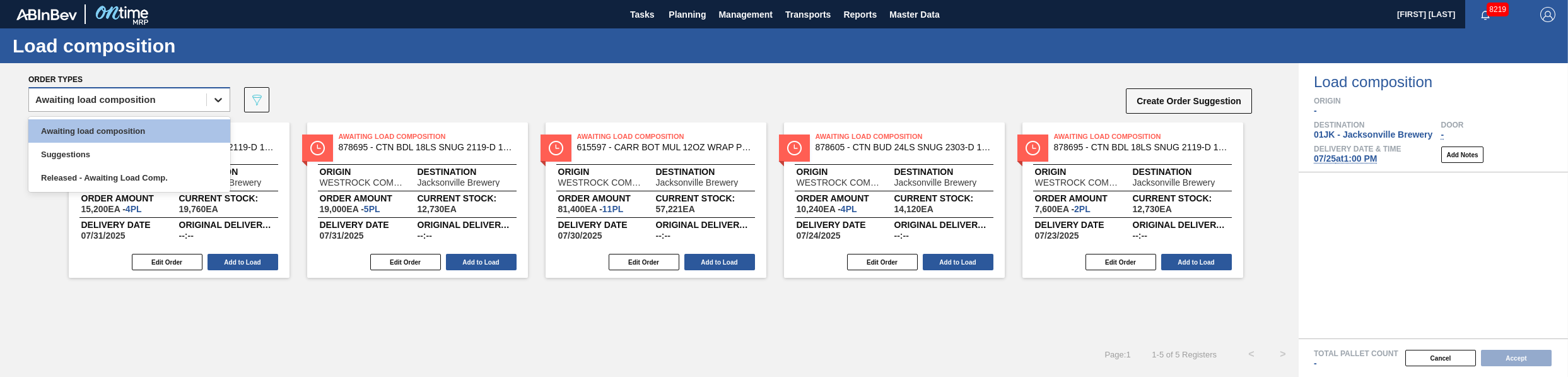 click 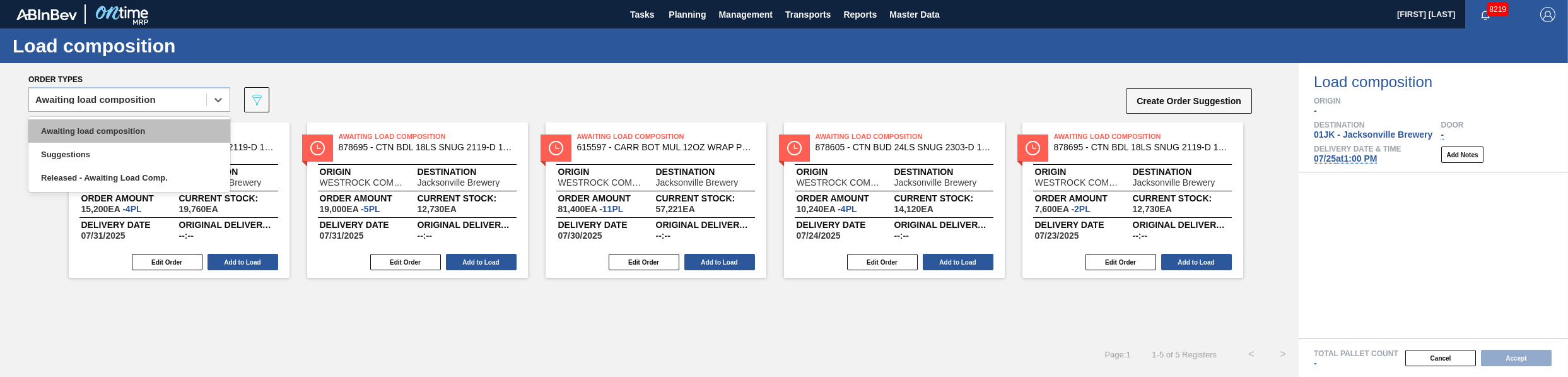 click on "Awaiting load composition" at bounding box center (129, 131) 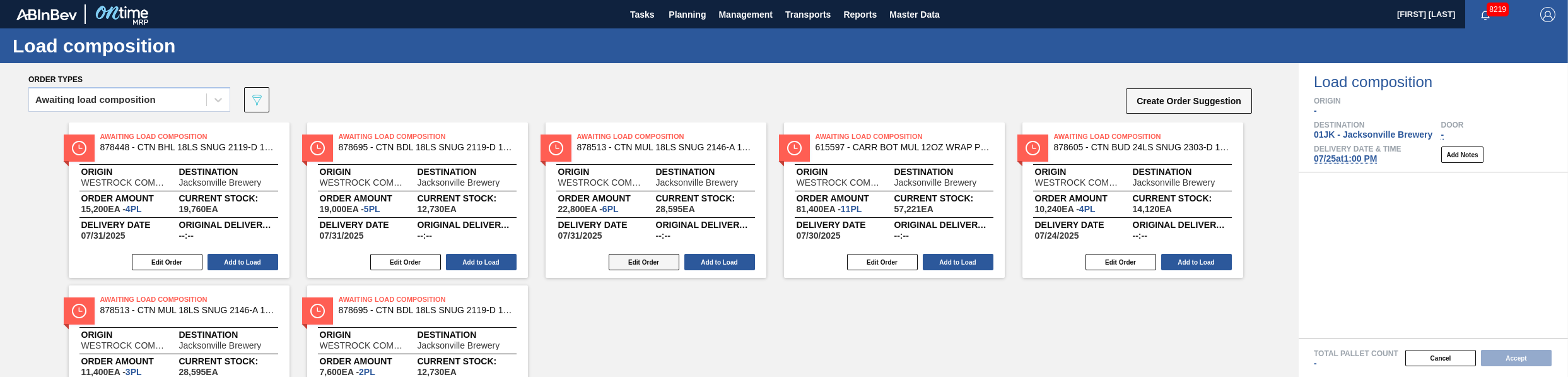 click on "Edit Order" at bounding box center [644, 262] 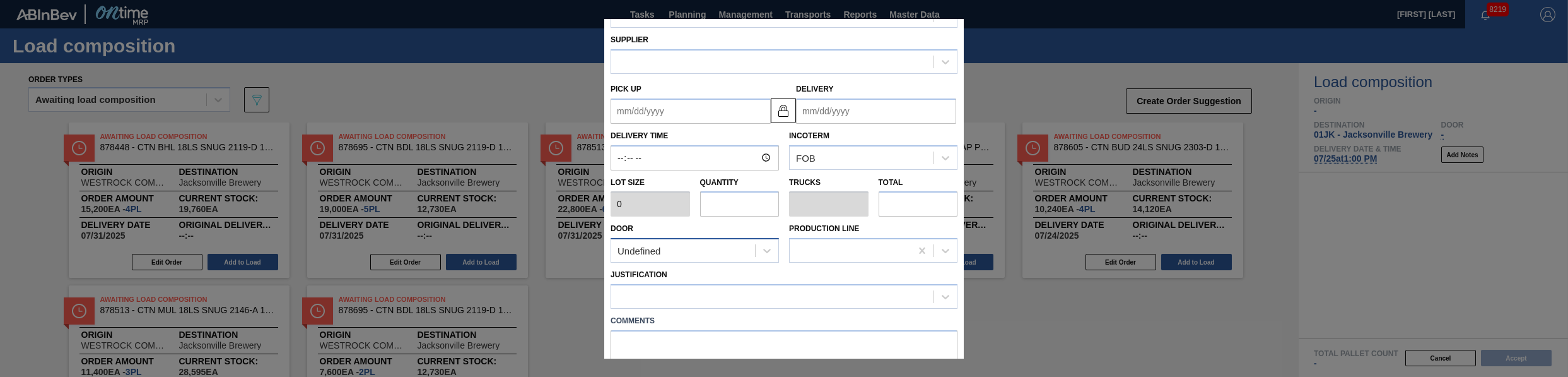 type on "3,800" 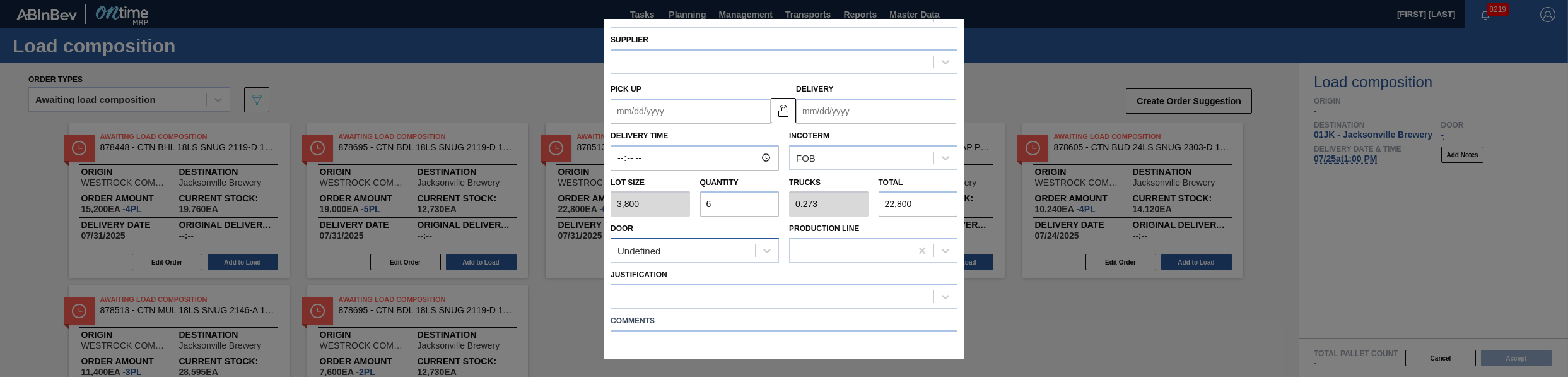 type on "07/30/2025" 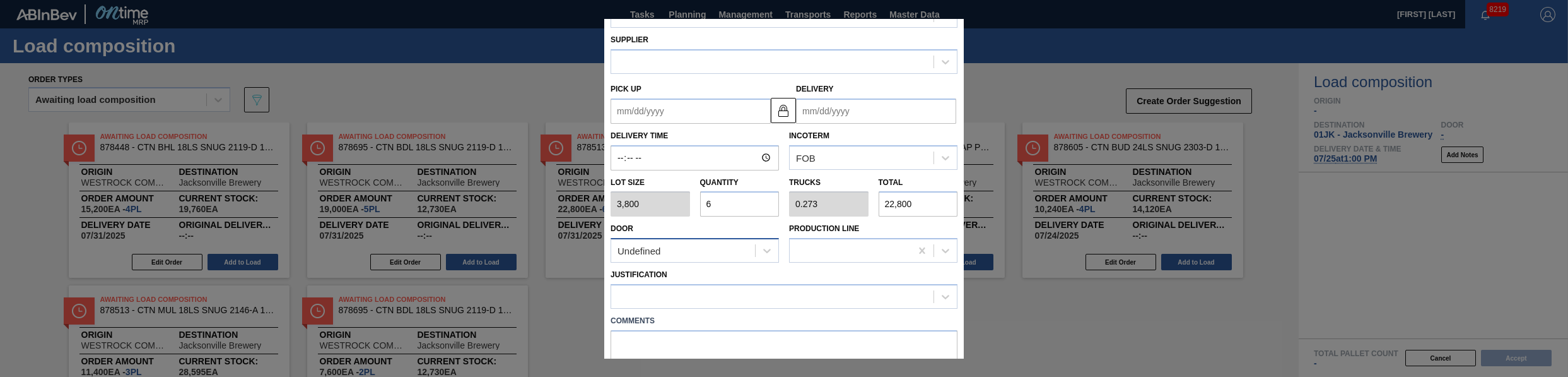 type on "07/31/2025" 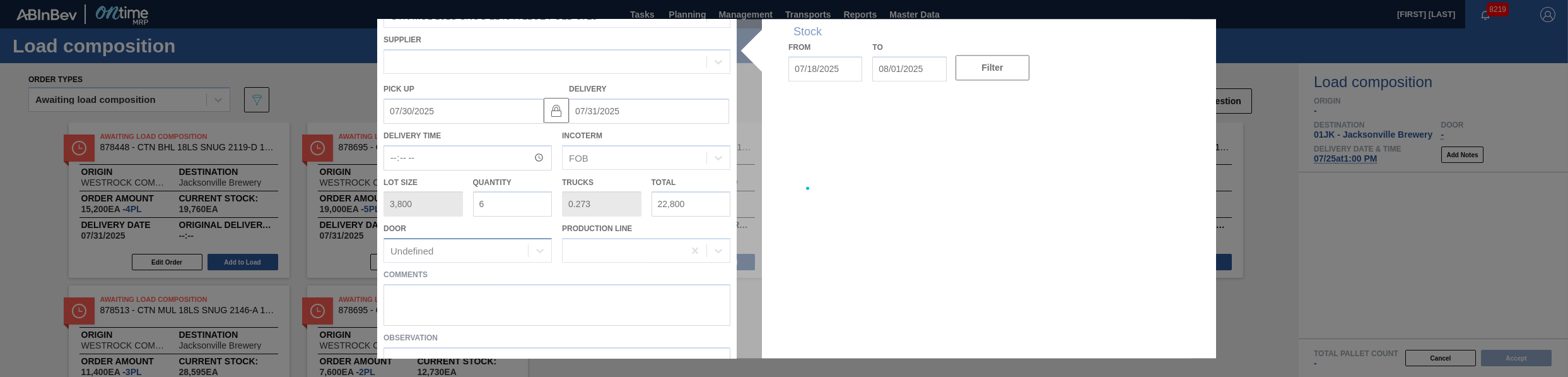 scroll, scrollTop: 111, scrollLeft: 0, axis: vertical 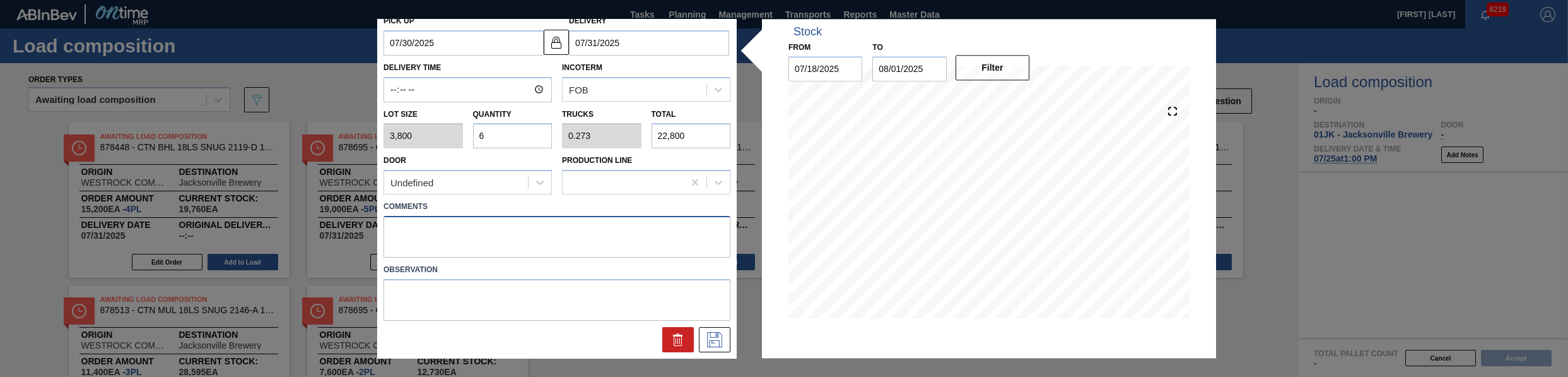 click at bounding box center [557, 237] 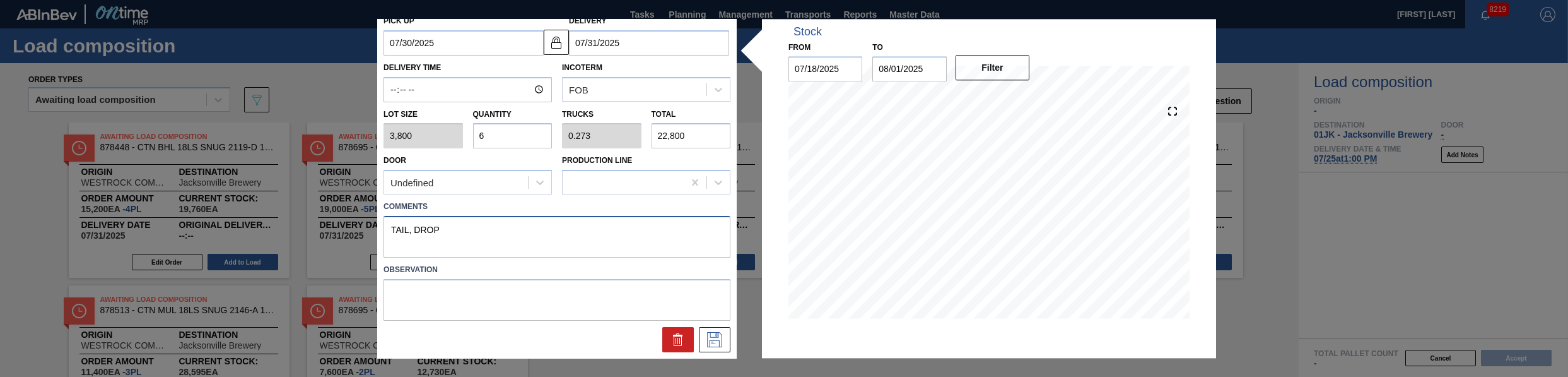 drag, startPoint x: 522, startPoint y: 237, endPoint x: 215, endPoint y: 242, distance: 307.0407 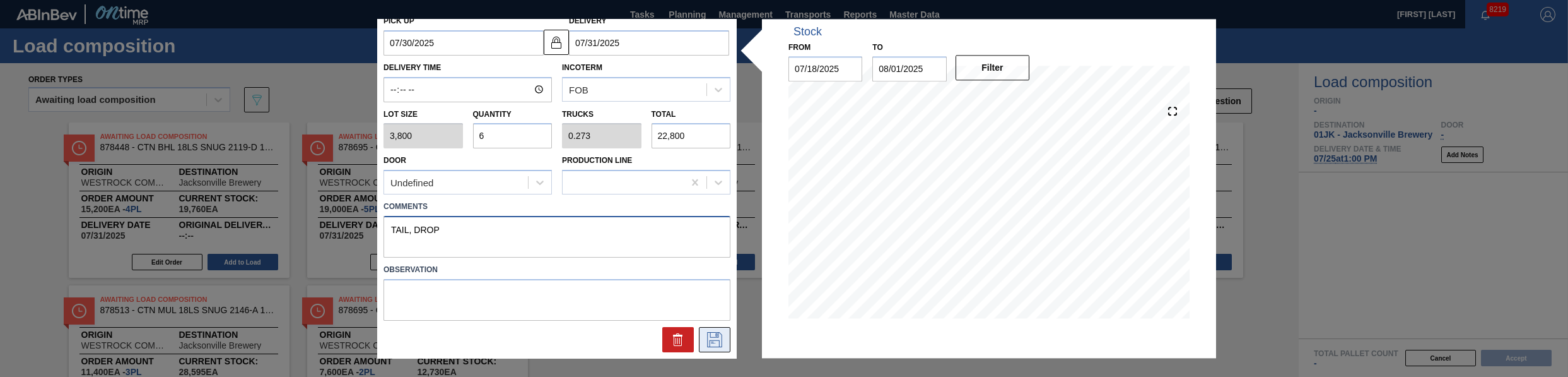 type on "TAIL, DROP" 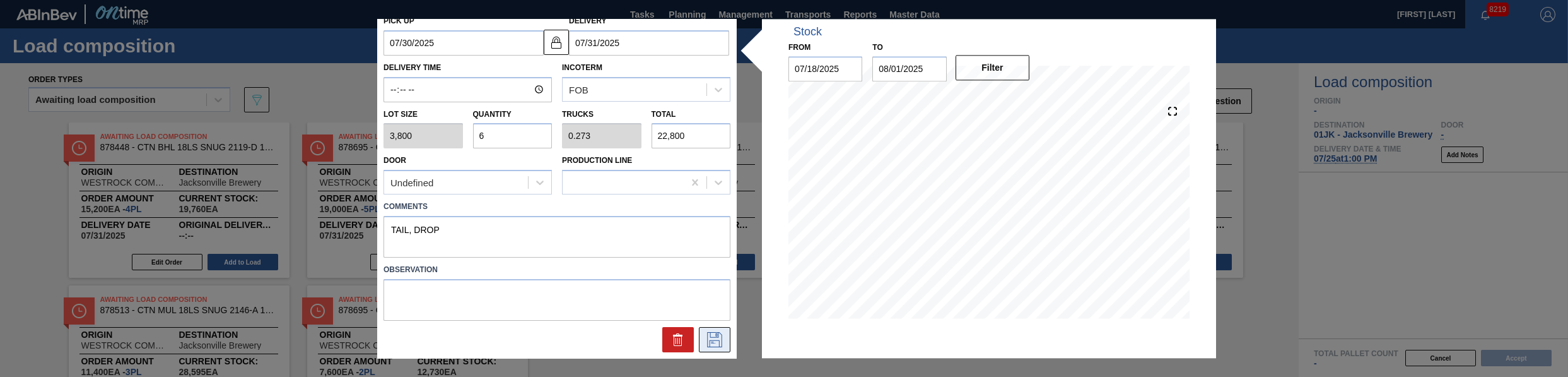 click 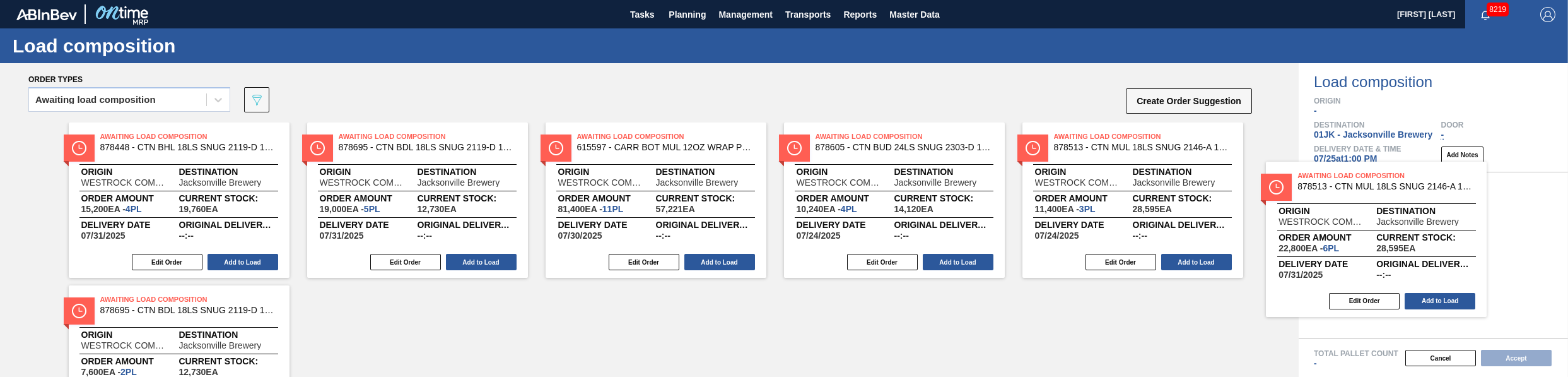 drag, startPoint x: 689, startPoint y: 179, endPoint x: 1415, endPoint y: 218, distance: 727.0468 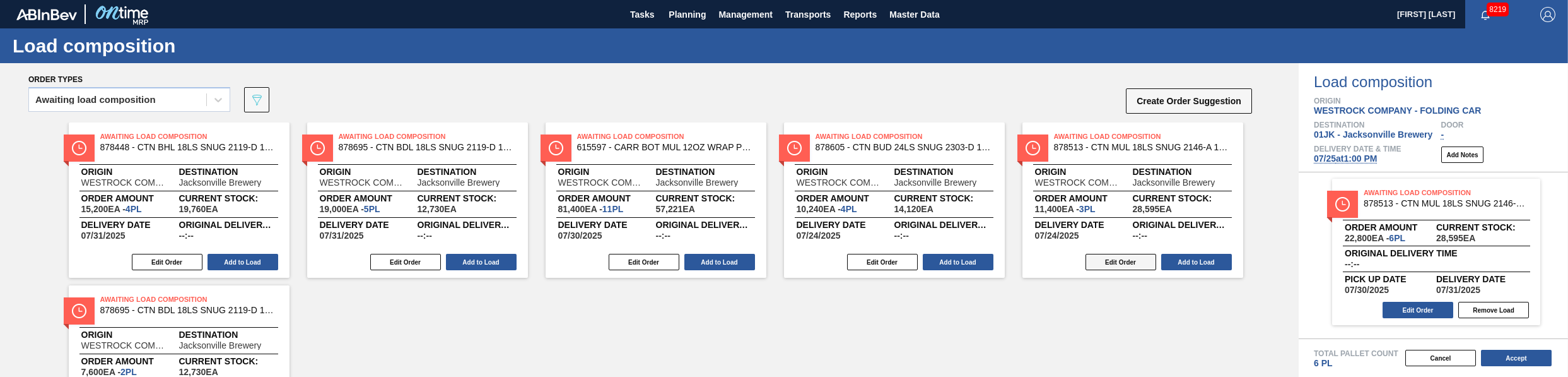 click on "Edit Order" at bounding box center (1121, 262) 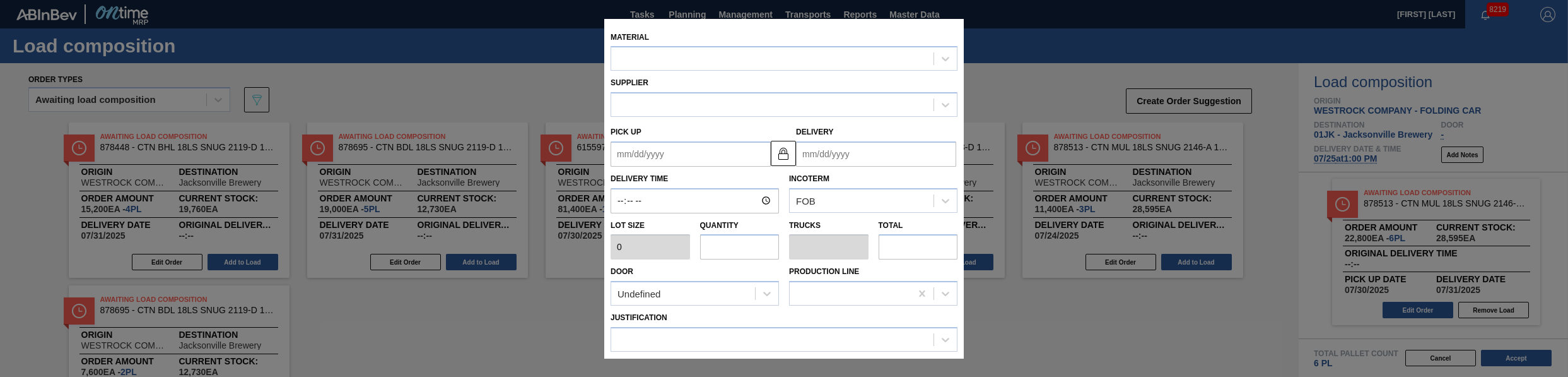 type on "3,800" 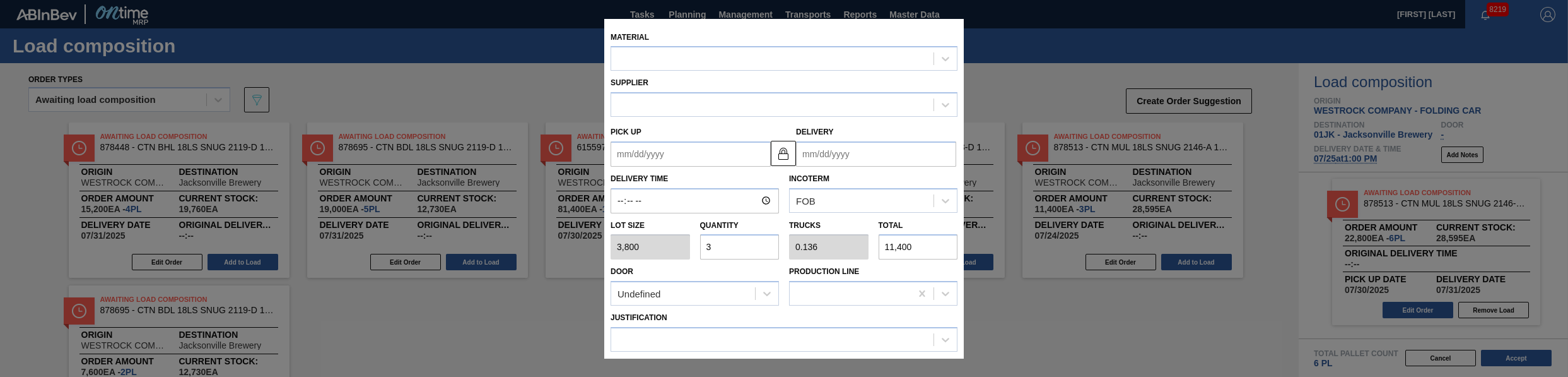 type on "07/23/2025" 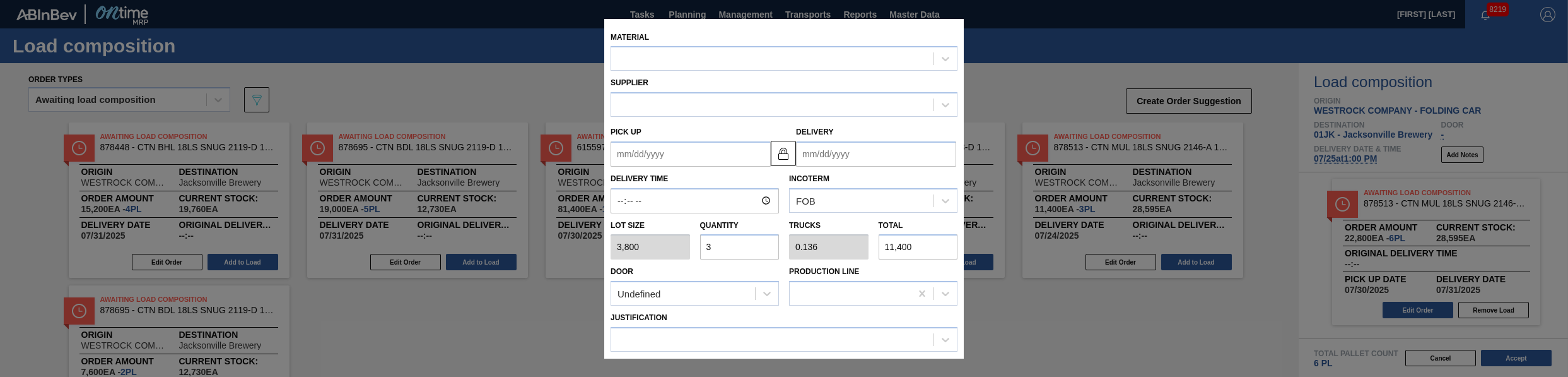 type on "07/24/2025" 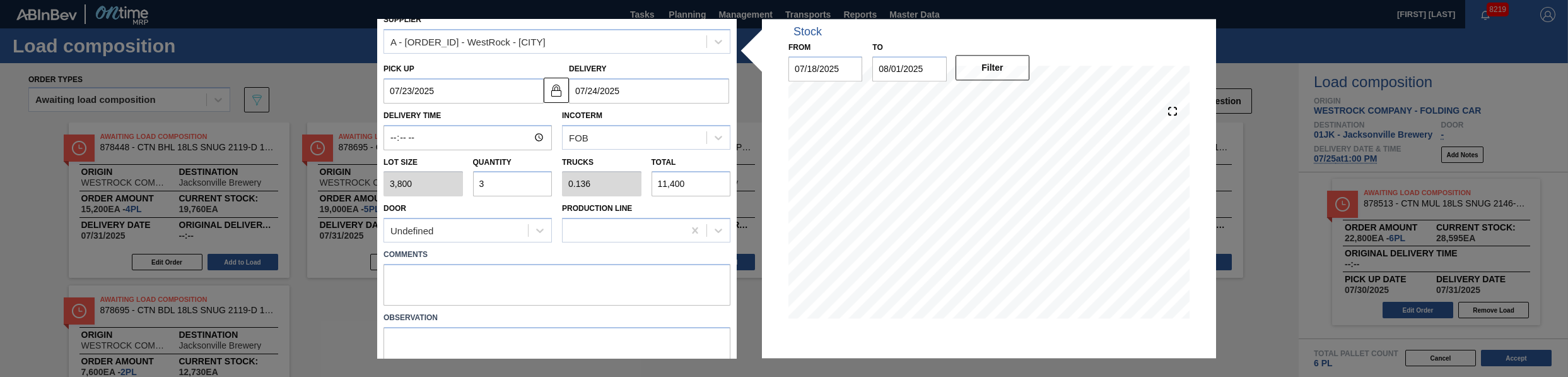 scroll, scrollTop: 111, scrollLeft: 0, axis: vertical 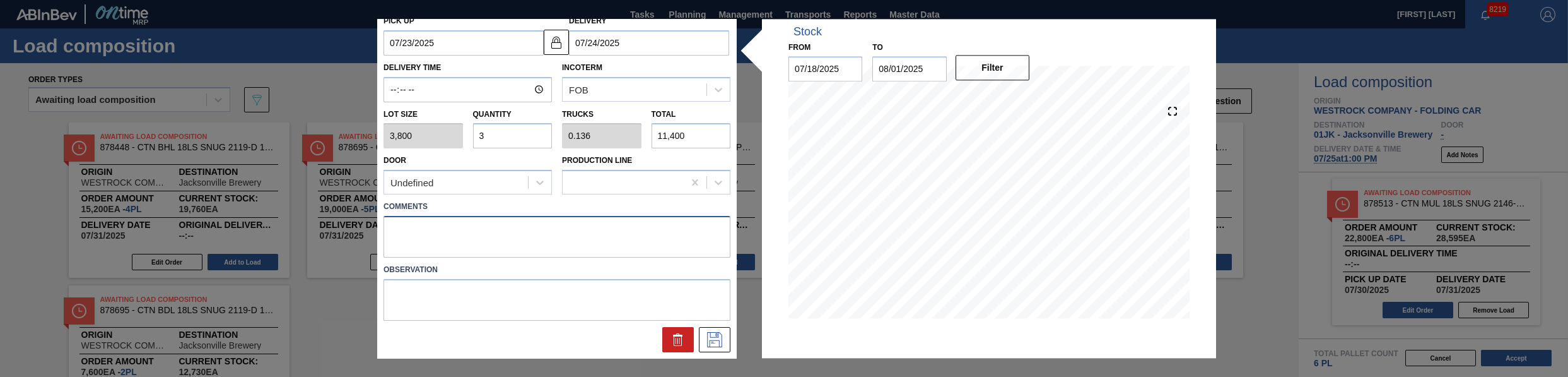 click at bounding box center [557, 237] 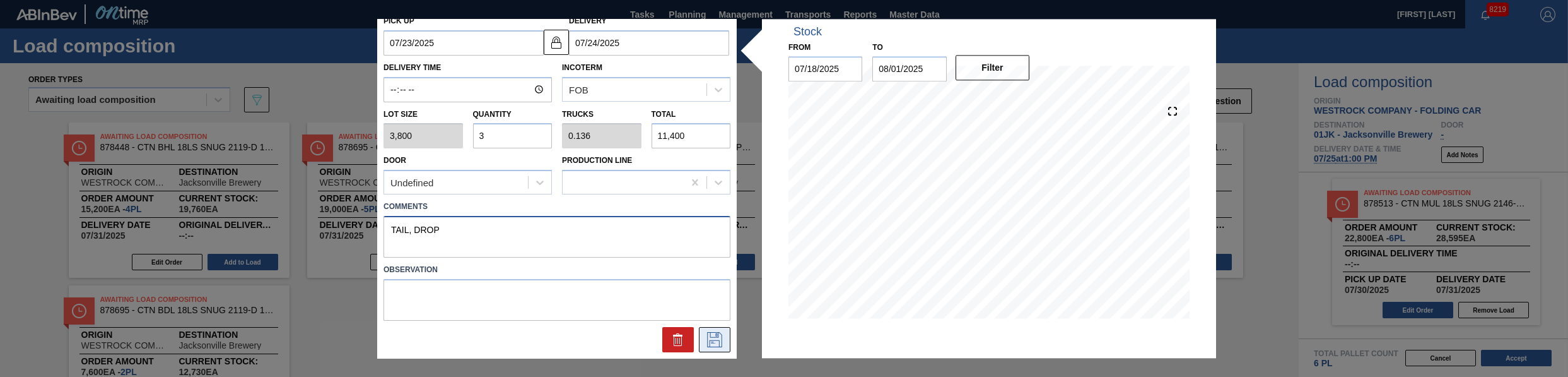 type on "TAIL, DROP" 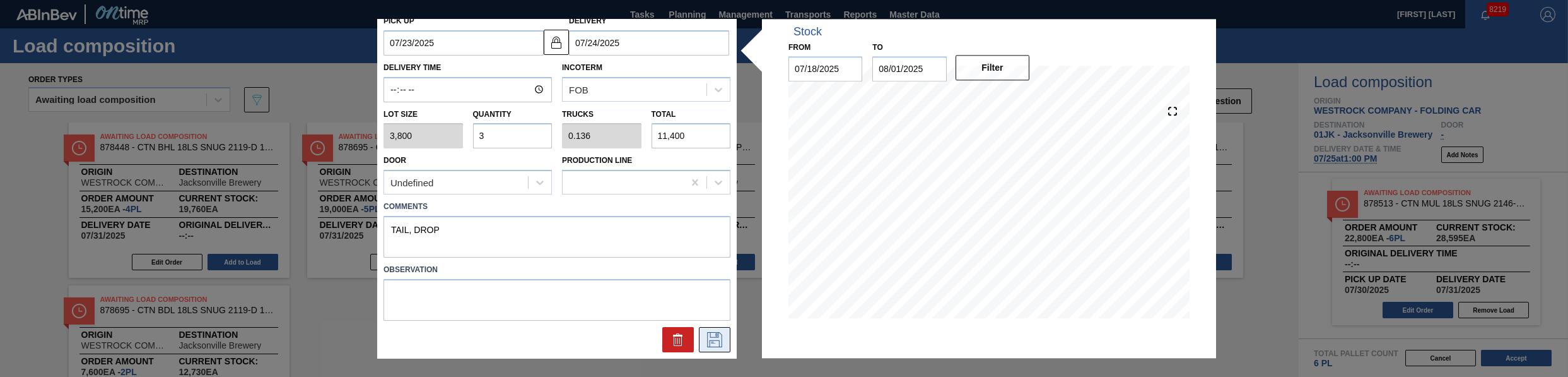 click 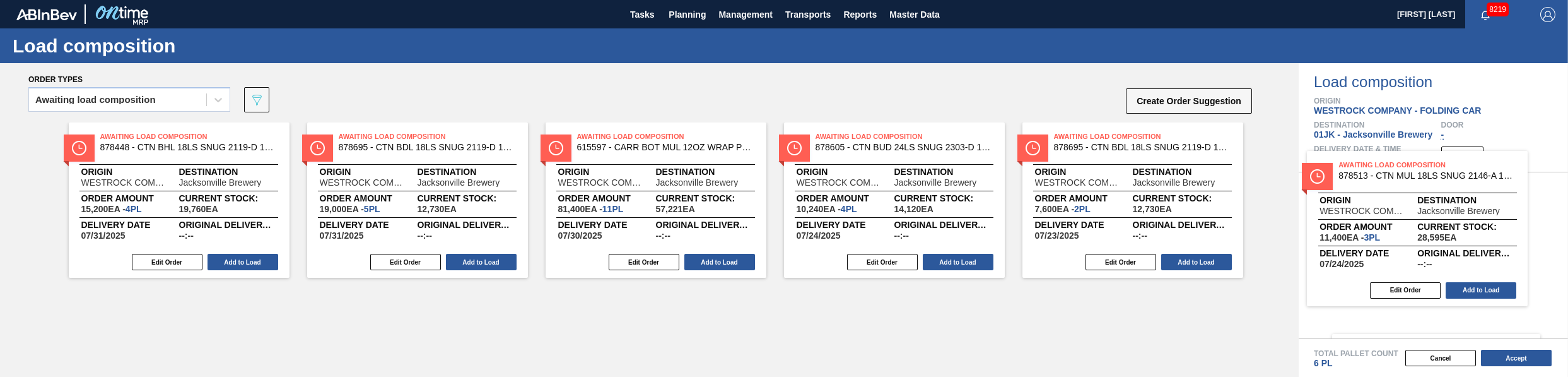 drag, startPoint x: 1156, startPoint y: 213, endPoint x: 1449, endPoint y: 246, distance: 294.85251 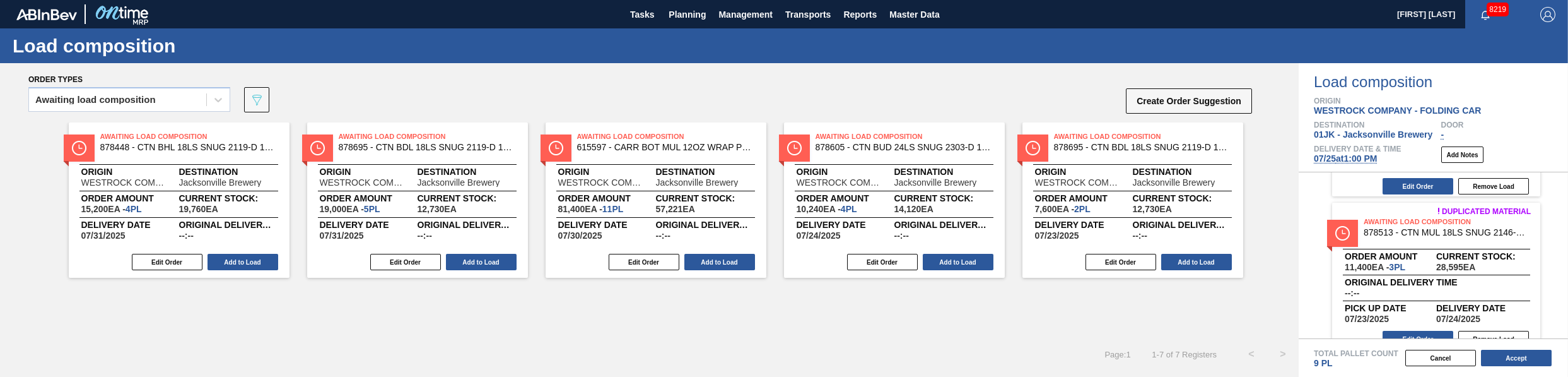 scroll, scrollTop: 147, scrollLeft: 0, axis: vertical 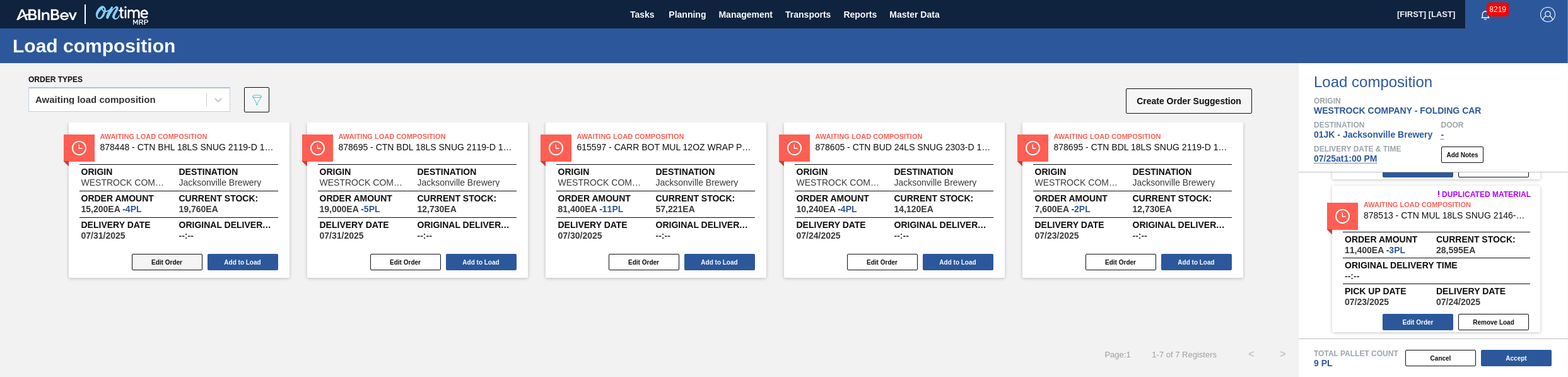 click on "Edit Order" at bounding box center [167, 262] 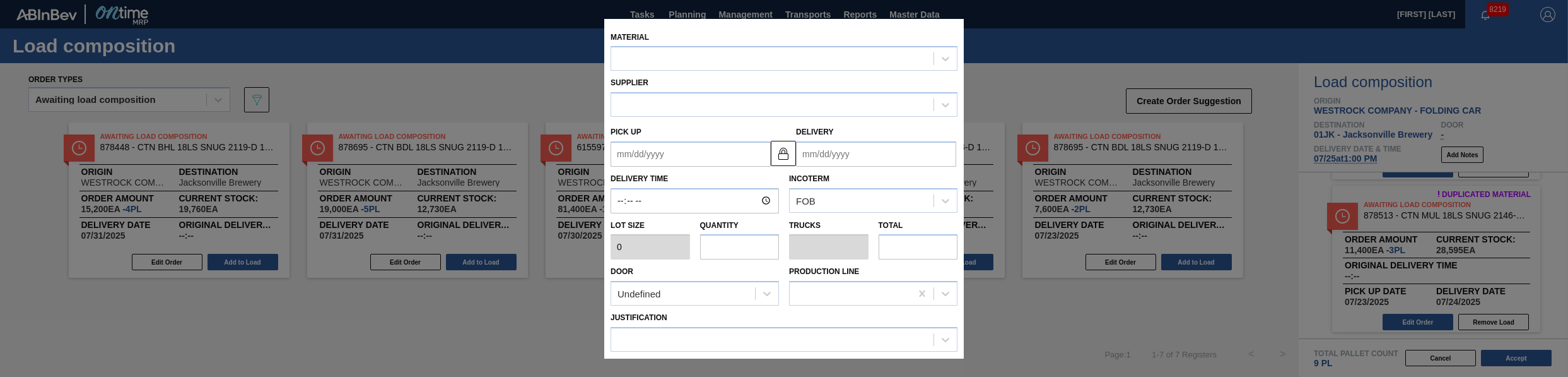 type on "3,800" 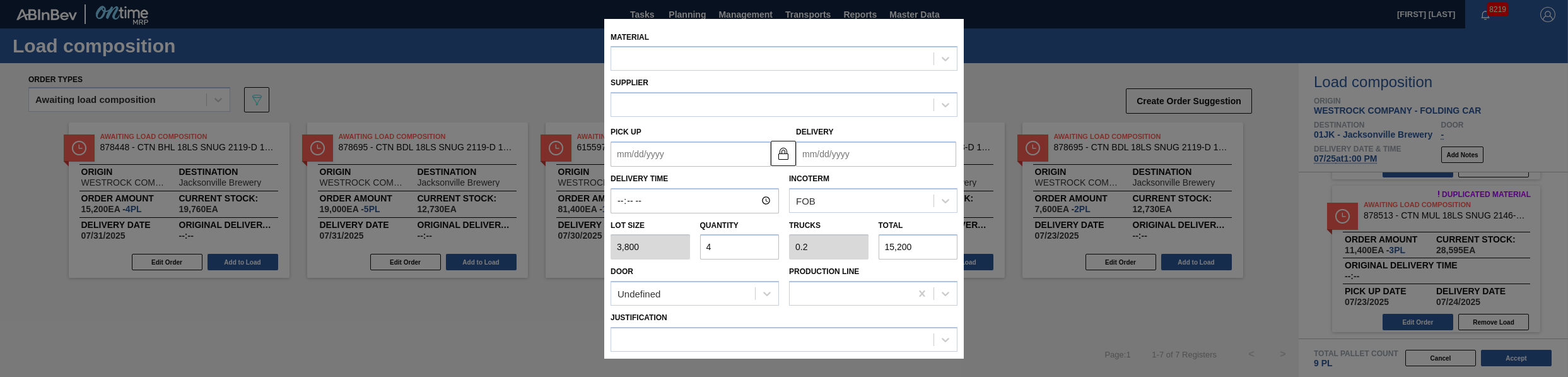 type on "07/30/2025" 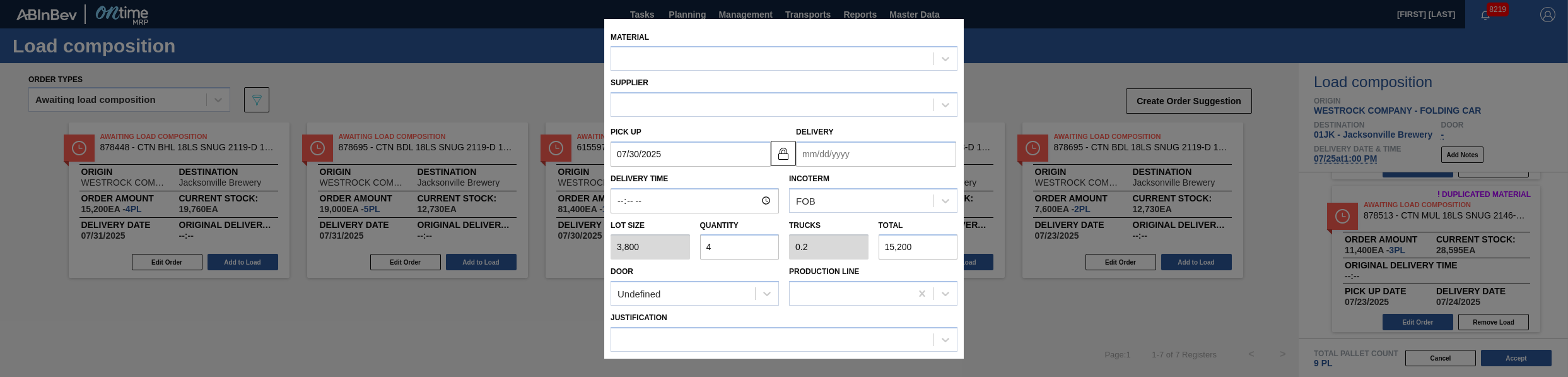 type on "07/31/2025" 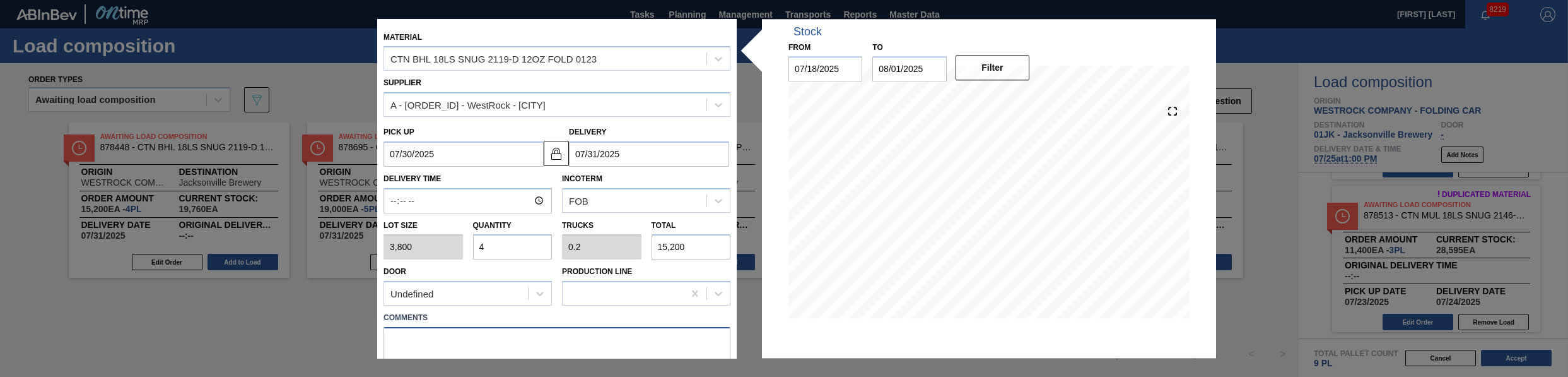 click at bounding box center (557, 348) 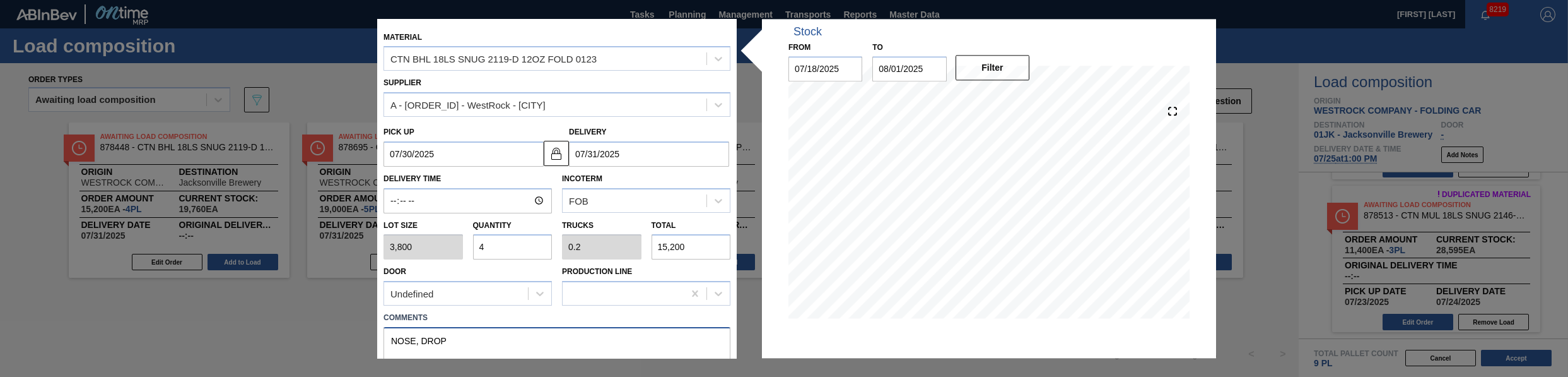 scroll, scrollTop: 111, scrollLeft: 0, axis: vertical 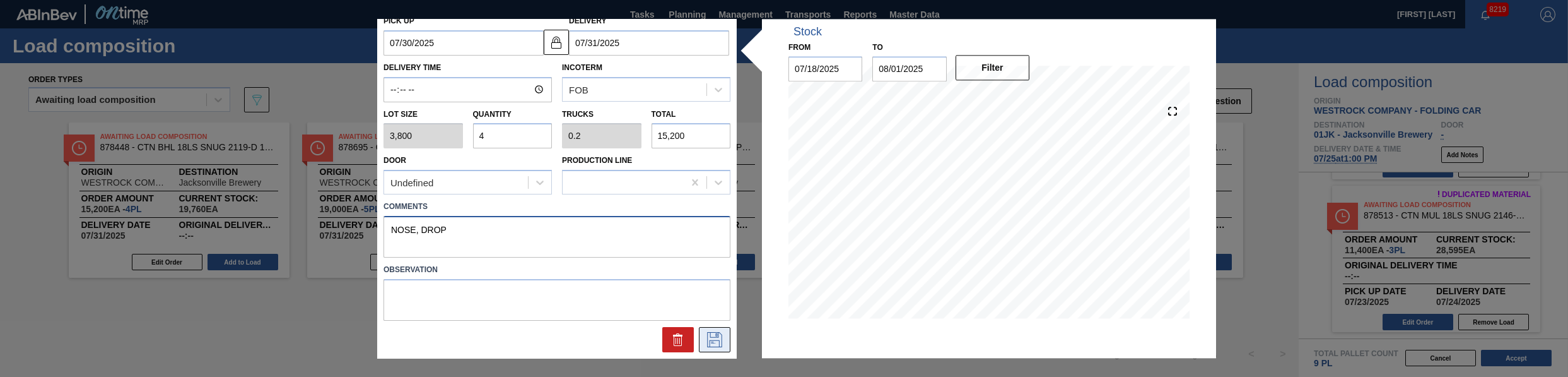 type on "NOSE, DROP" 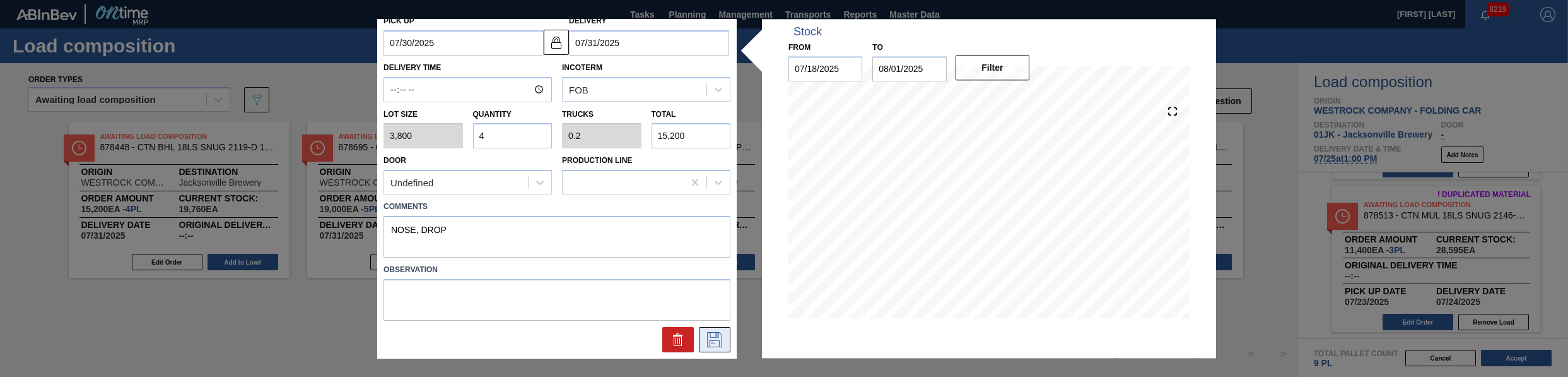 click 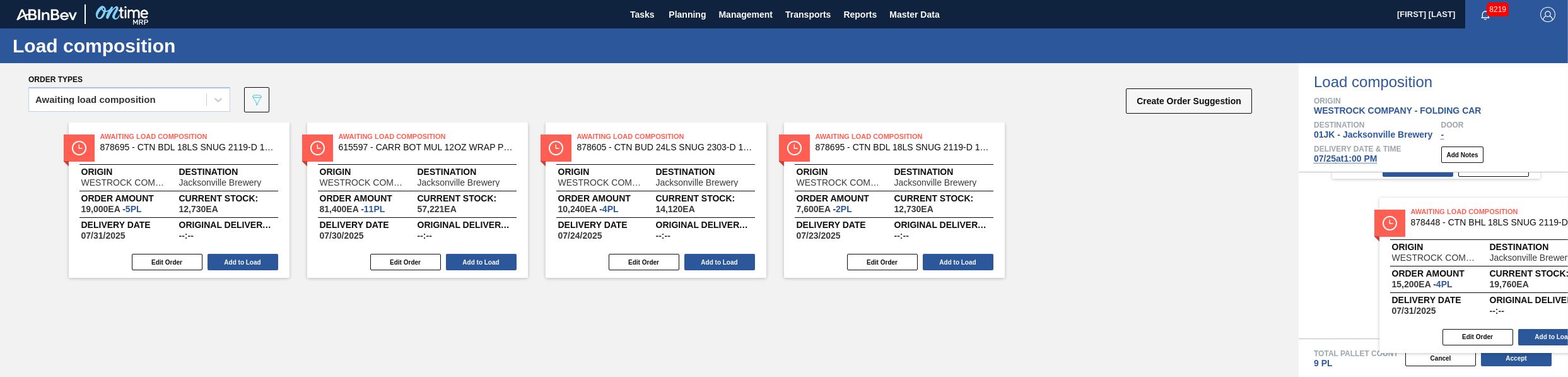 drag, startPoint x: 148, startPoint y: 174, endPoint x: 1466, endPoint y: 250, distance: 1320.1894 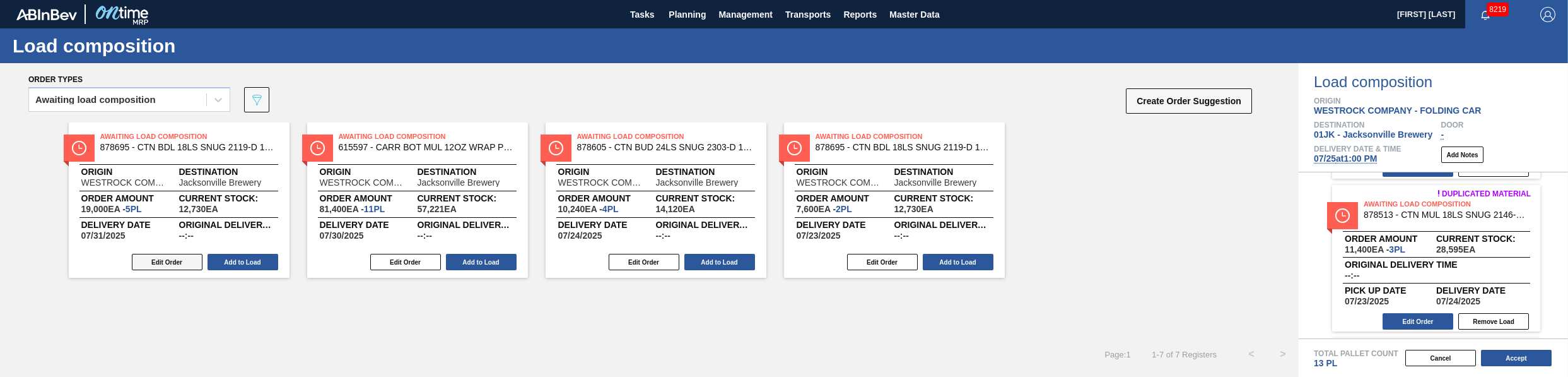 click on "Edit Order" at bounding box center [167, 262] 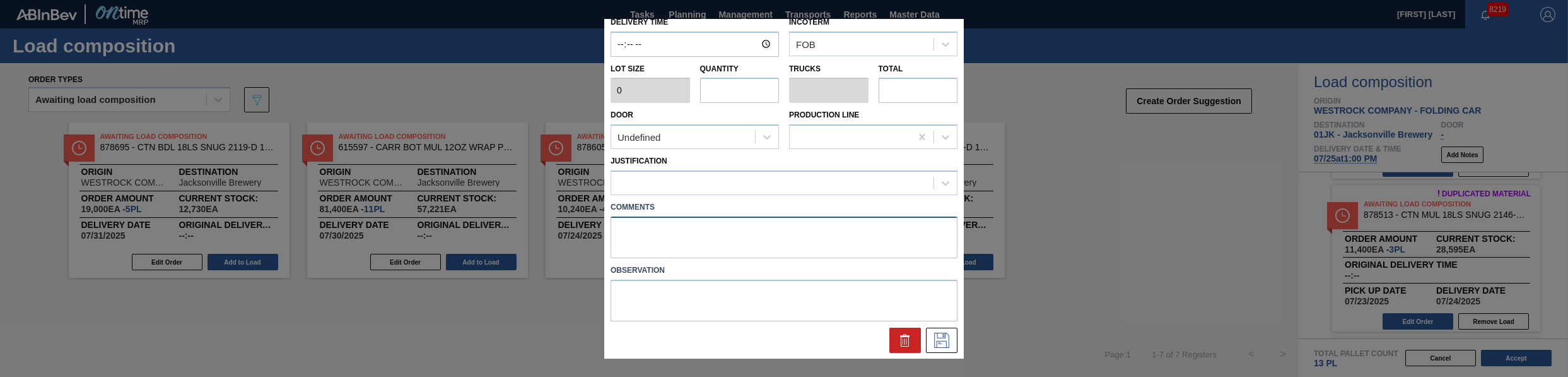 click at bounding box center [784, 237] 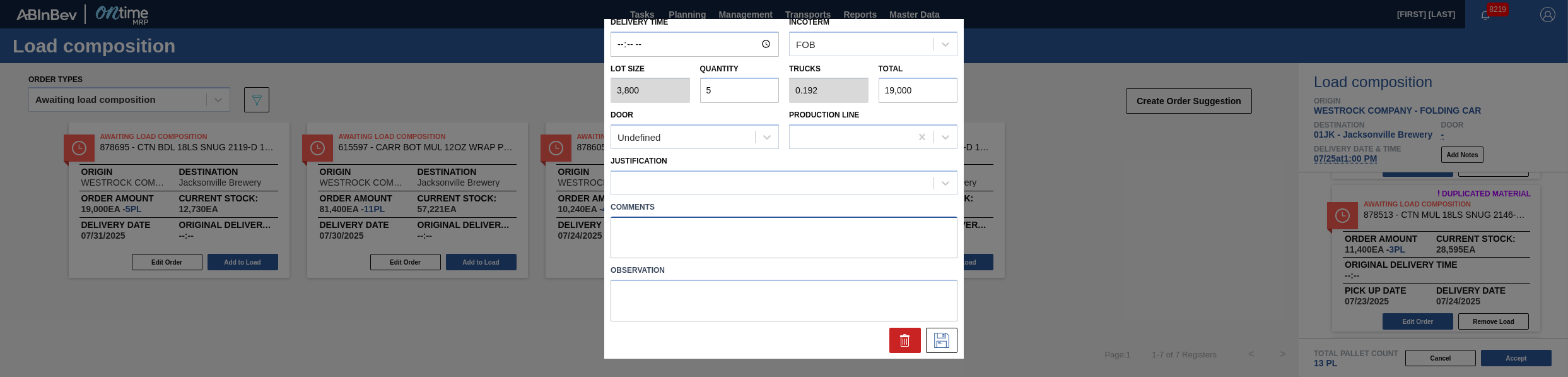 type on "07/30/2025" 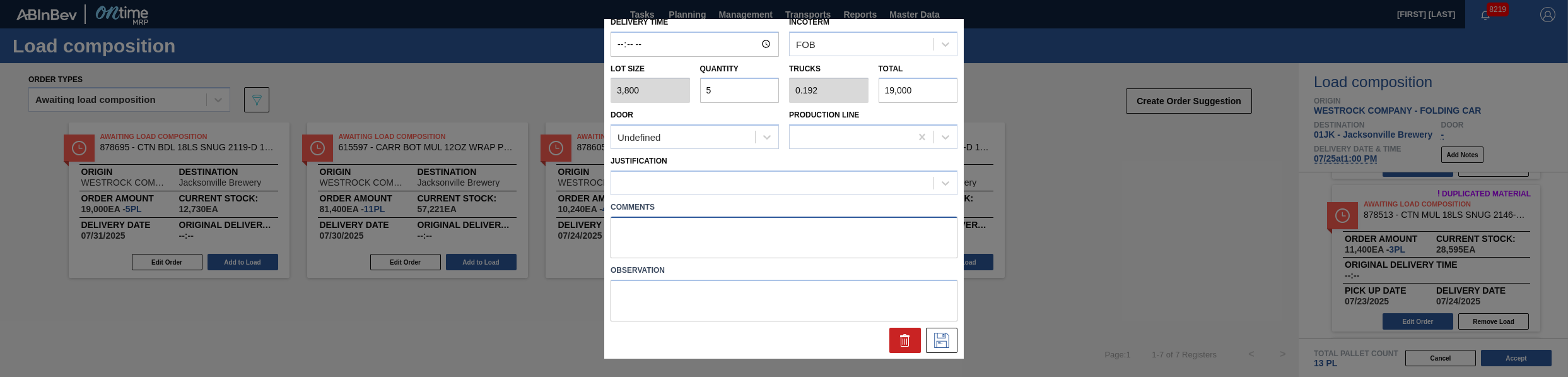 type on "07/31/2025" 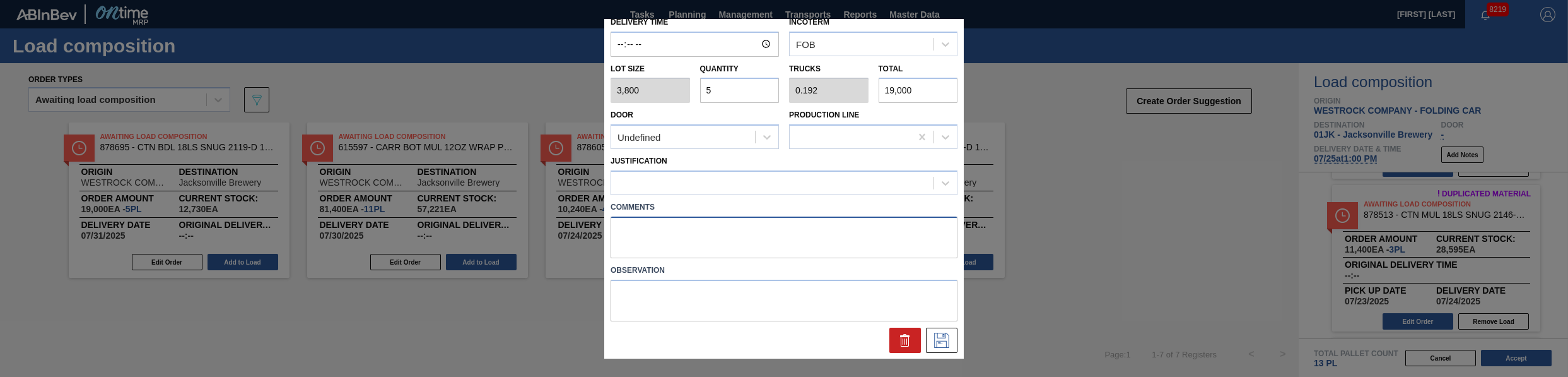 scroll, scrollTop: 111, scrollLeft: 0, axis: vertical 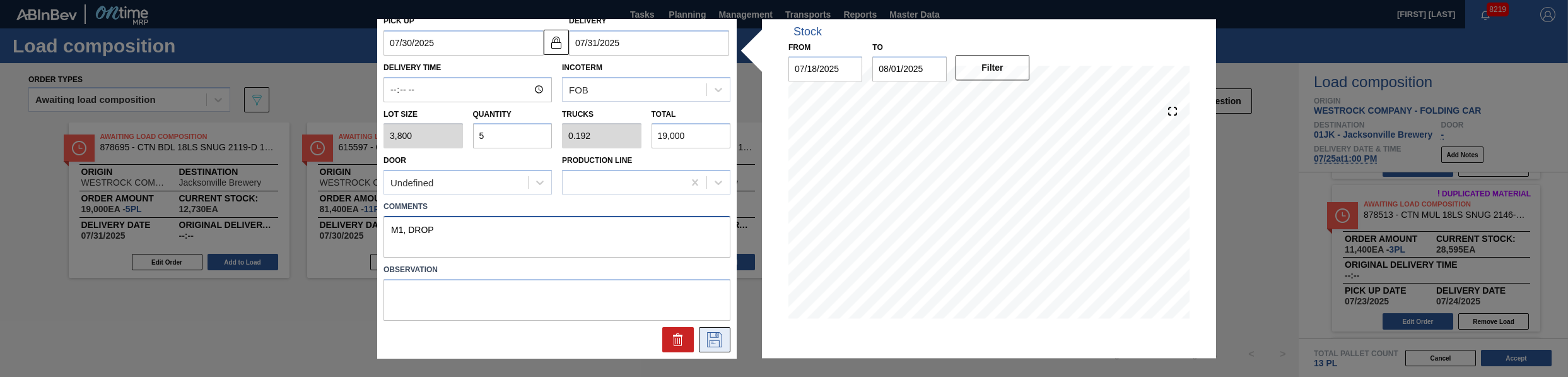 type on "M1, DROP" 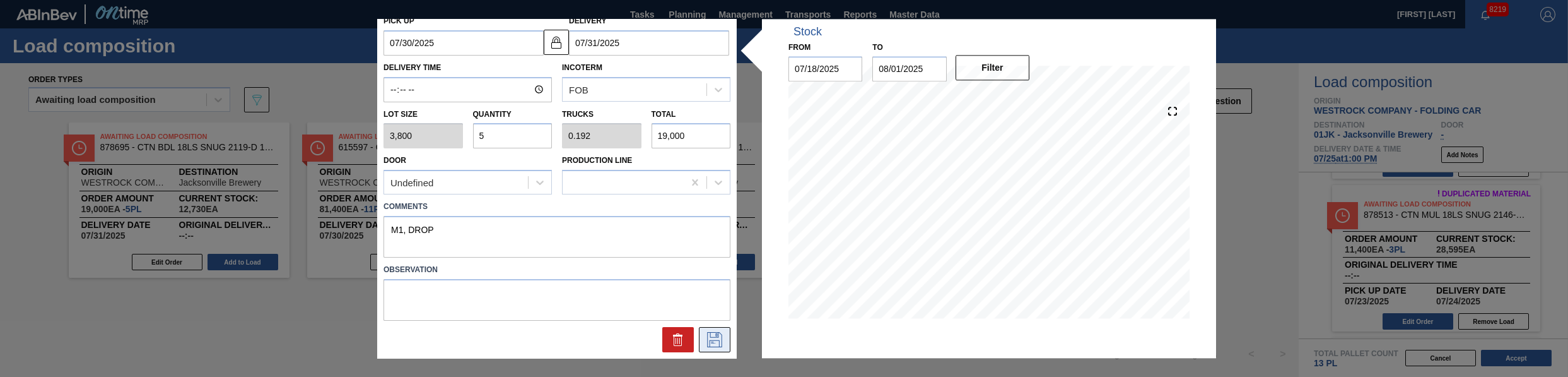click 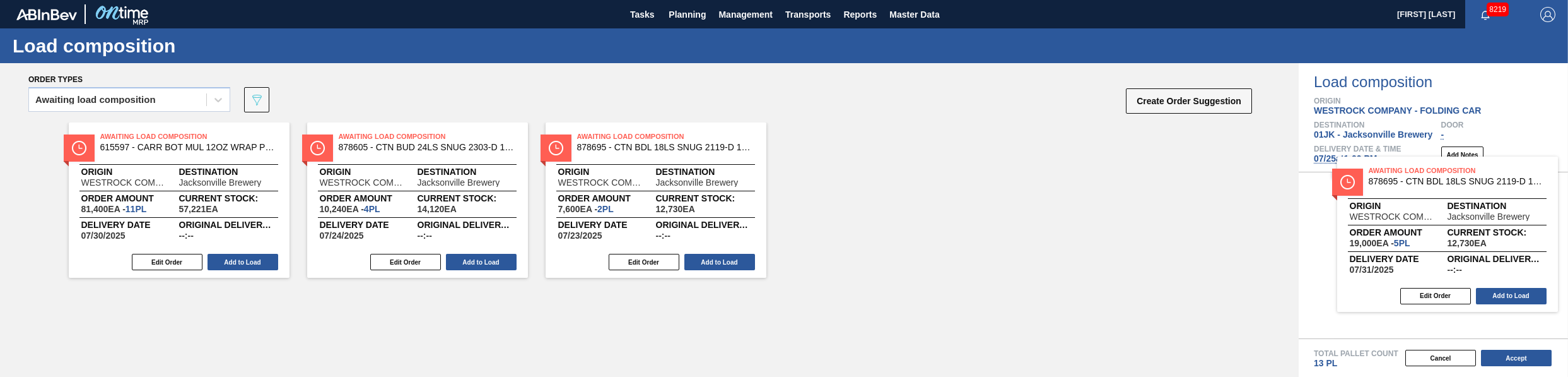 drag, startPoint x: 127, startPoint y: 165, endPoint x: 1399, endPoint y: 199, distance: 1272.4543 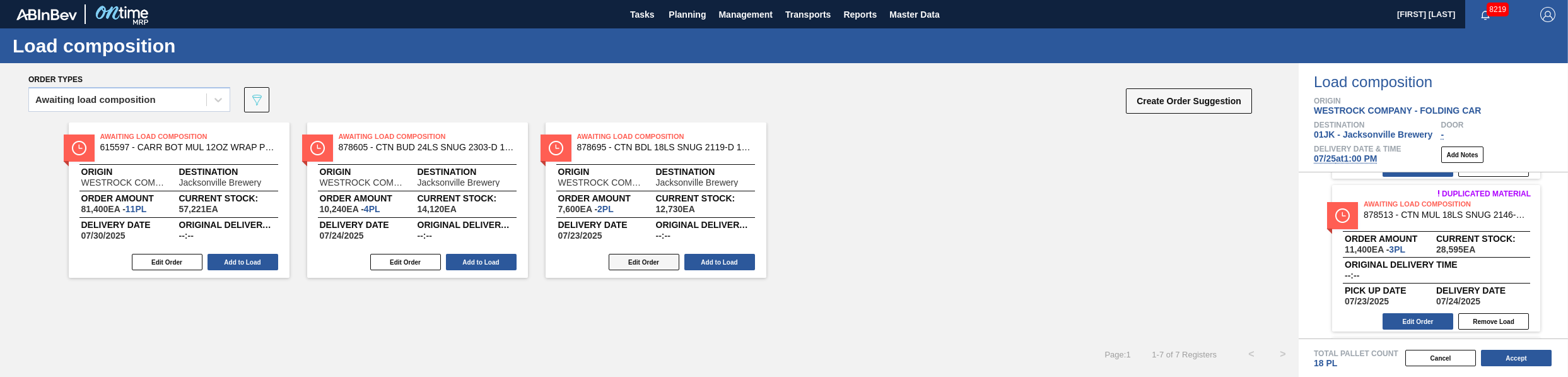 click on "Edit Order" at bounding box center (644, 262) 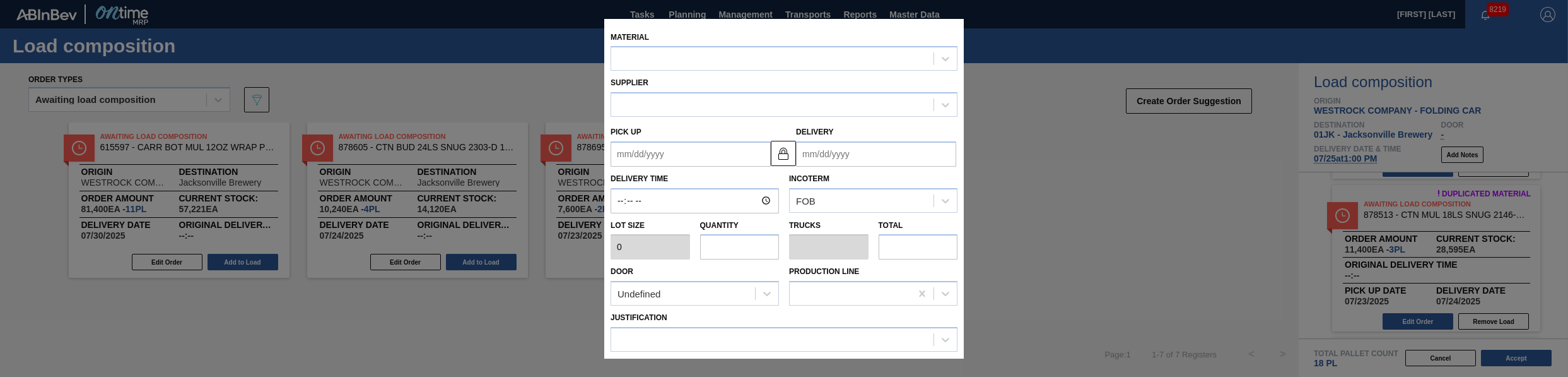 type on "3,800" 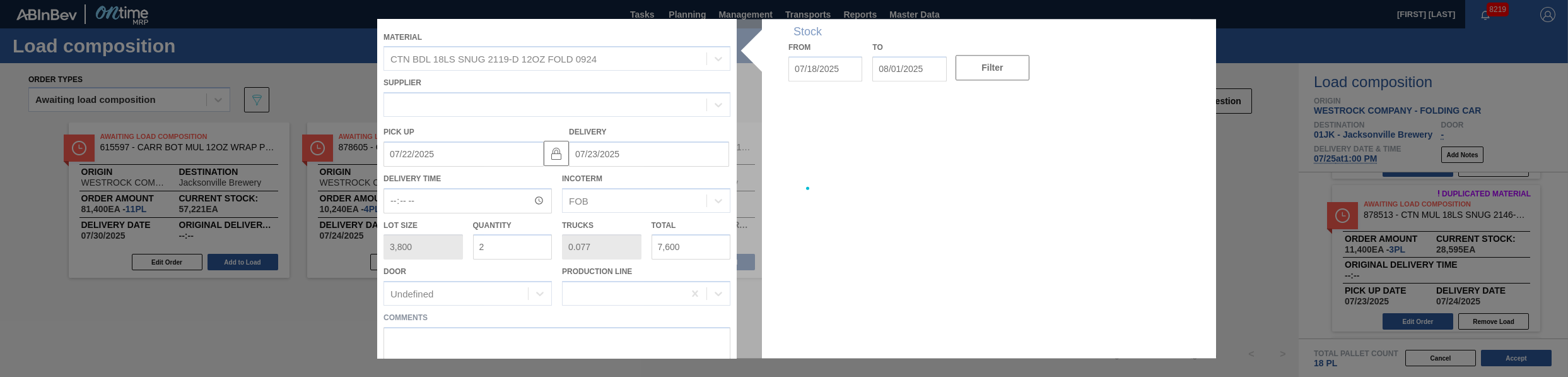 type on "07/22/2025" 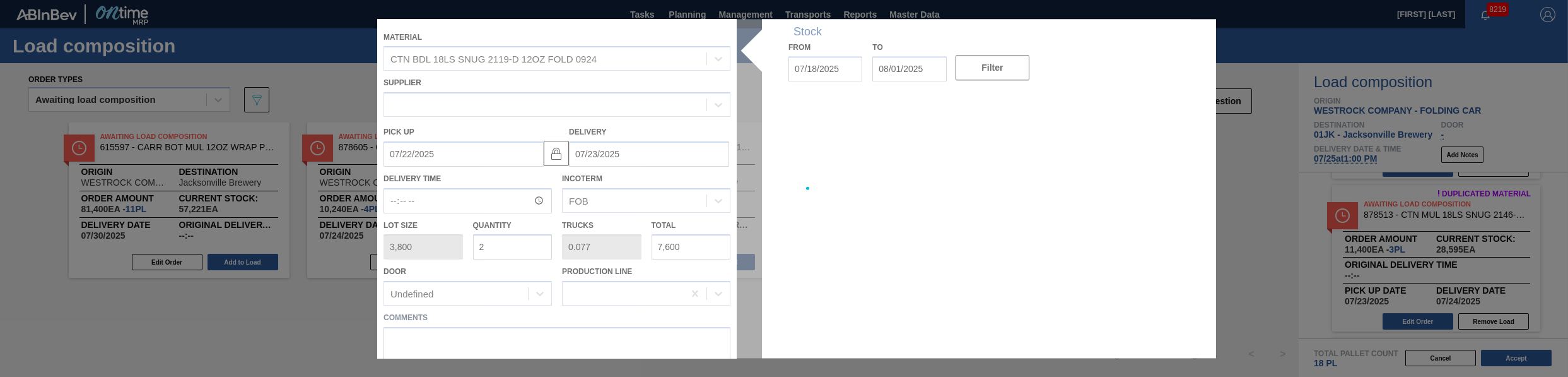 type on "07/23/2025" 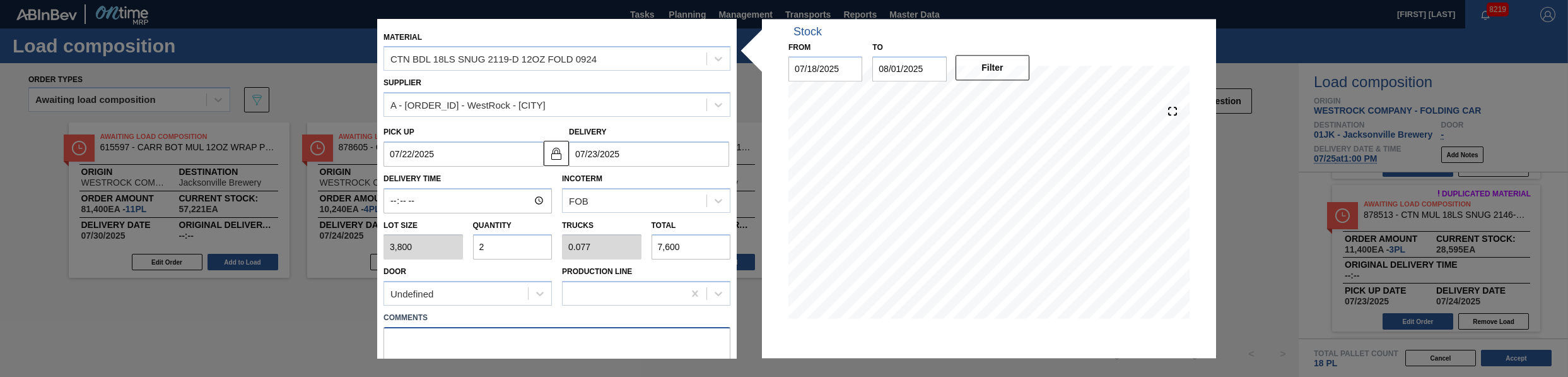 click at bounding box center (557, 348) 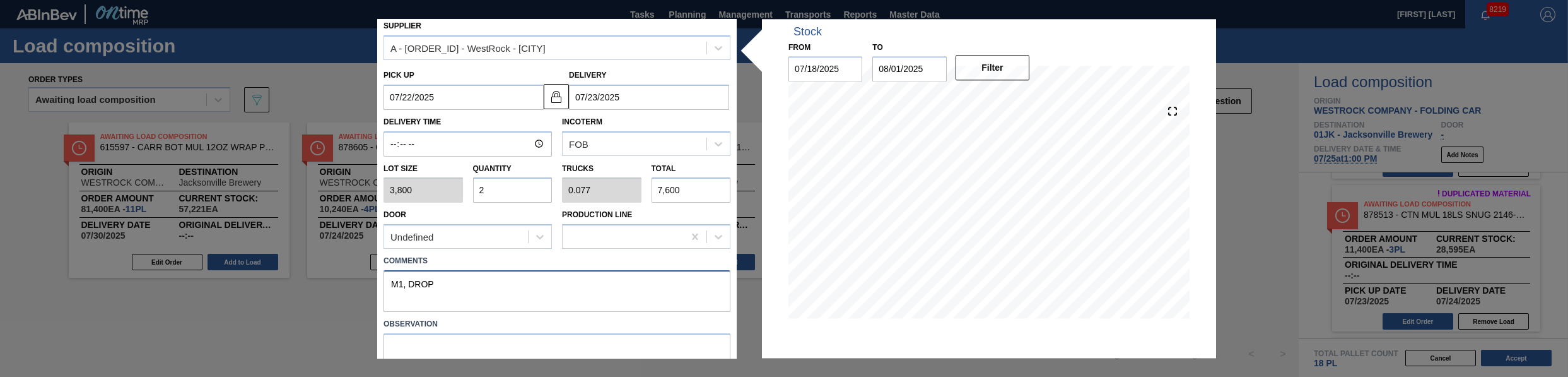 scroll, scrollTop: 111, scrollLeft: 0, axis: vertical 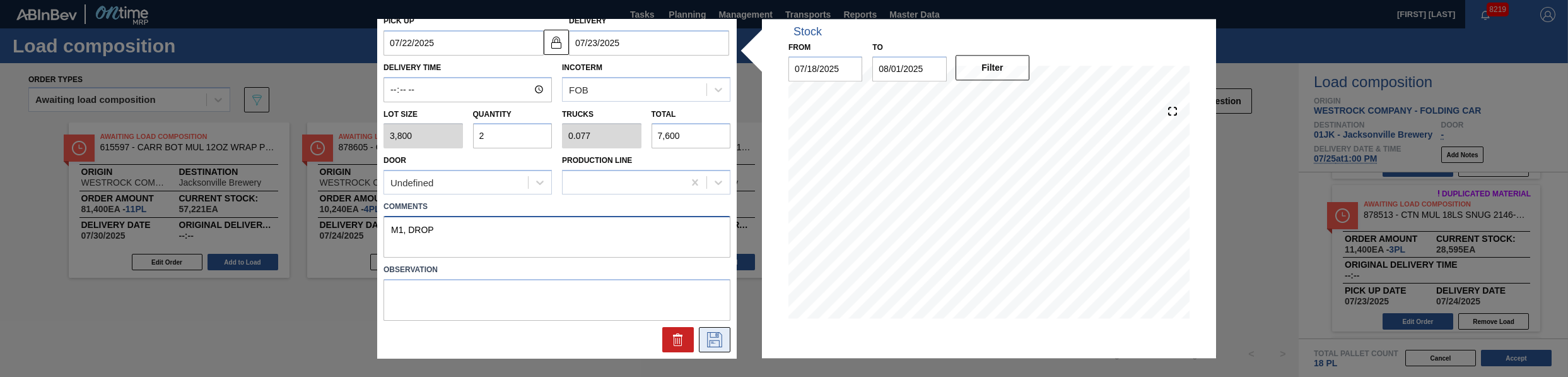 type on "M1, DROP" 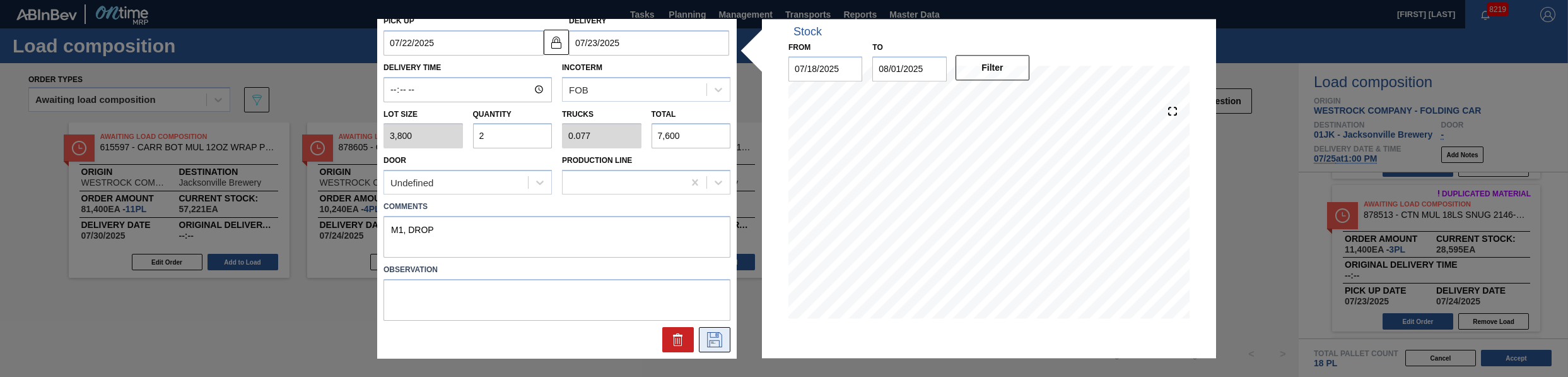 click at bounding box center (715, 340) 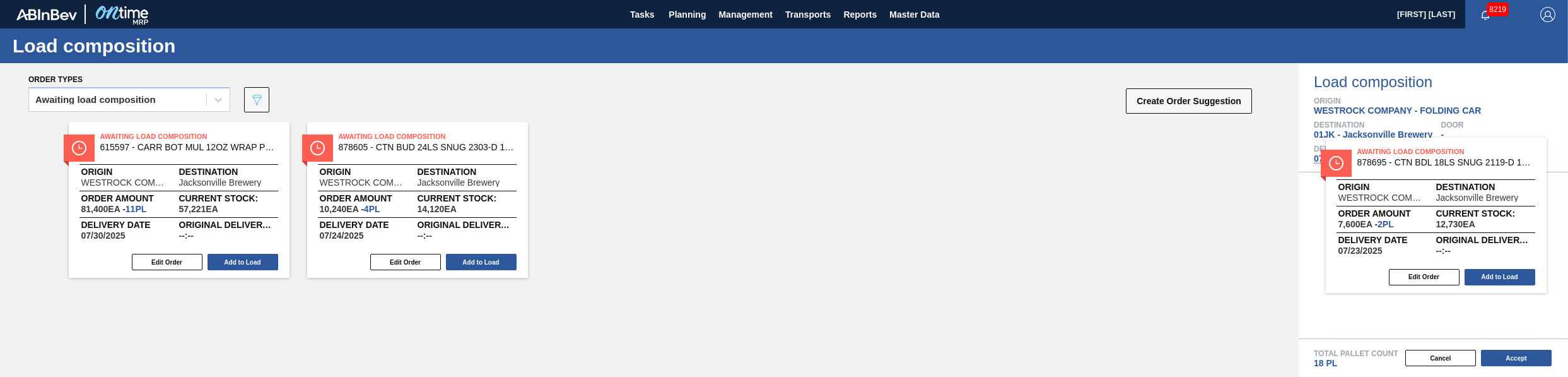 drag, startPoint x: 719, startPoint y: 169, endPoint x: 1512, endPoint y: 185, distance: 793.1614 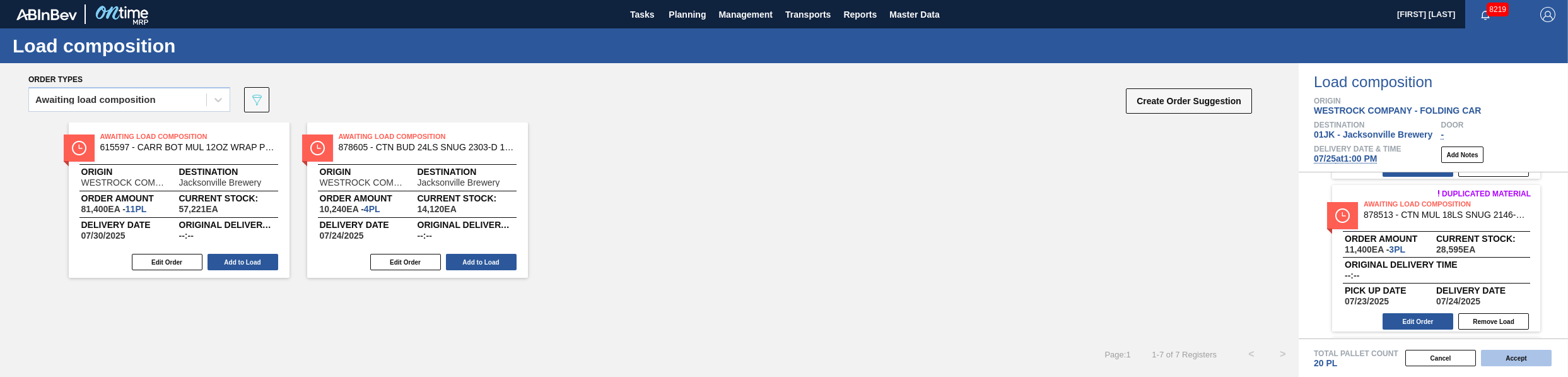 click on "Accept" at bounding box center (1516, 358) 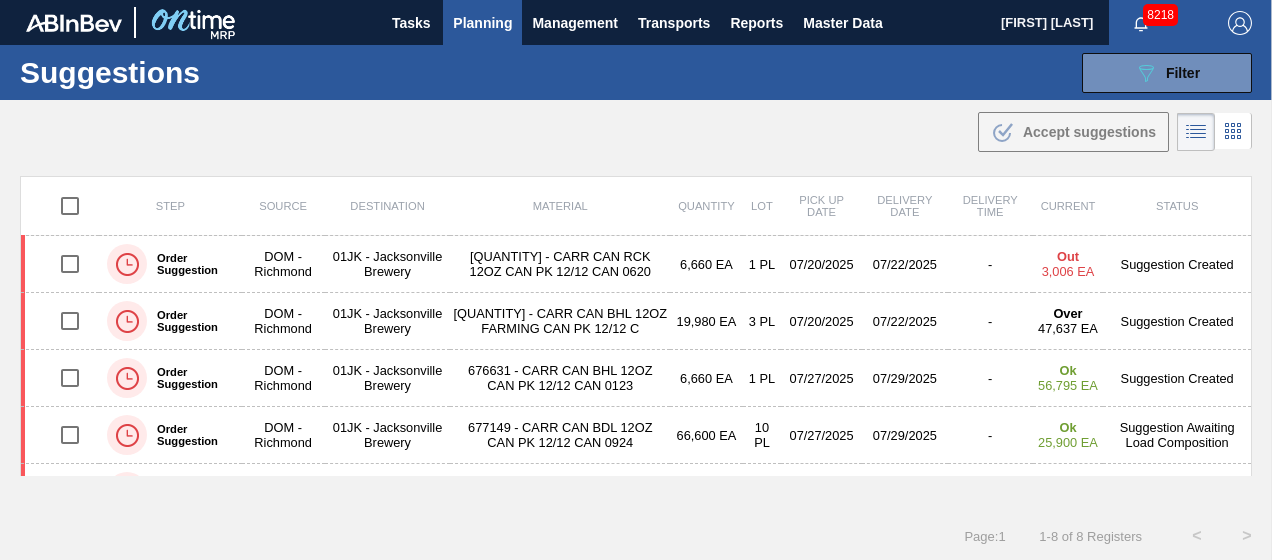 scroll, scrollTop: 0, scrollLeft: 0, axis: both 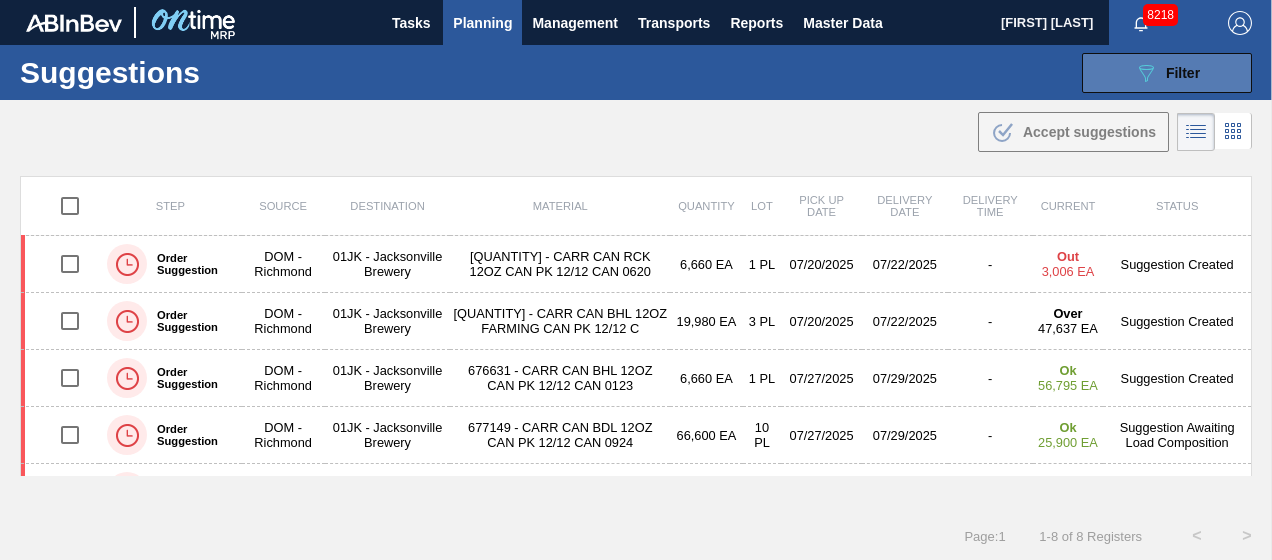 click on "Filter" at bounding box center (1183, 73) 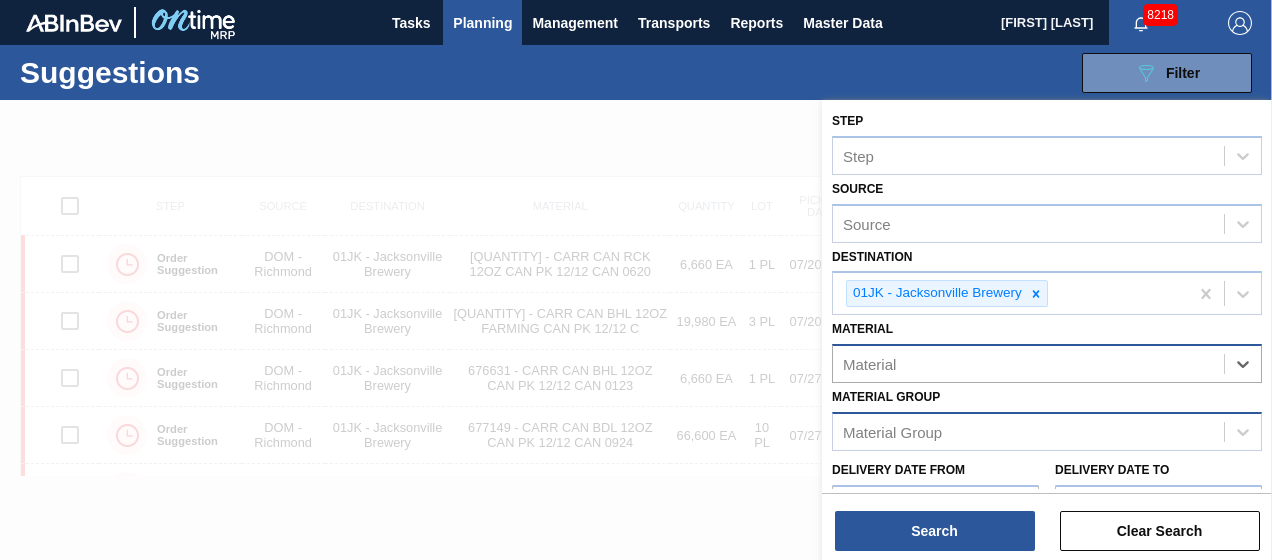 scroll, scrollTop: 0, scrollLeft: 0, axis: both 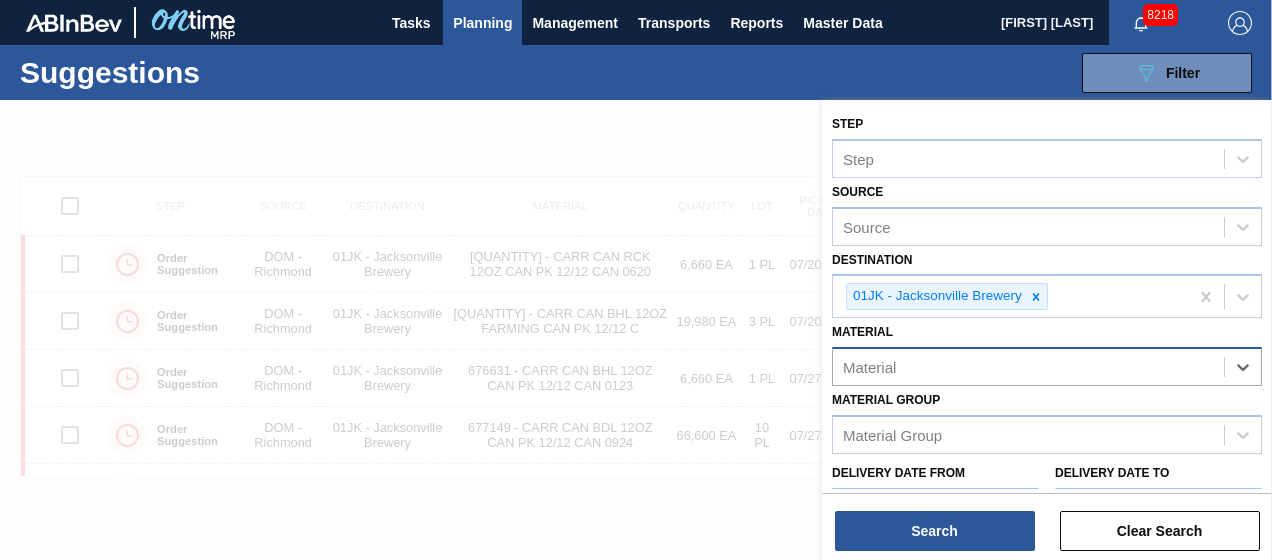click on "Material" at bounding box center [1028, 367] 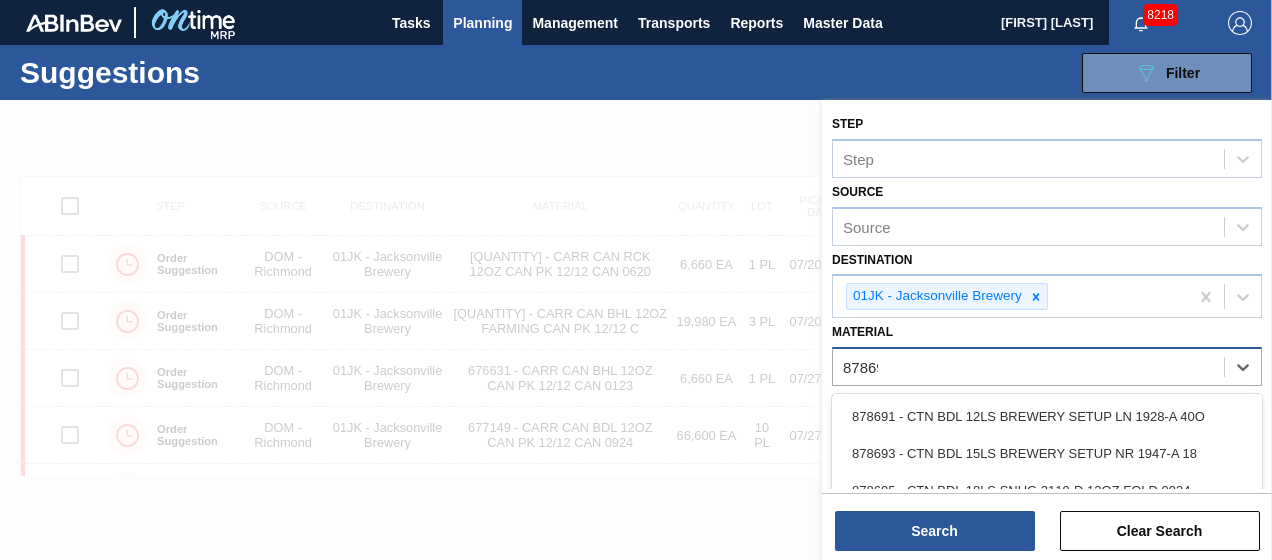 type on "878695" 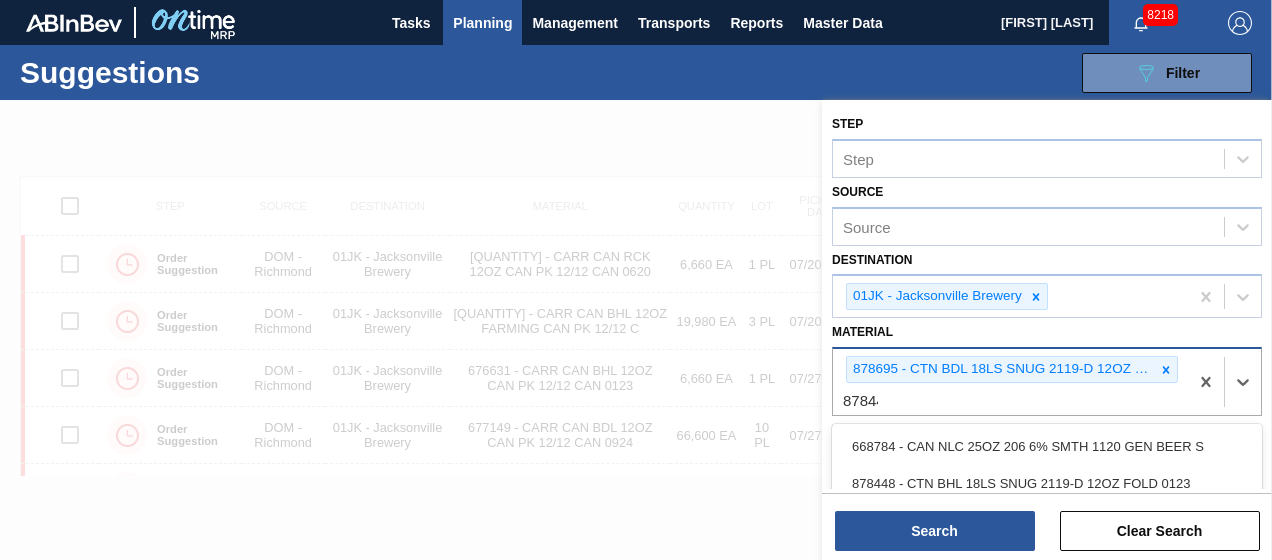 type on "878448" 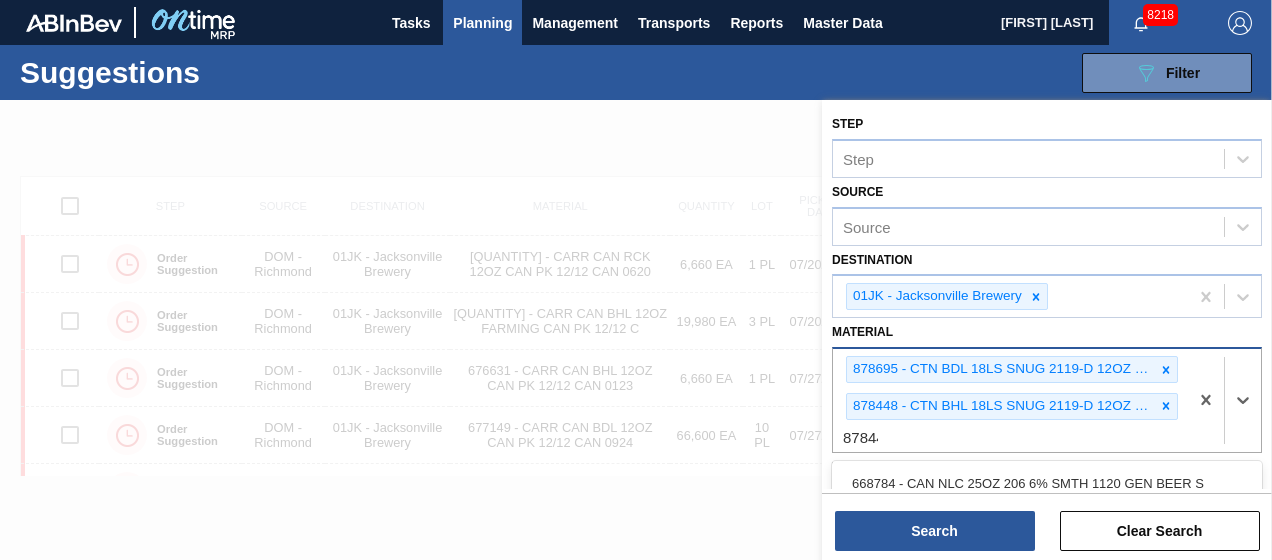 type on "878441" 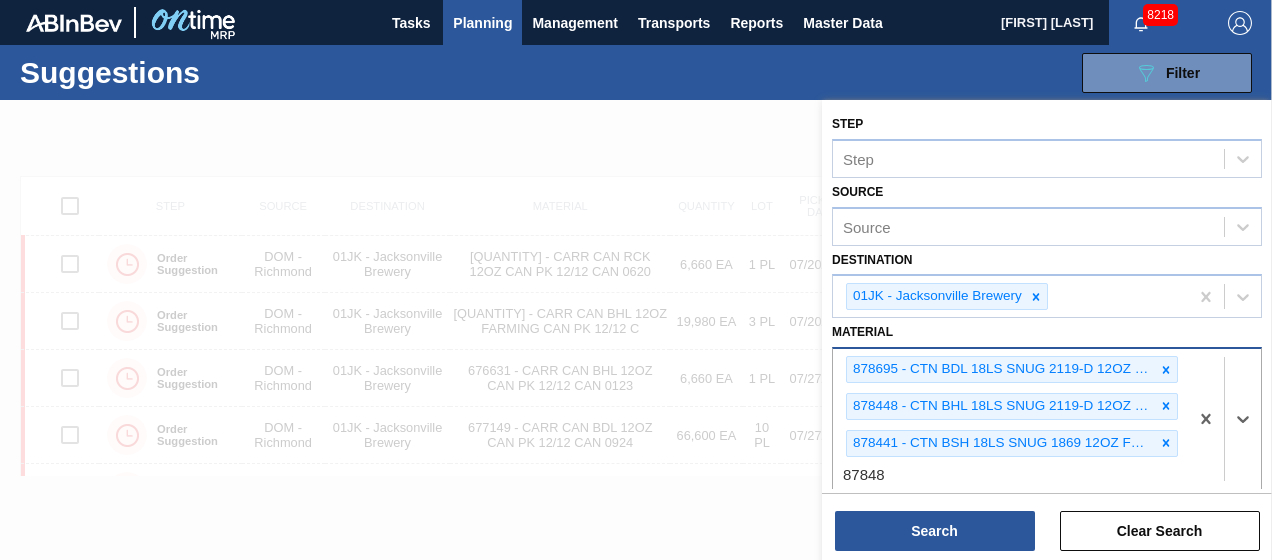 type on "878488" 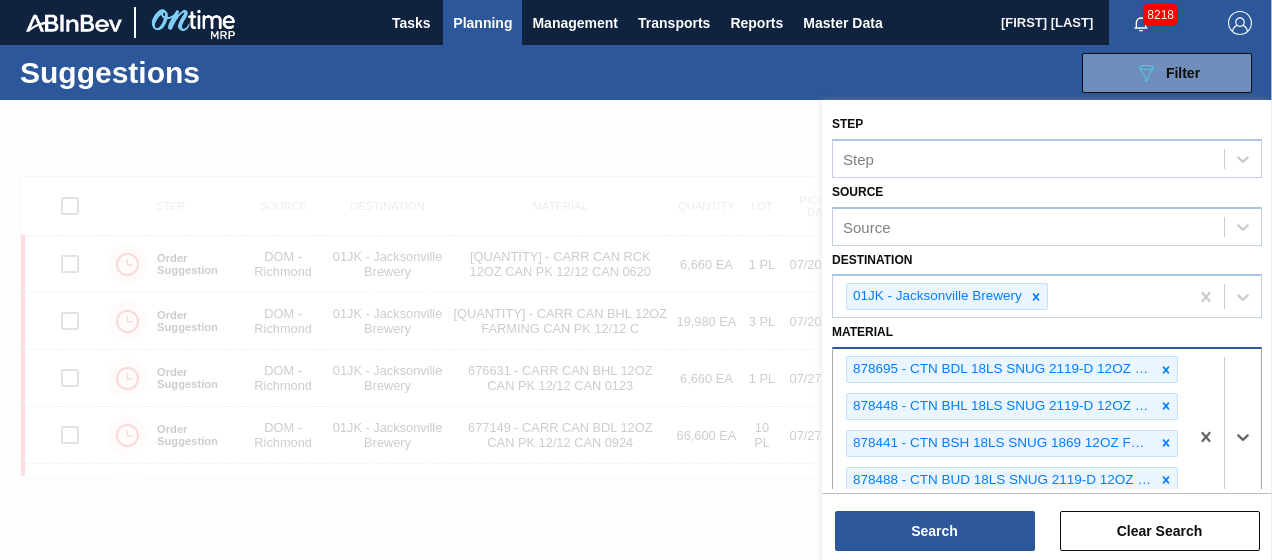 scroll, scrollTop: 26, scrollLeft: 0, axis: vertical 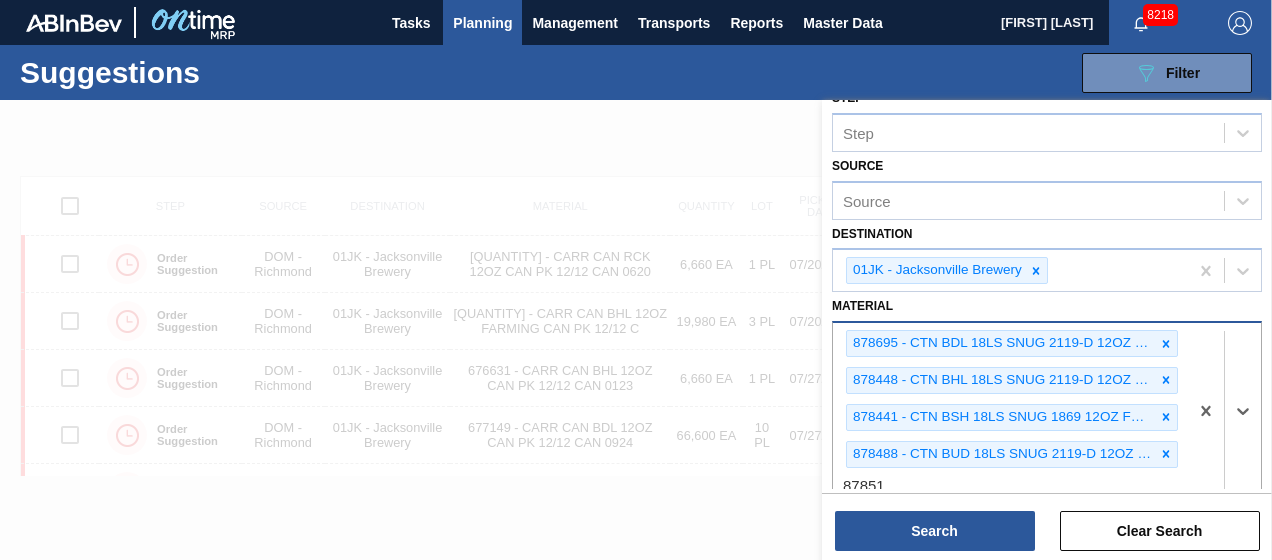 type on "878513" 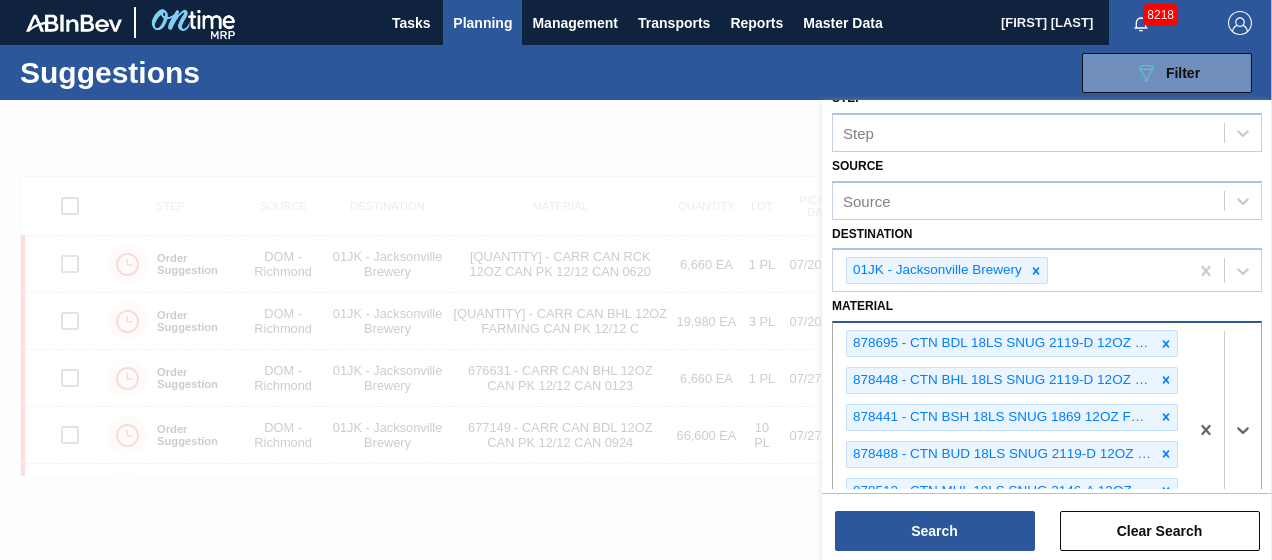scroll, scrollTop: 62, scrollLeft: 0, axis: vertical 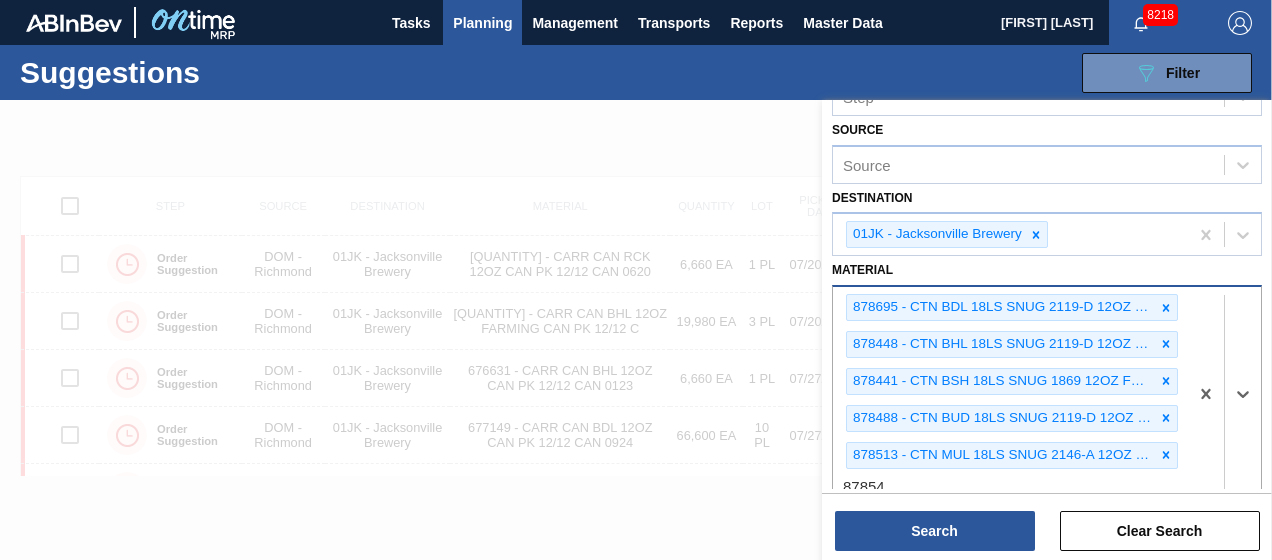 type on "878546" 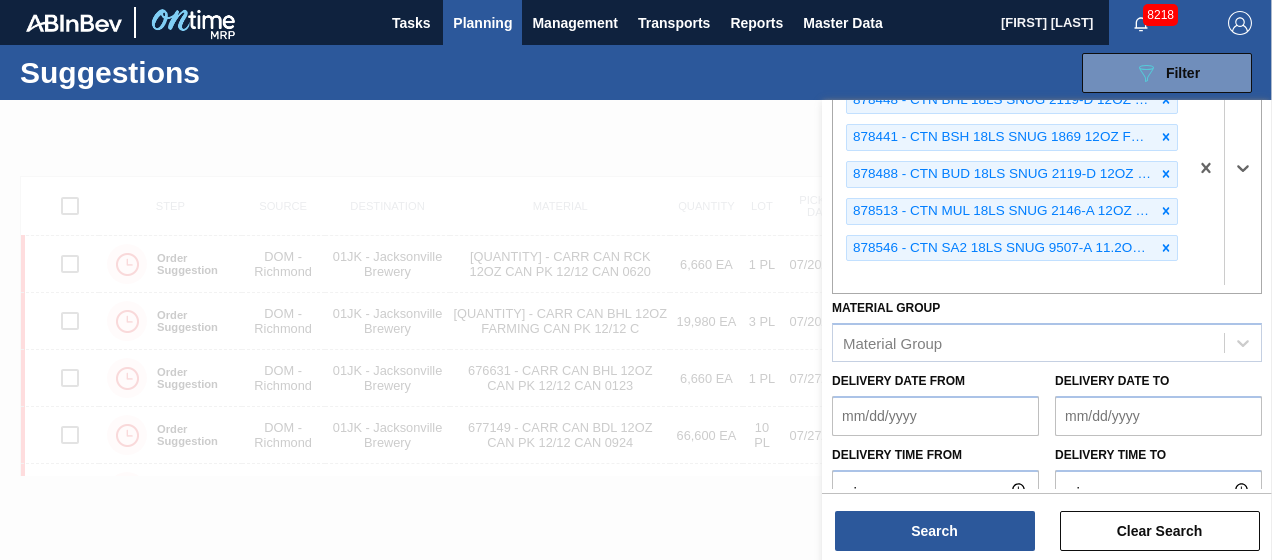 scroll, scrollTop: 330, scrollLeft: 0, axis: vertical 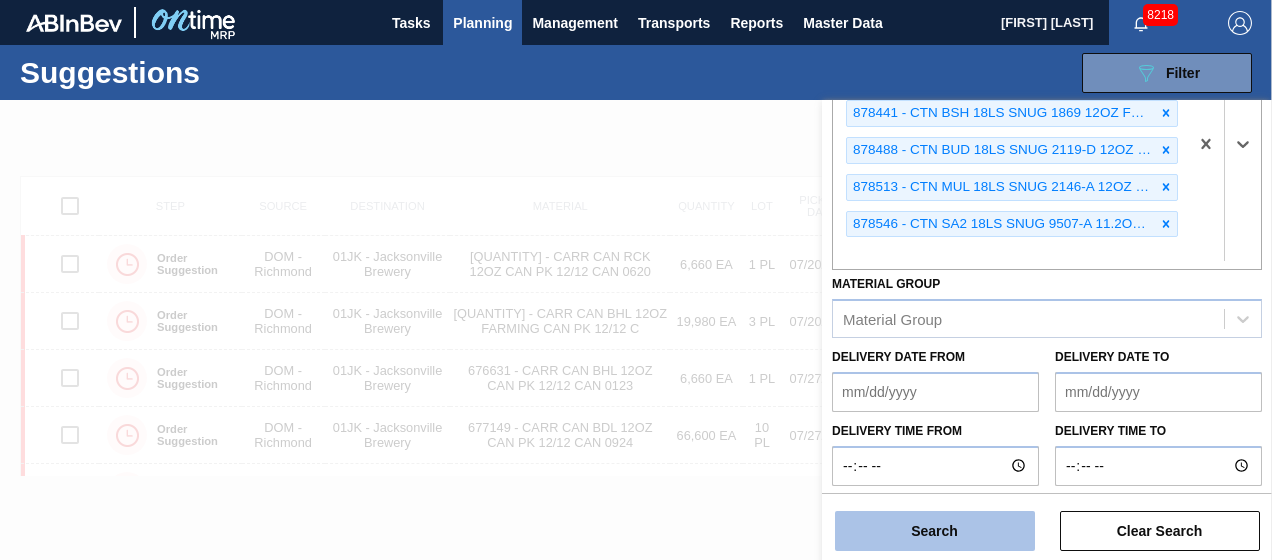 click on "Search" at bounding box center [935, 531] 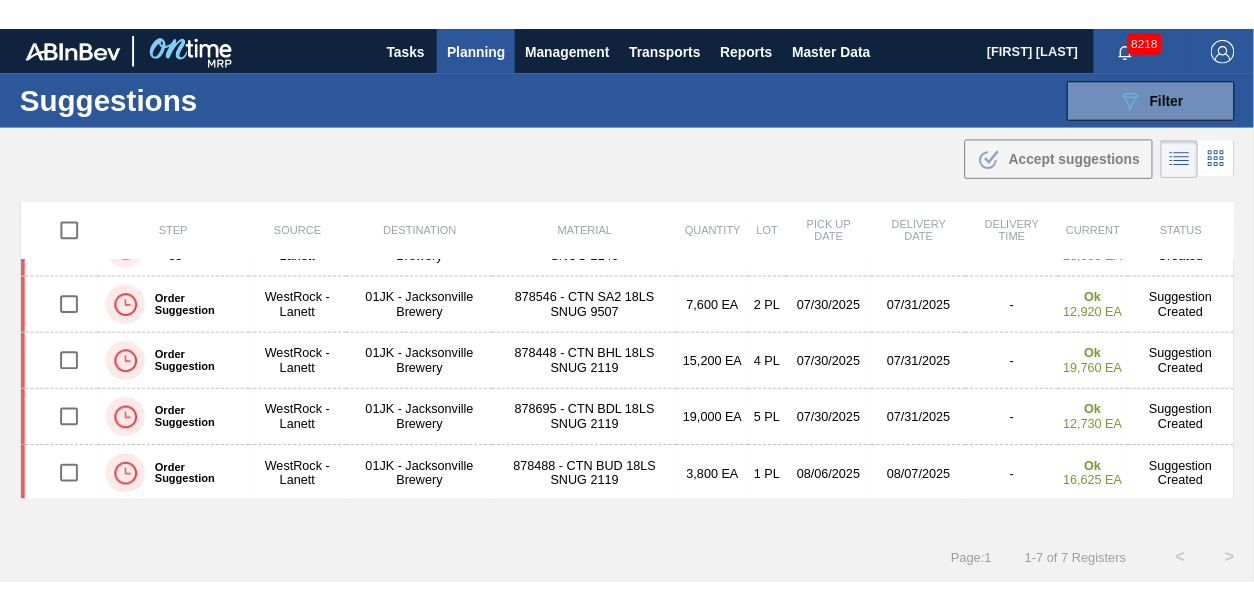 scroll, scrollTop: 106, scrollLeft: 0, axis: vertical 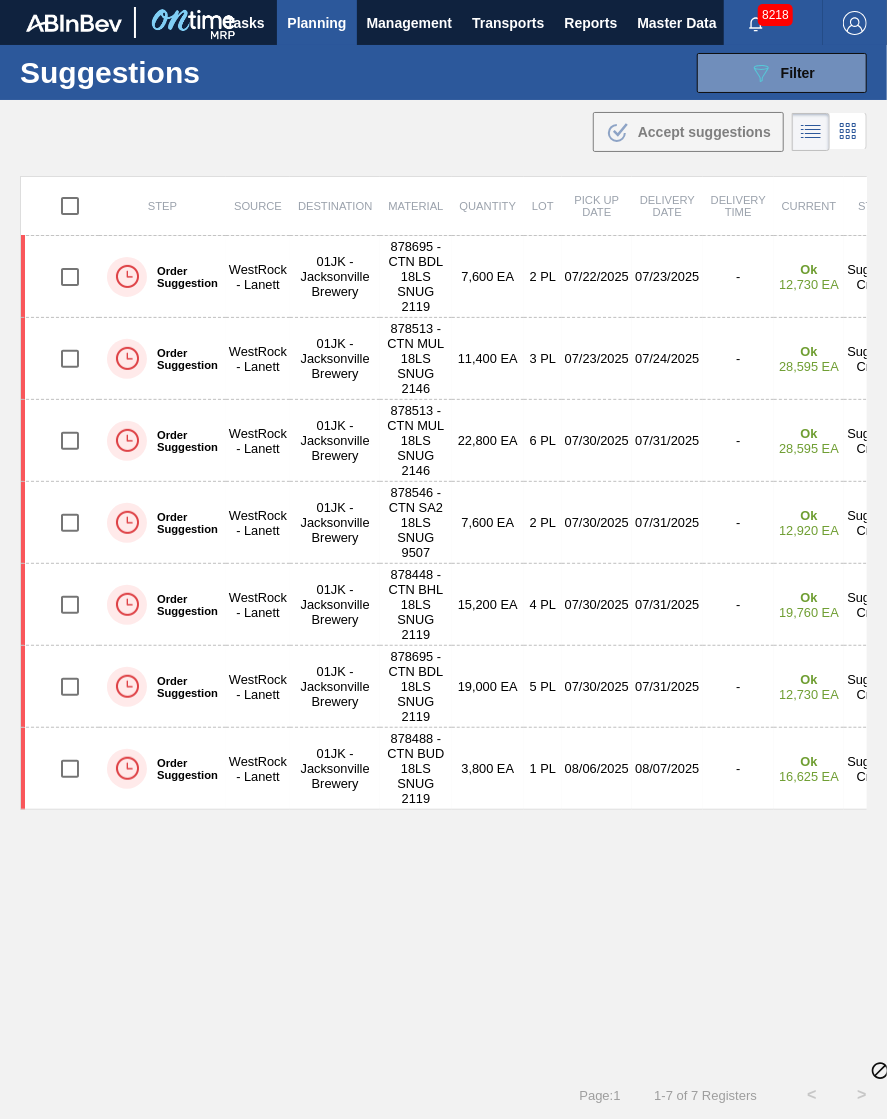 click on "Step Source Destination Material Quantity Lot Pick up Date Delivery Date Delivery Time Current Status Order Suggestion WestRock - Lanett 01JK - Jacksonville Brewery 878695 -  CTN BDL 18LS SNUG 2119 7,600 EA 2 PL 07/22/2025 07/23/2025 - Ok 12,730 EA Suggestion Created Order Suggestion WestRock - Lanett 01JK - Jacksonville Brewery 878513 -  CTN MUL 18LS SNUG 2146 11,400 EA 3 PL 07/23/2025 07/24/2025 - Ok 28,595 EA Suggestion Created Order Suggestion WestRock - Lanett 01JK - Jacksonville Brewery 878513 -  CTN MUL 18LS SNUG 2146 22,800 EA 6 PL 07/30/2025 07/31/2025 - Ok 28,595 EA Suggestion Created Order Suggestion WestRock - Lanett 01JK - Jacksonville Brewery 878546 -  CTN SA2 18LS SNUG 9507 7,600 EA 2 PL 07/30/2025 07/31/2025 - Ok 12,920 EA Suggestion Created Order Suggestion WestRock - Lanett 01JK - Jacksonville Brewery 878448 -  CTN BHL 18LS SNUG 2119 15,200 EA 4 PL 07/30/2025 07/31/2025 - Ok 19,760 EA Suggestion Created Order Suggestion WestRock - Lanett 01JK - Jacksonville Brewery 19,000 EA 5 PL 07/30/2025" at bounding box center (443, 605) 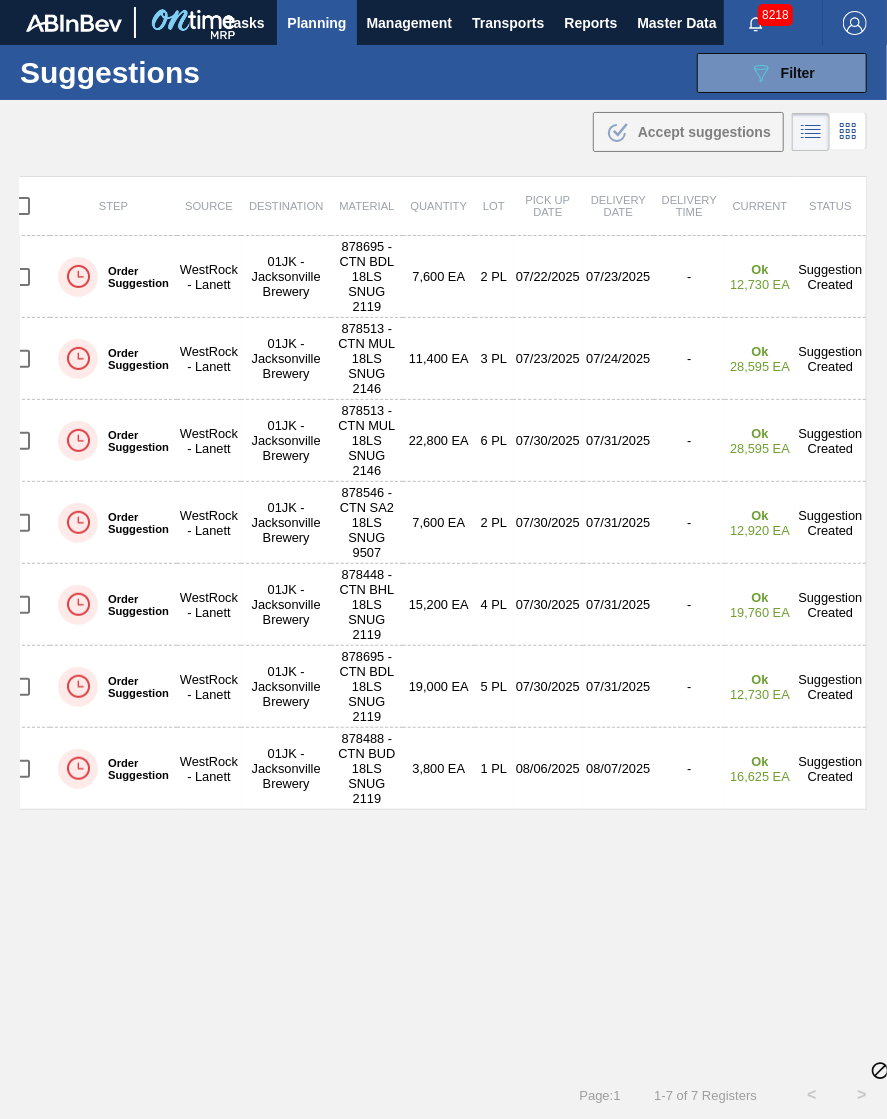 scroll, scrollTop: 0, scrollLeft: 0, axis: both 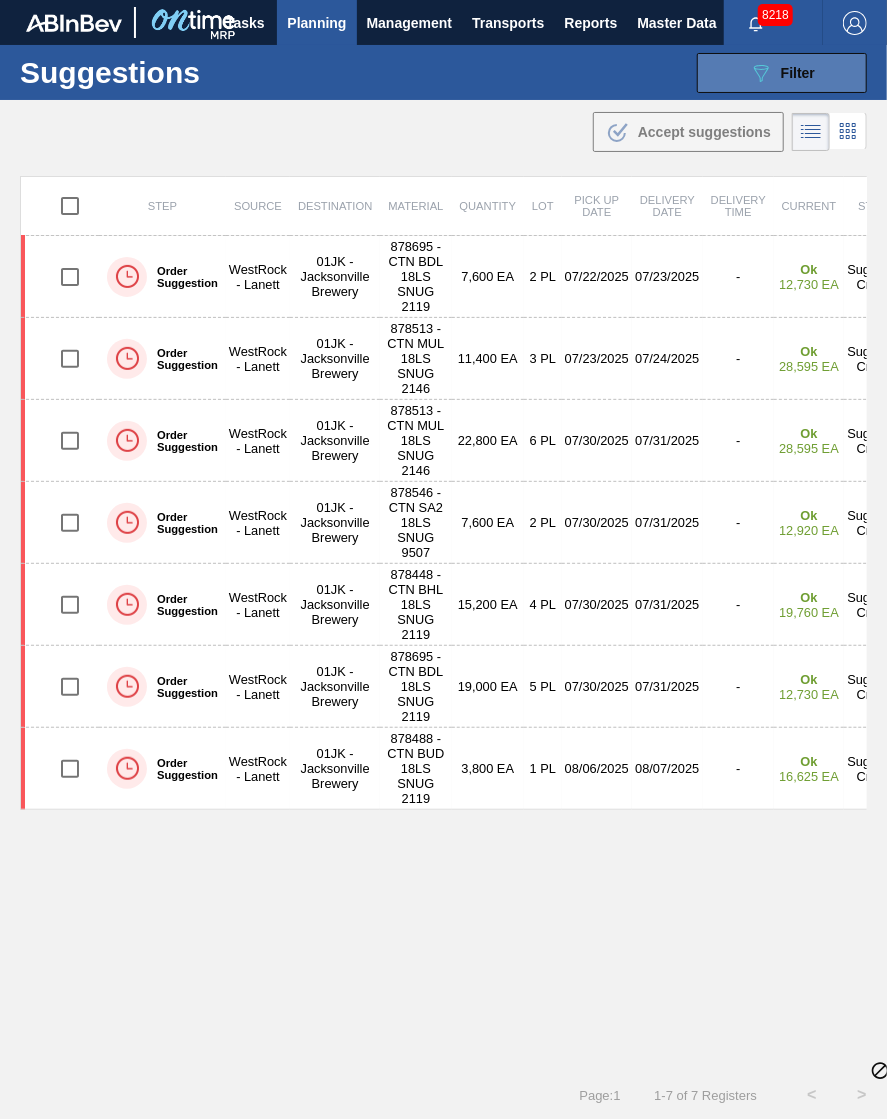 click on "089F7B8B-B2A5-4AFE-B5C0-19BA573D28AC" 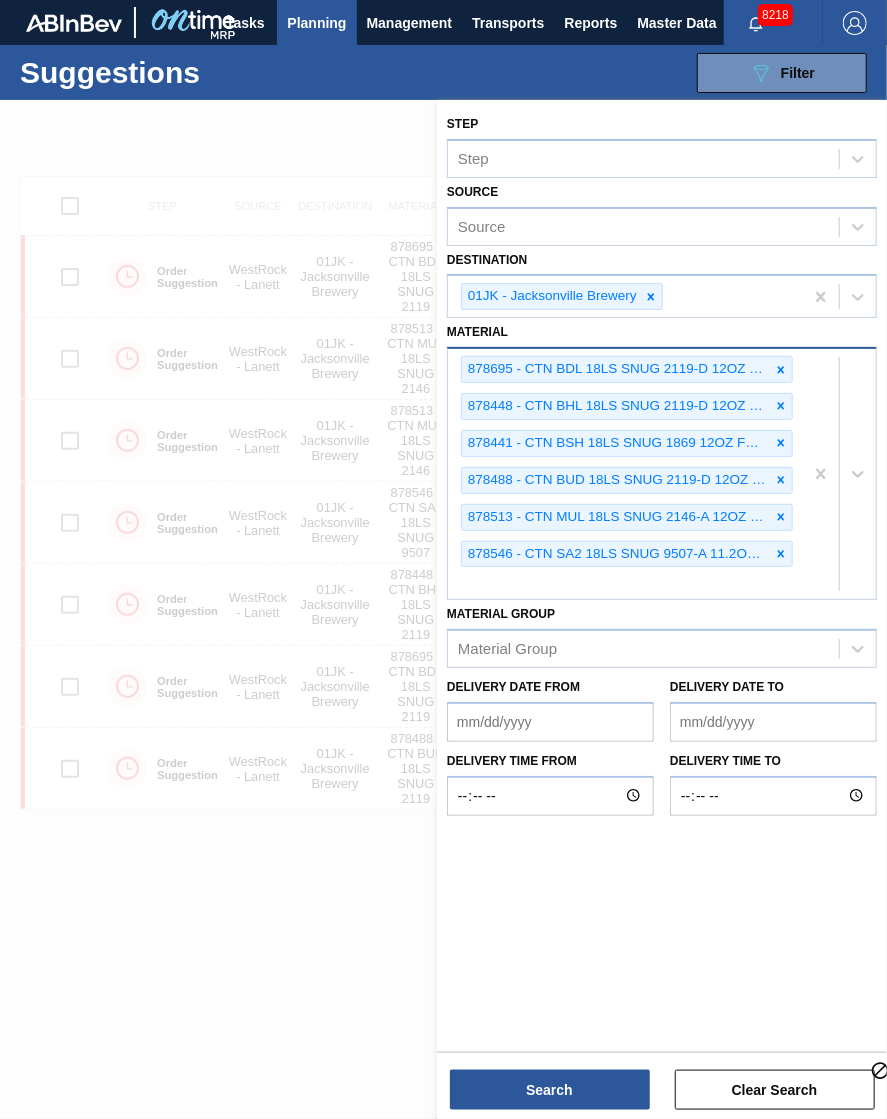 click on "878695 - CTN BDL 18LS SNUG 2119-D 12OZ FOLD 0924 878448 - CTN BHL 18LS SNUG 2119-D 12OZ FOLD 0123 878441 - CTN BSH 18LS SNUG 1869 12OZ FOLD 0123 NU 878488 - CTN BUD 18LS SNUG 2119-D 12OZ FOLD 0423 878513 - CTN MUL 18LS SNUG 2146-A 12OZ FOLD 0723 878546 - CTN SA2 18LS SNUG 9507-A 11.2OZ FOLD 092" at bounding box center (625, 474) 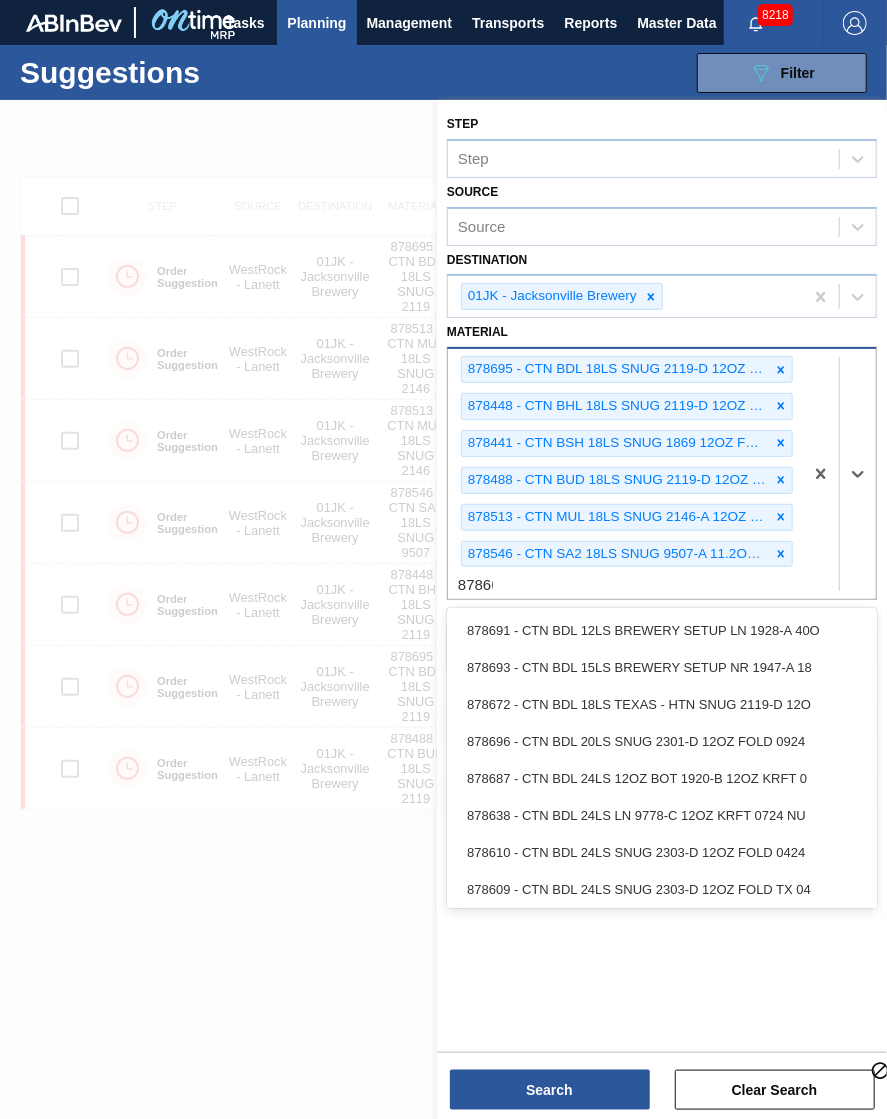 type on "878605" 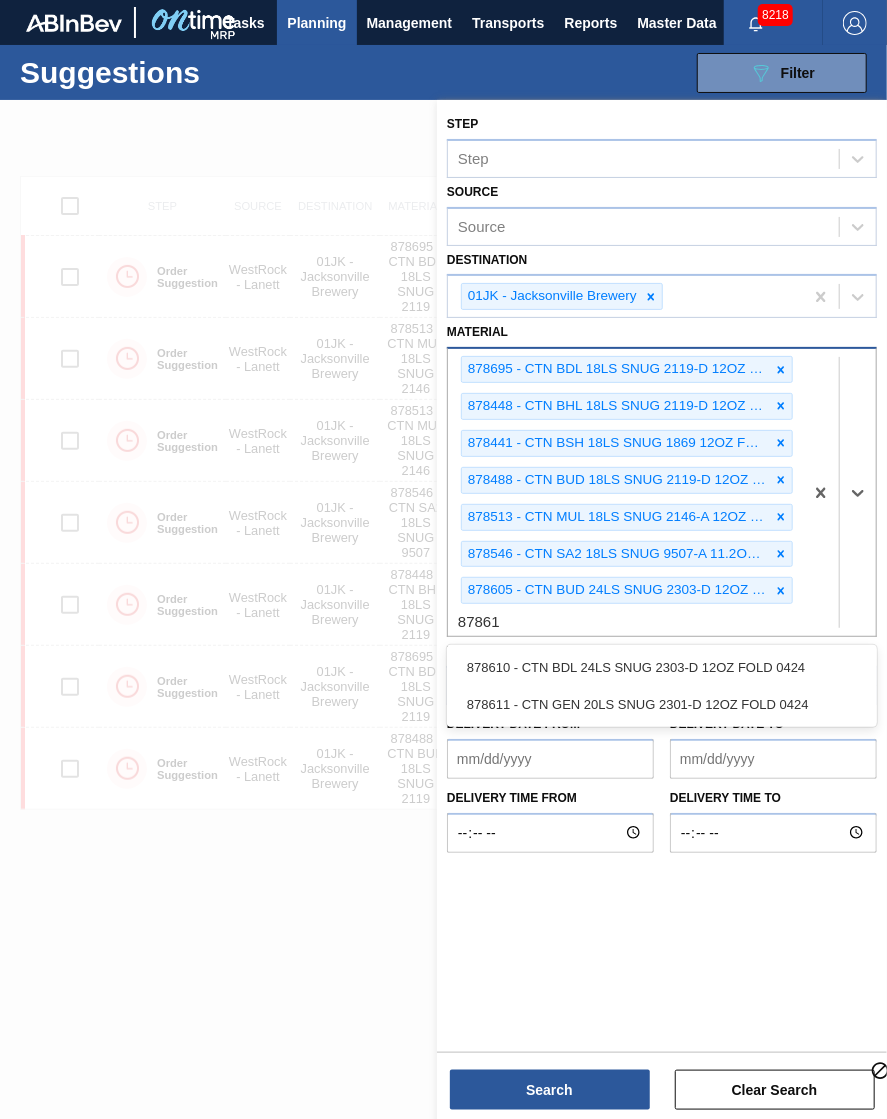 type on "878610" 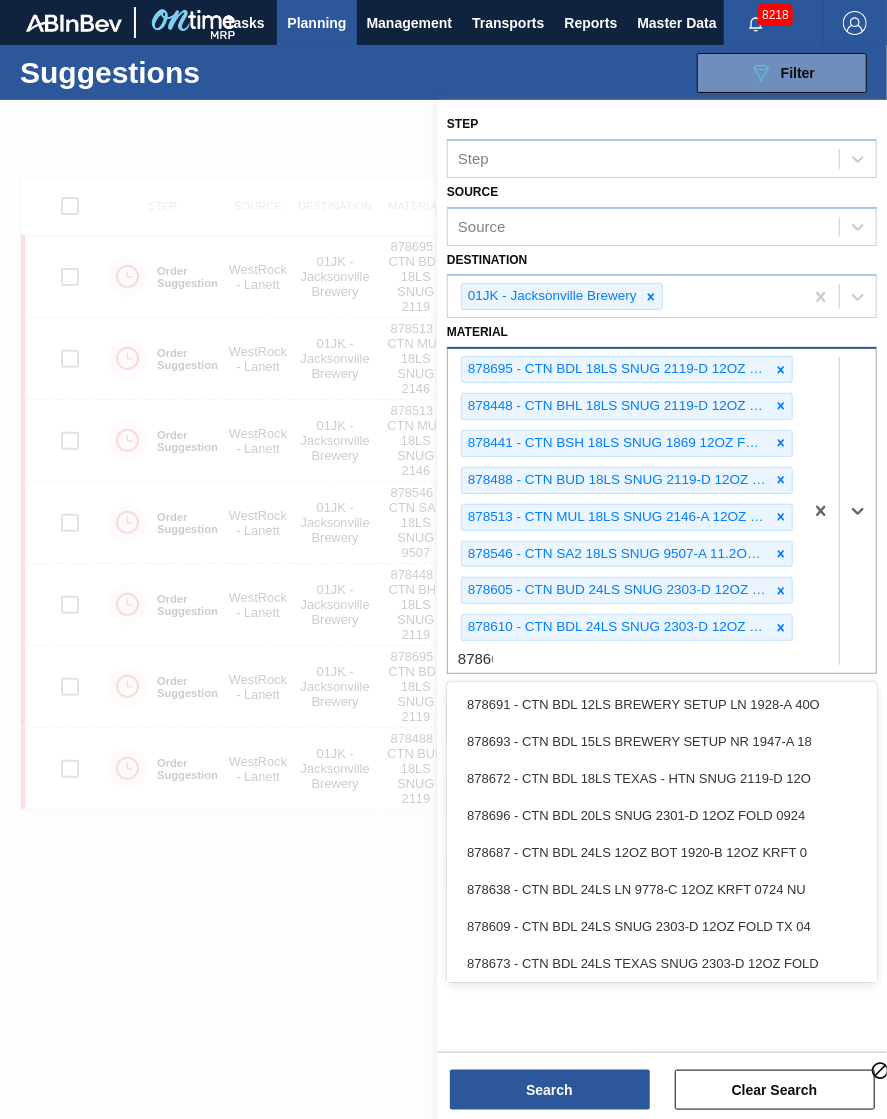 type on "878608" 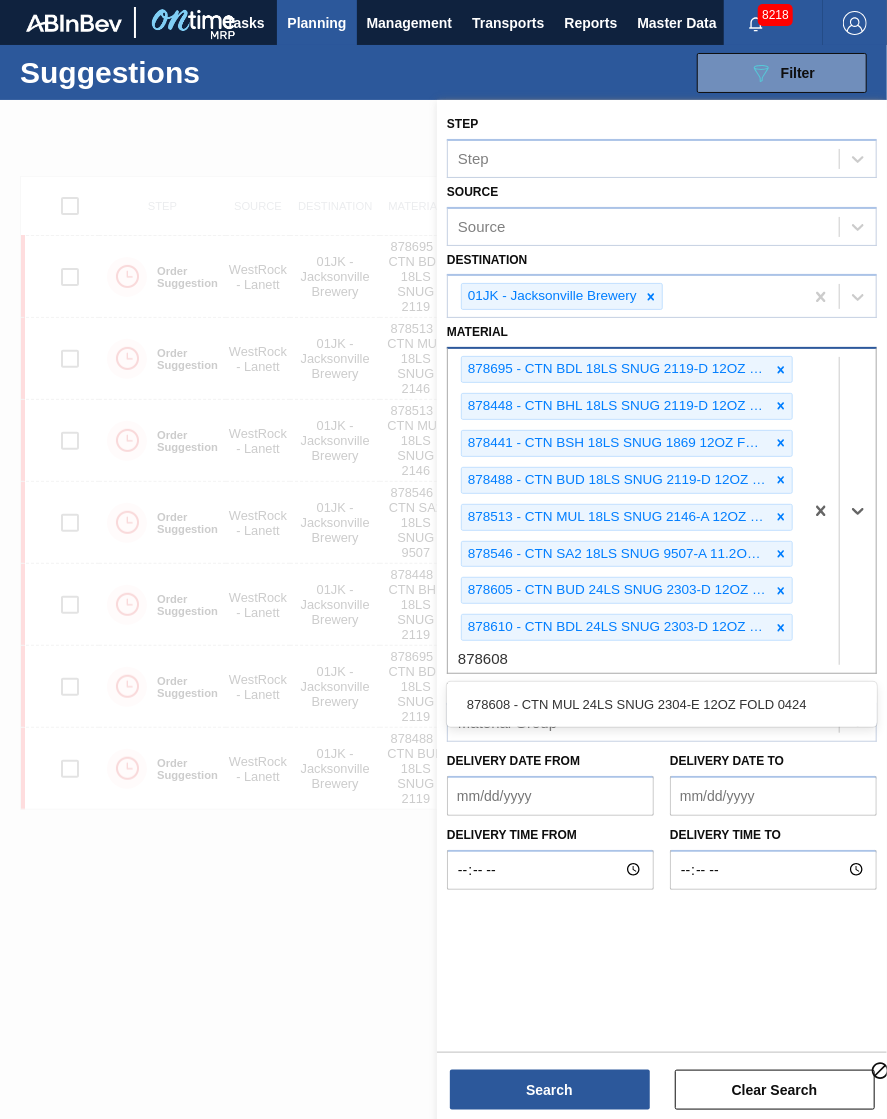 type 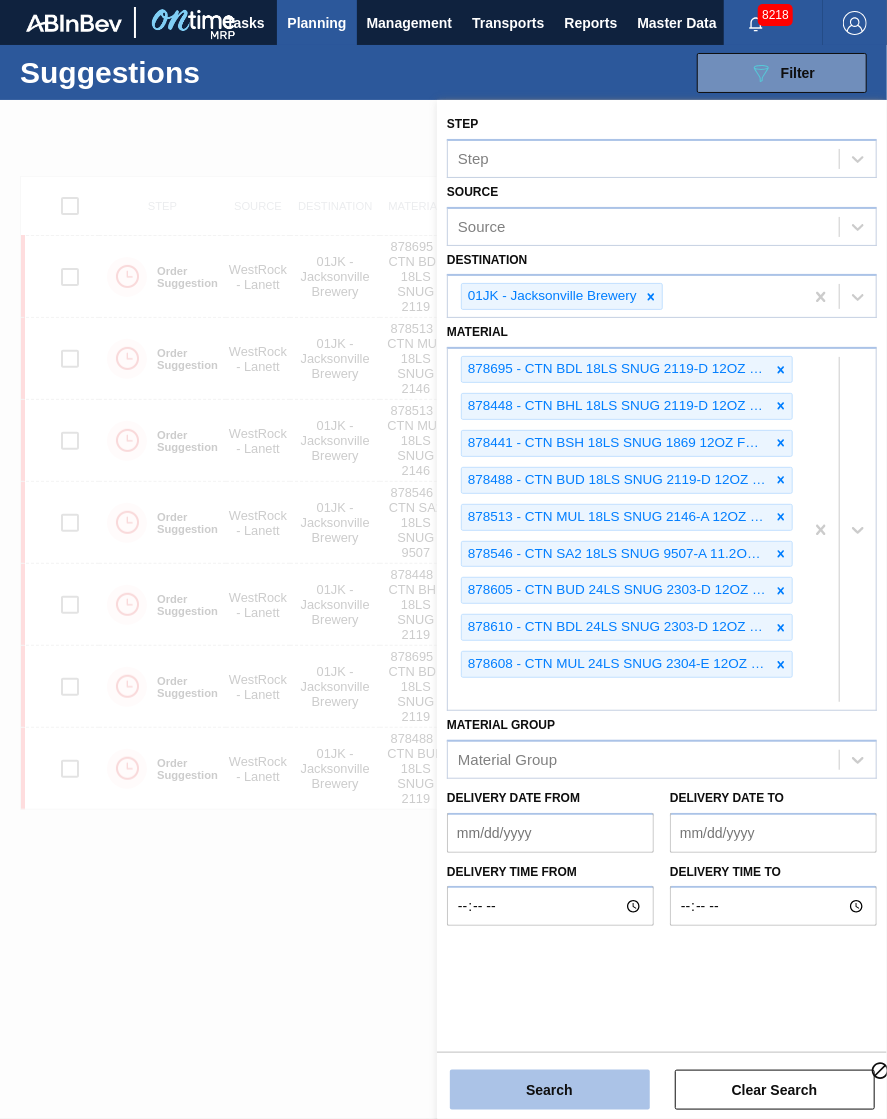click on "Search" at bounding box center [550, 1090] 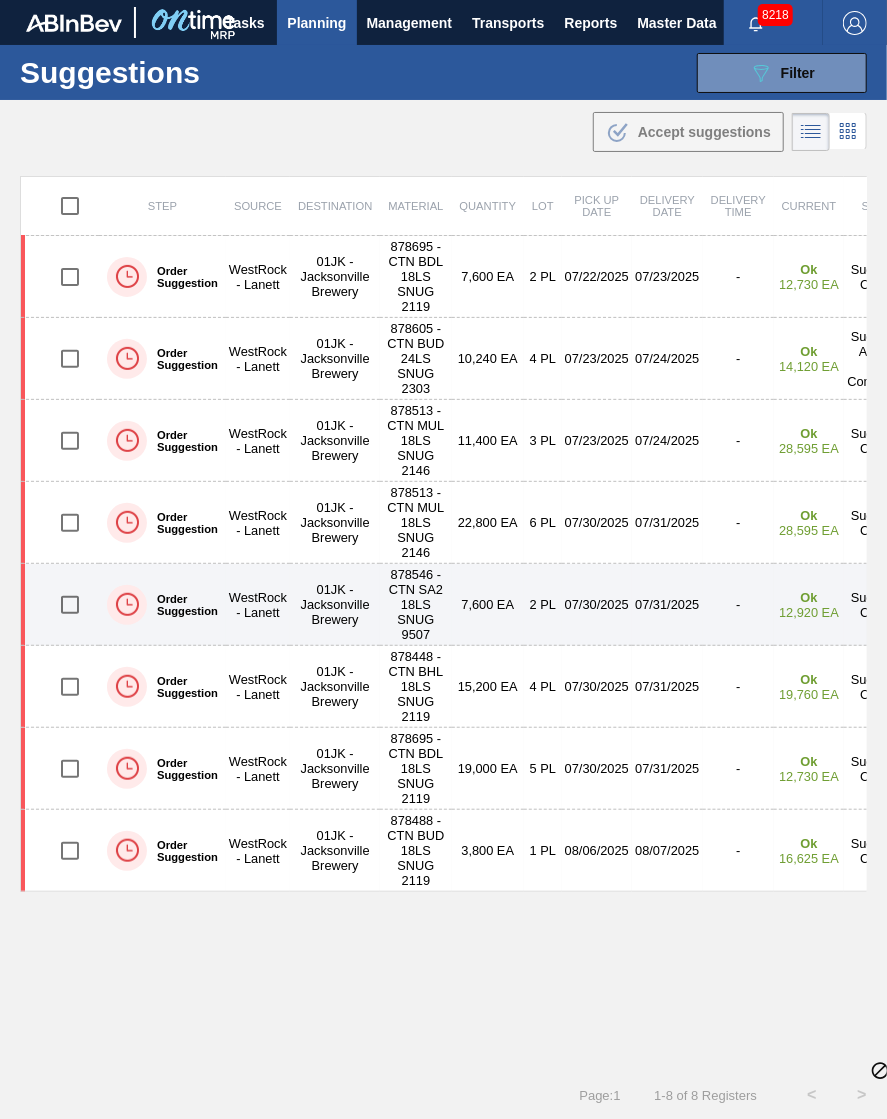 scroll, scrollTop: 0, scrollLeft: 0, axis: both 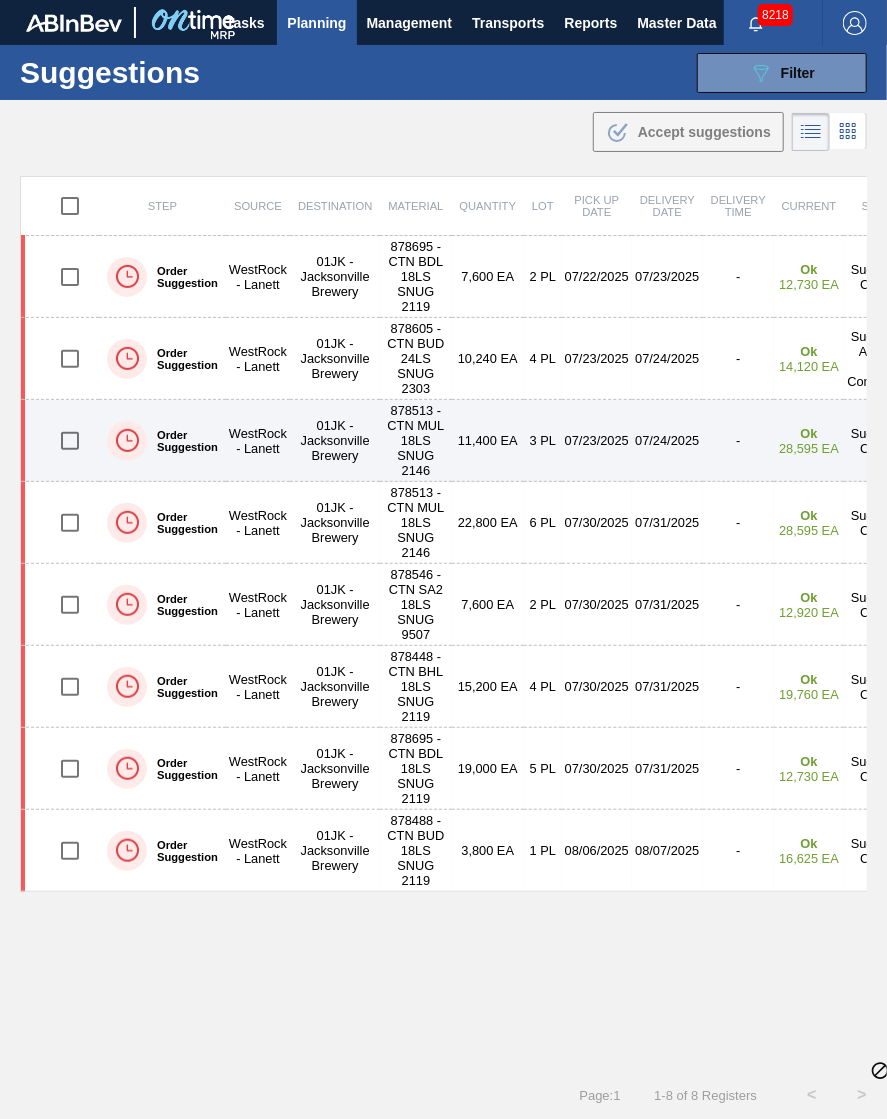 click at bounding box center (70, 441) 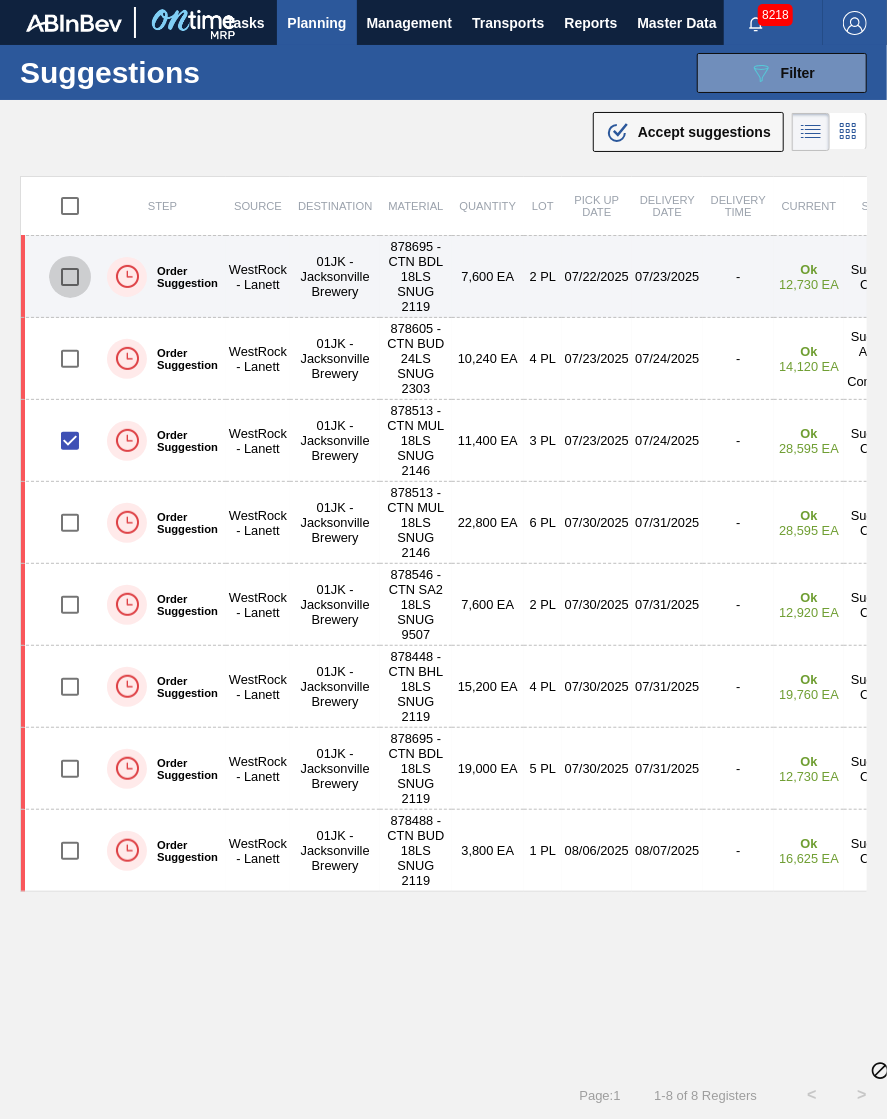 click at bounding box center (70, 277) 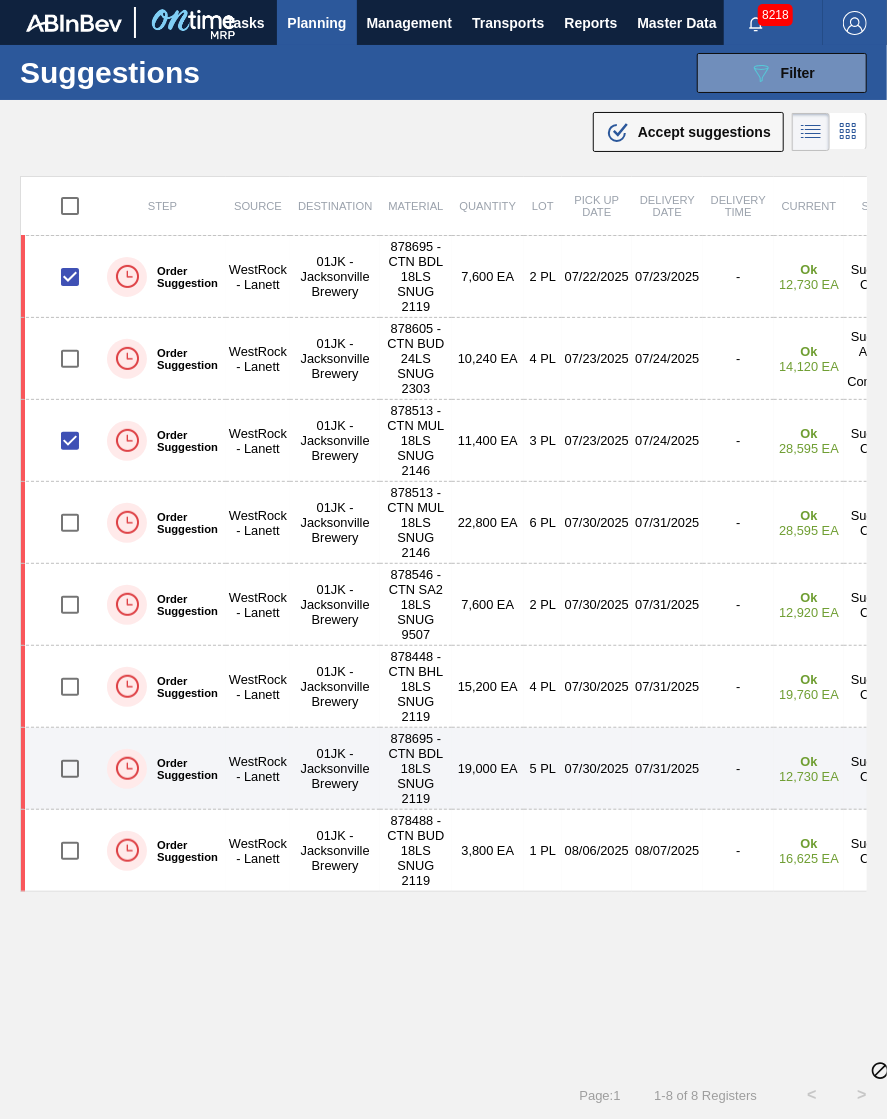 click at bounding box center (70, 769) 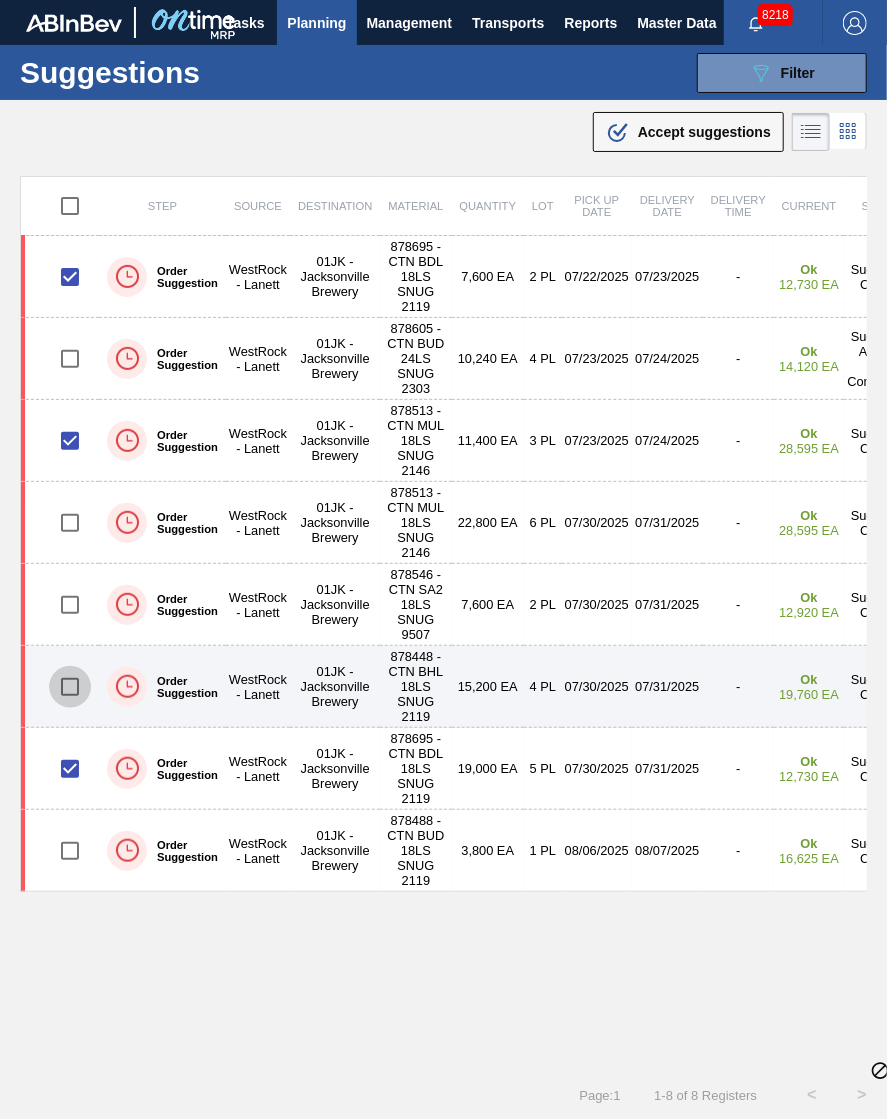 click at bounding box center (70, 687) 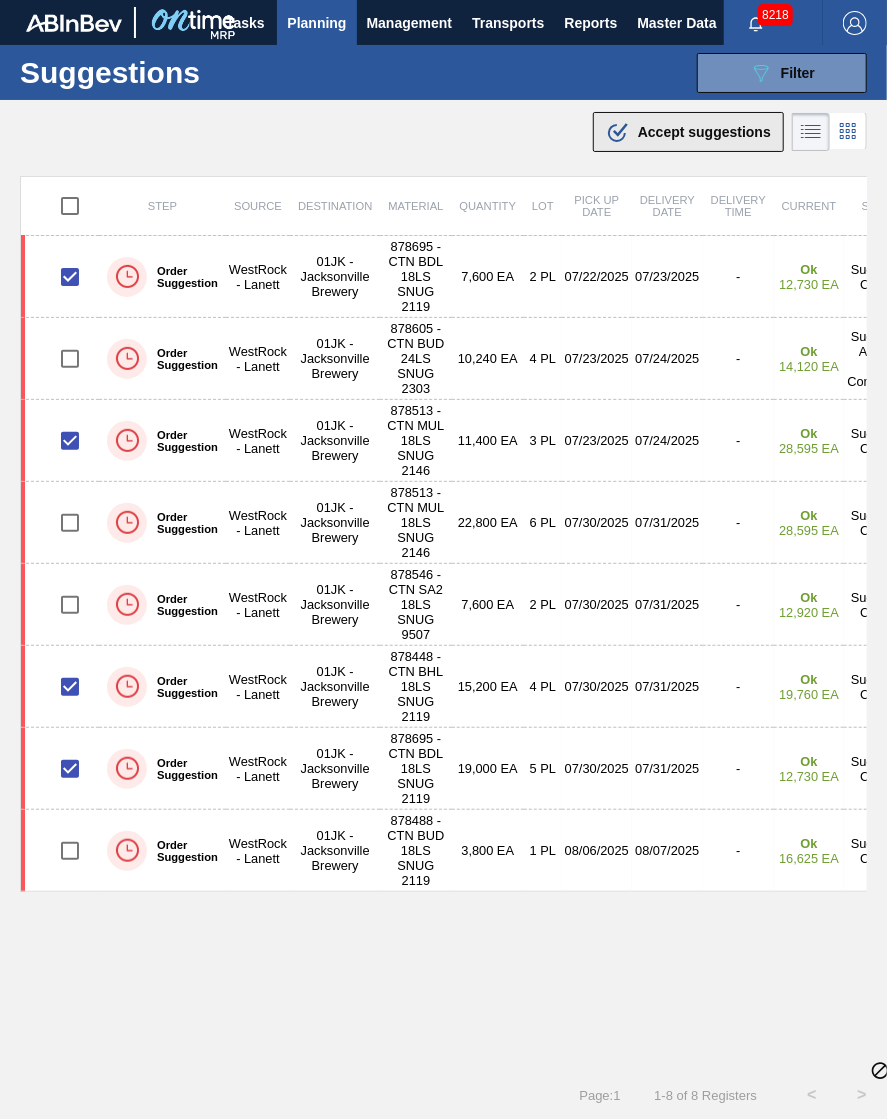 click on "Accept suggestions" at bounding box center (704, 132) 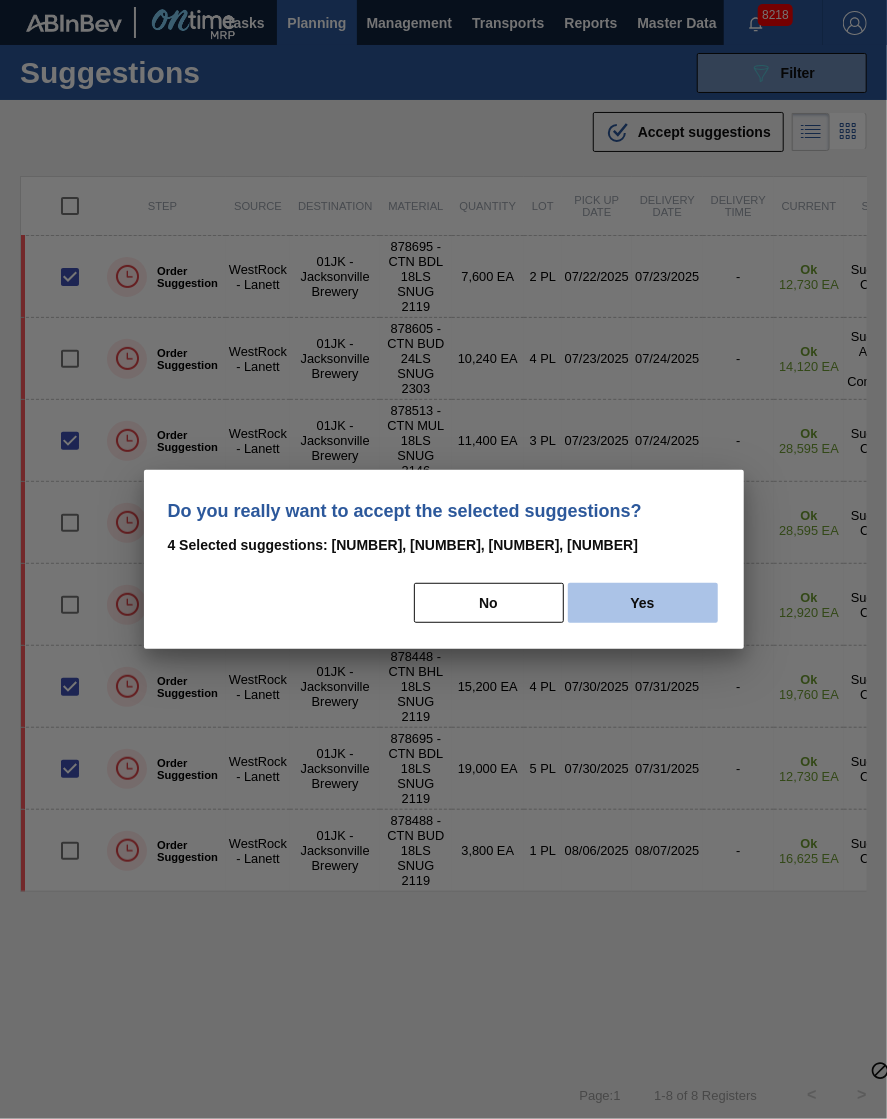 click on "Yes" at bounding box center (643, 603) 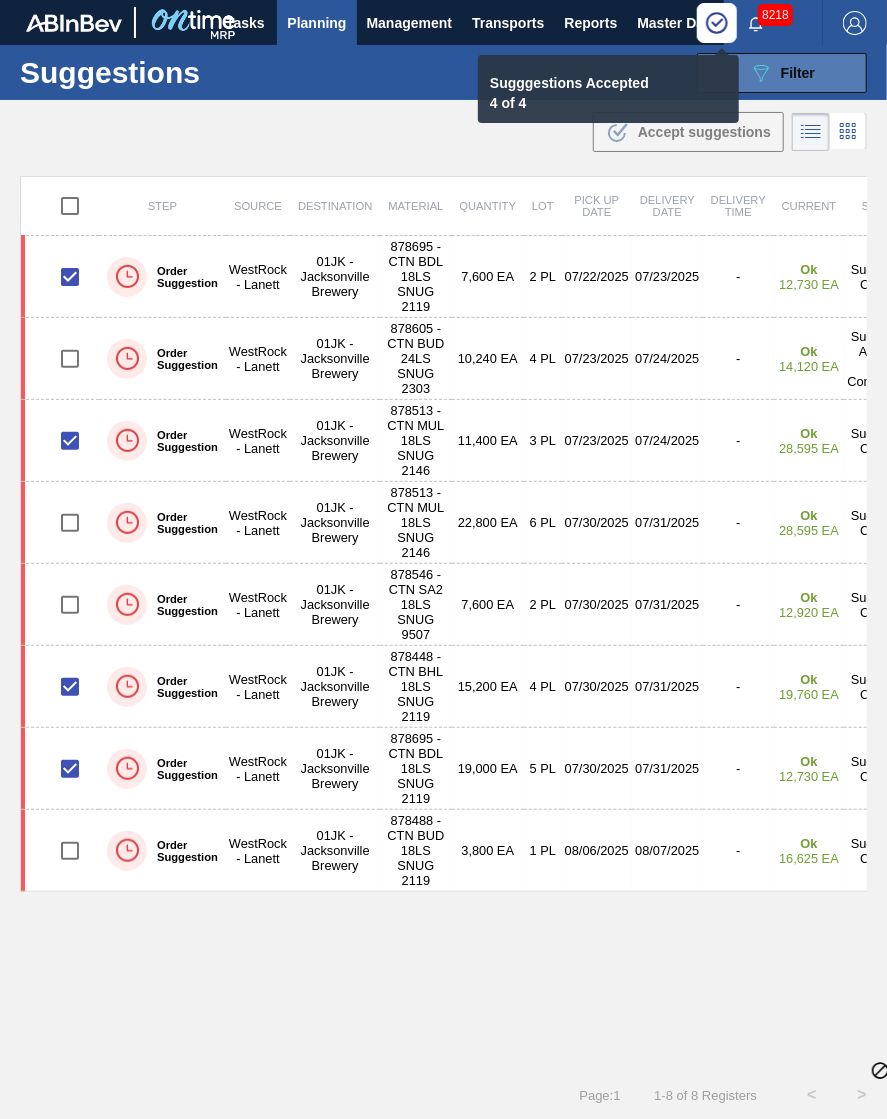 click on "089F7B8B-B2A5-4AFE-B5C0-19BA573D28AC Filter" at bounding box center [782, 73] 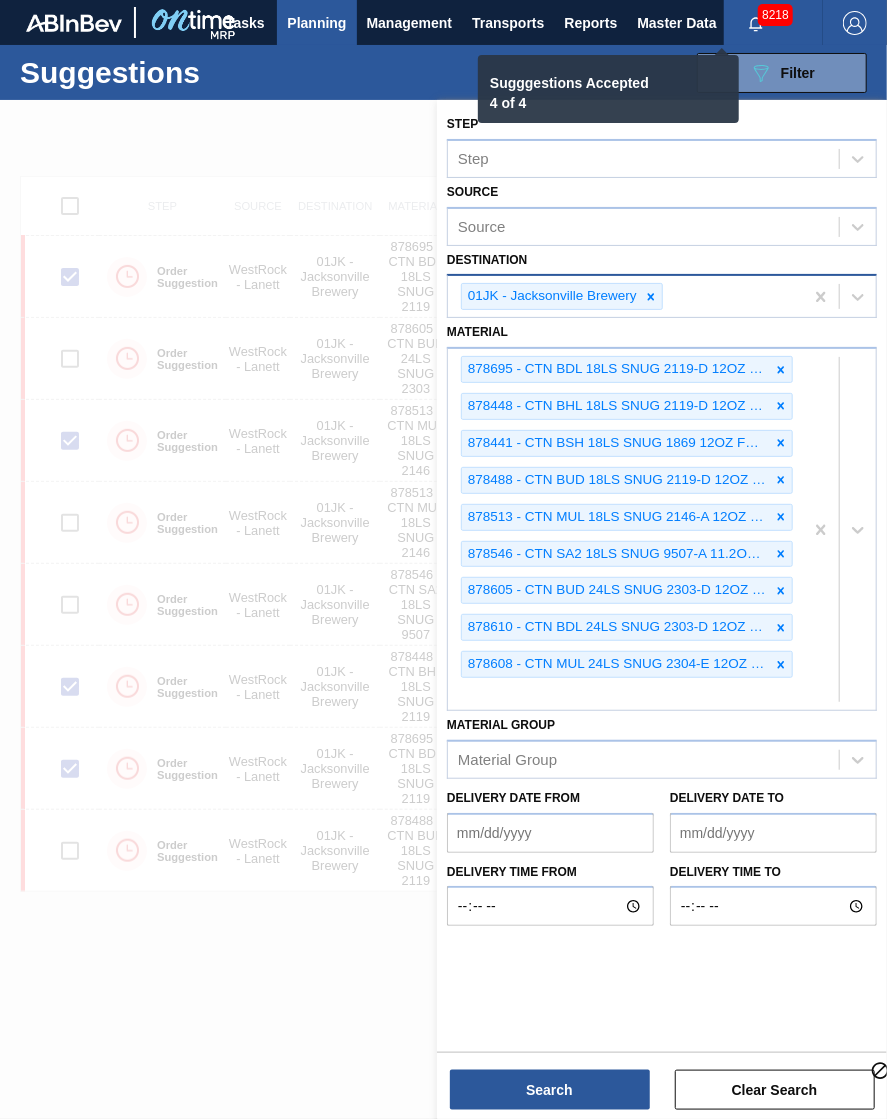 checkbox on "false" 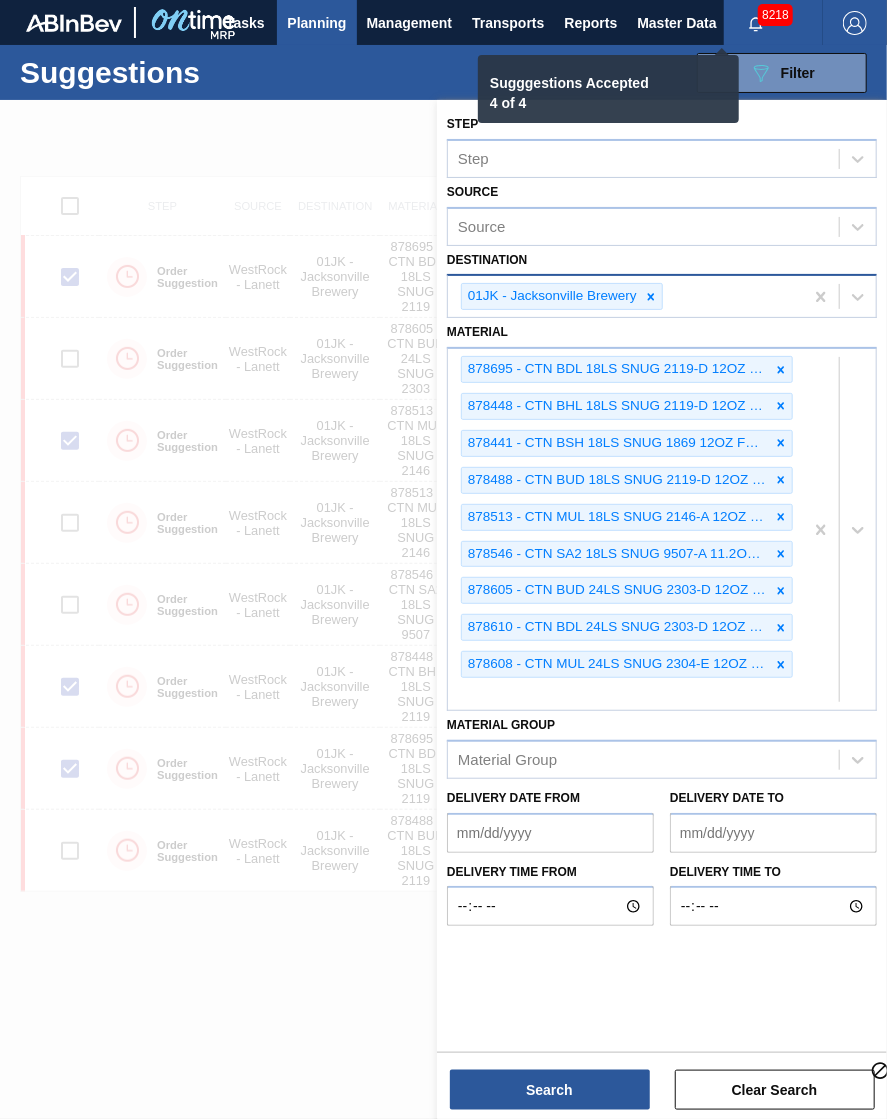 checkbox on "false" 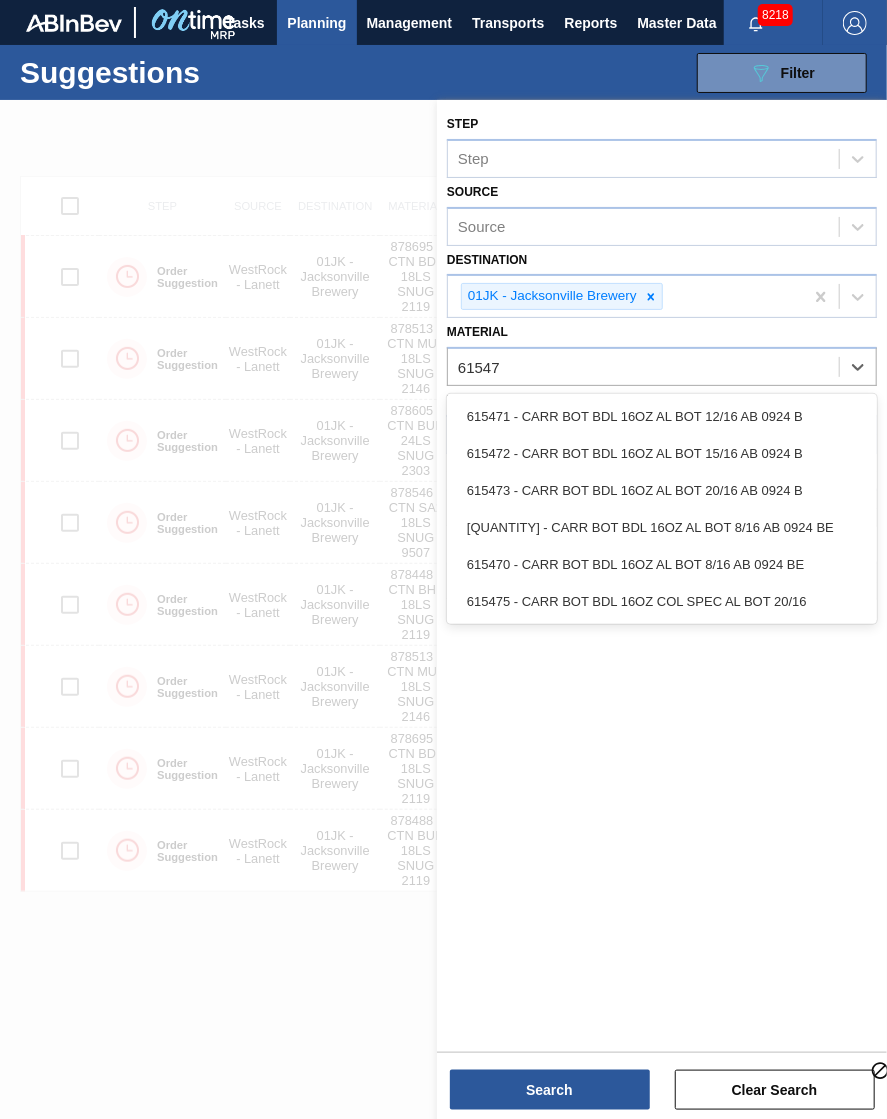 type on "615472" 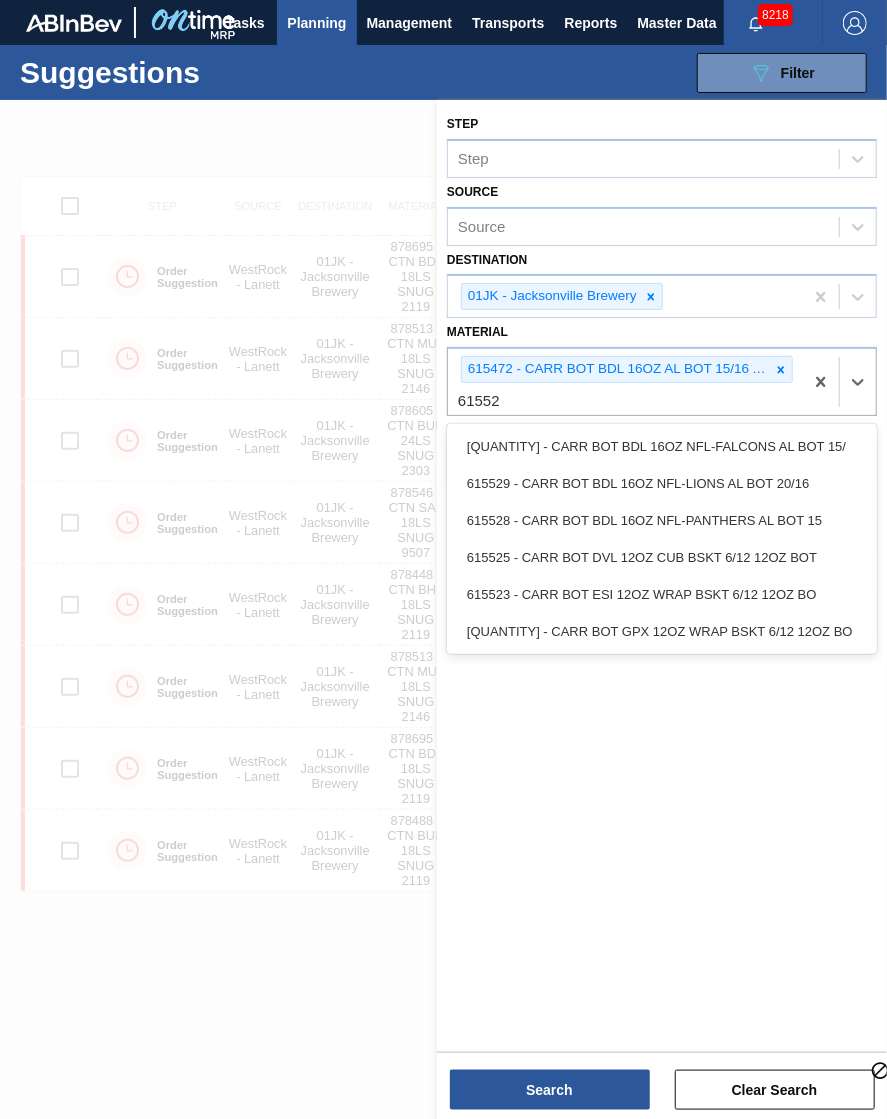 type on "615527" 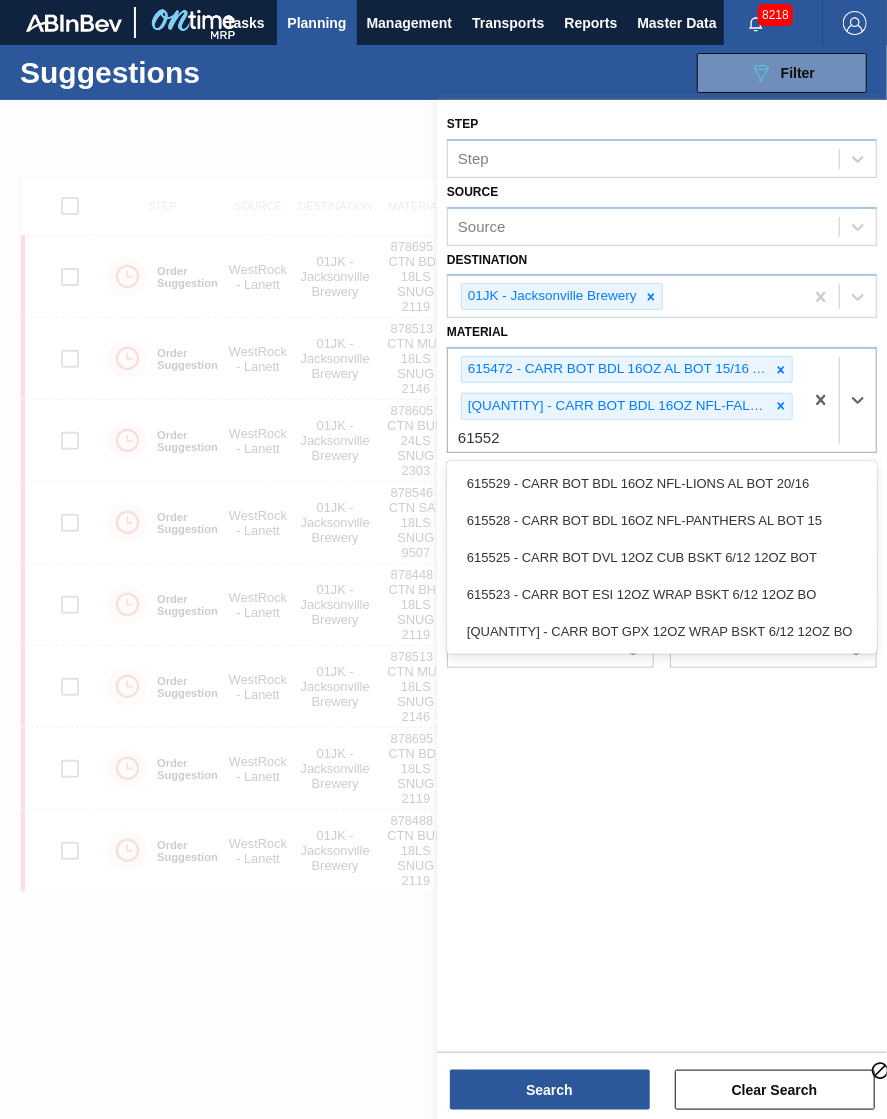 type on "615528" 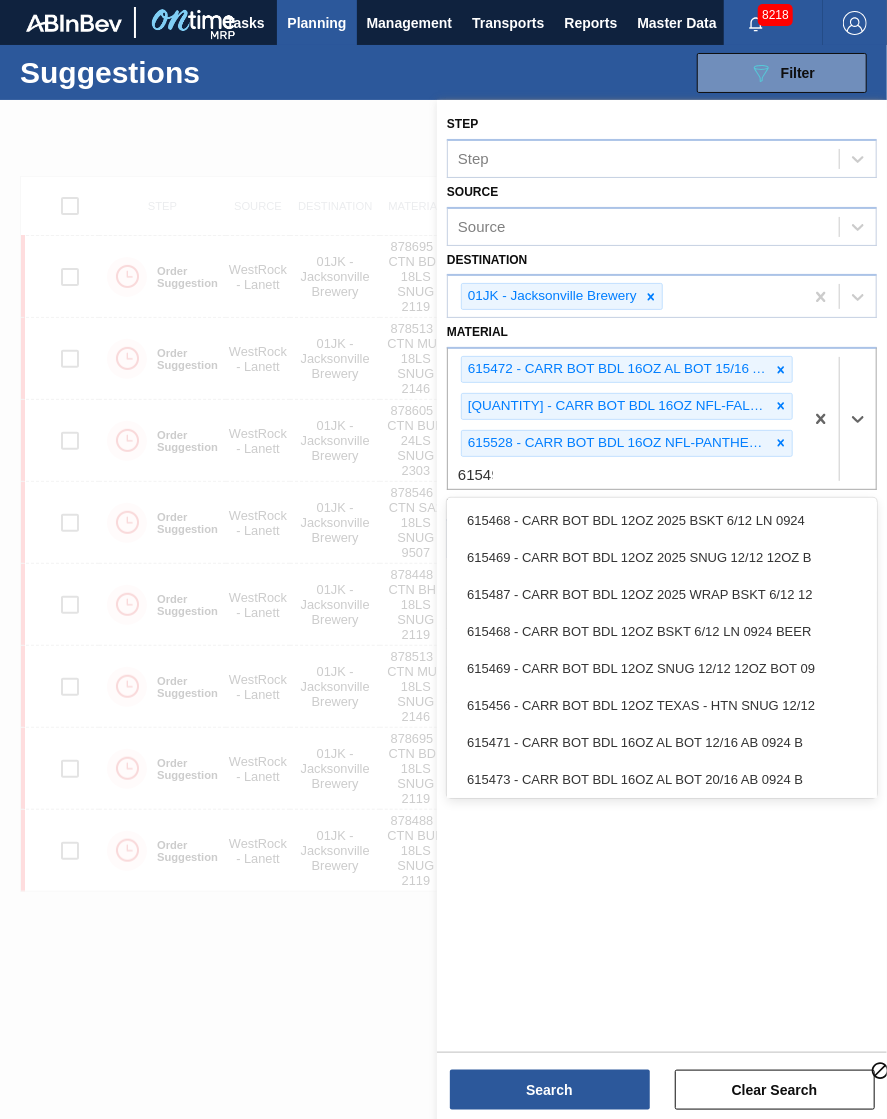 type on "615492" 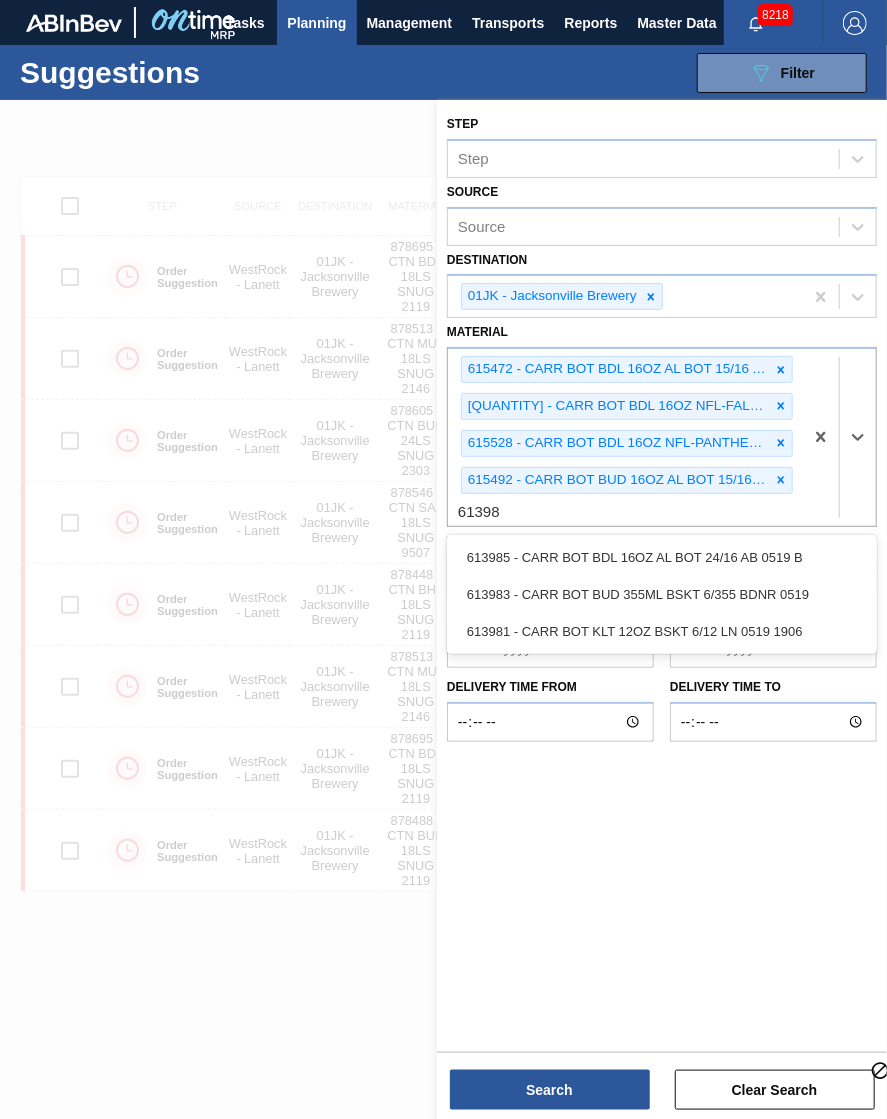 type on "613985" 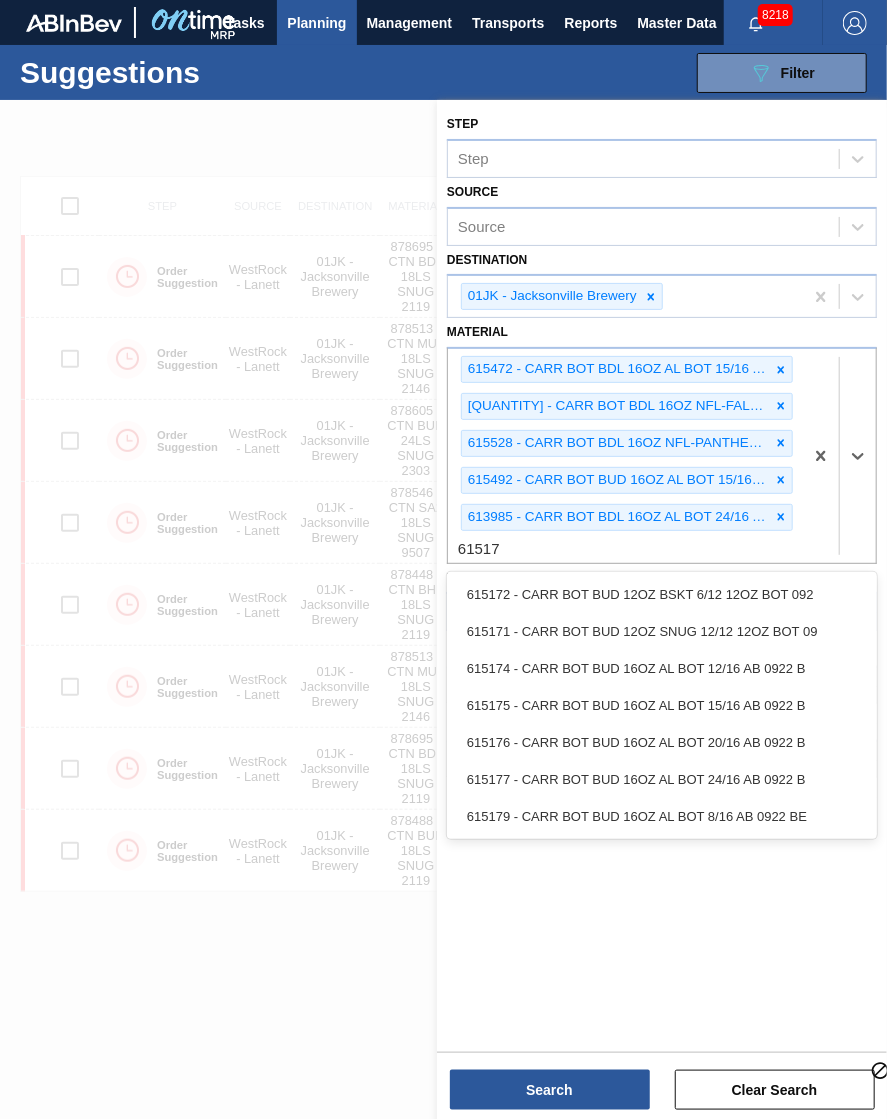 type on "615177" 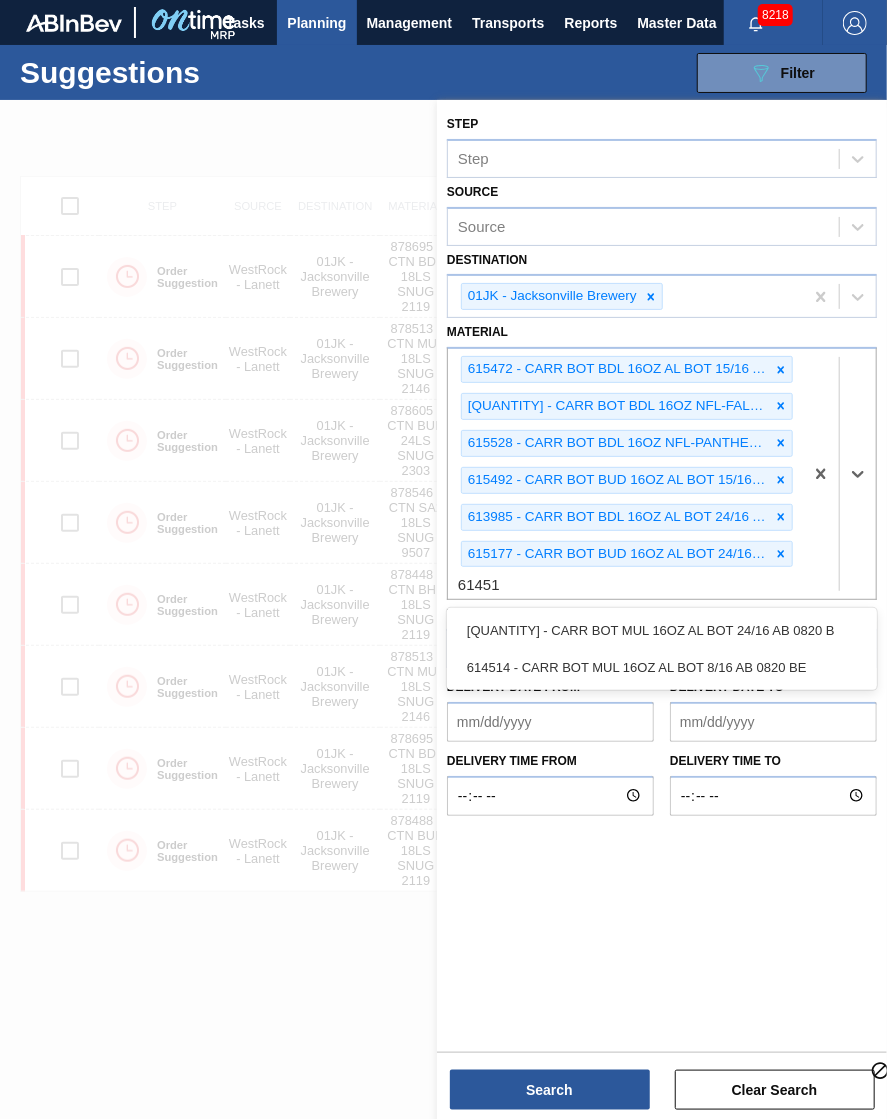 type on "614518" 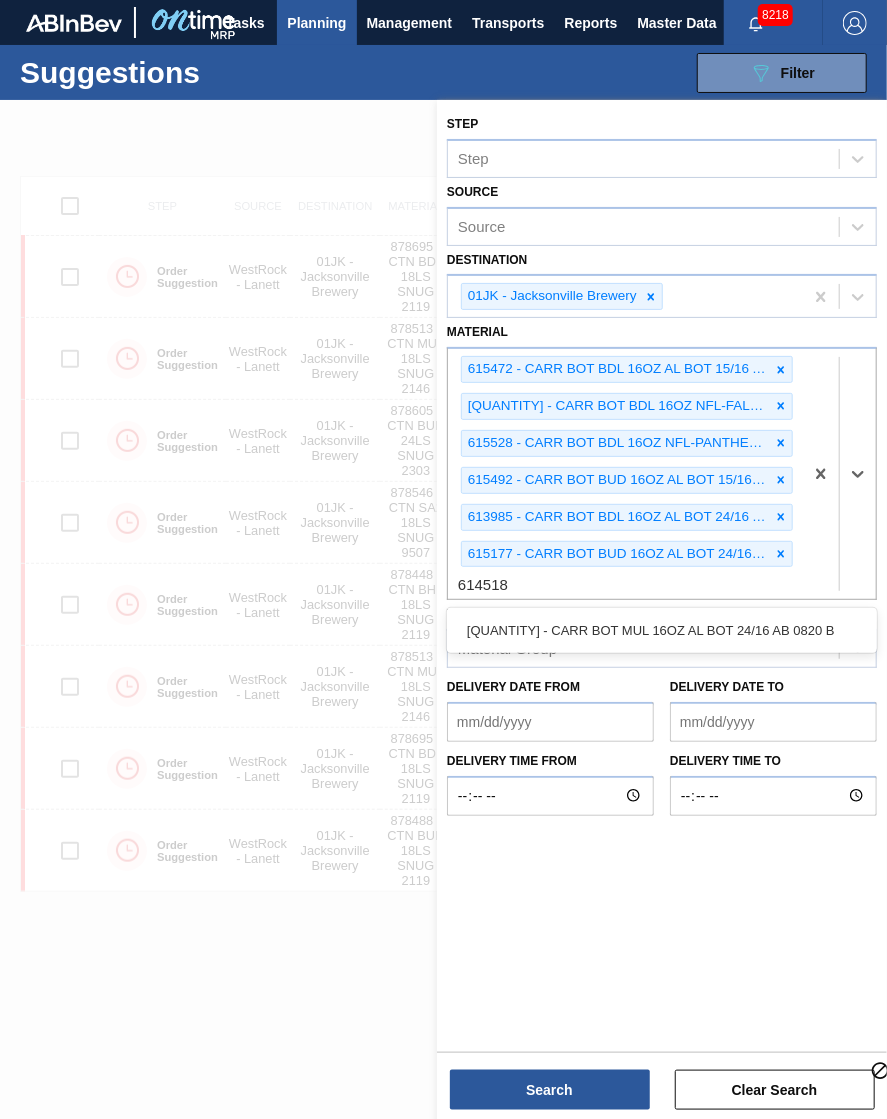 type 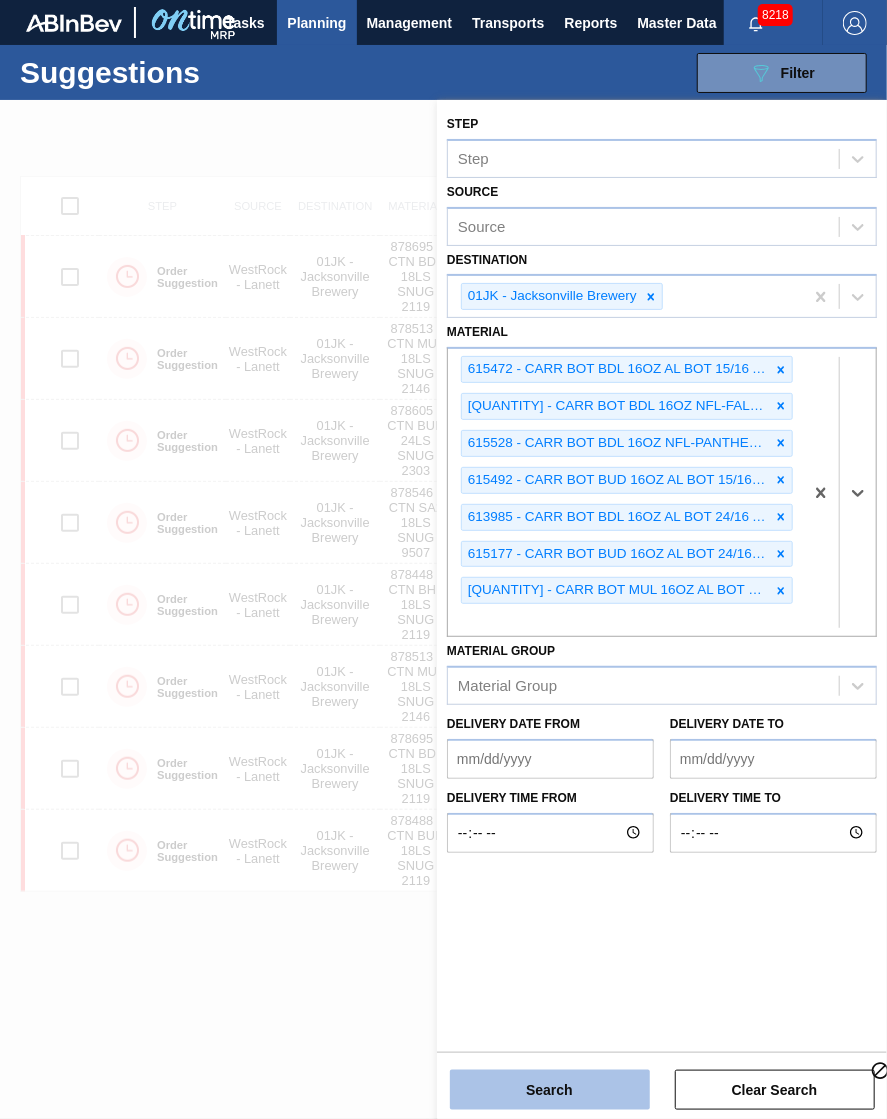 click on "Search" at bounding box center (550, 1090) 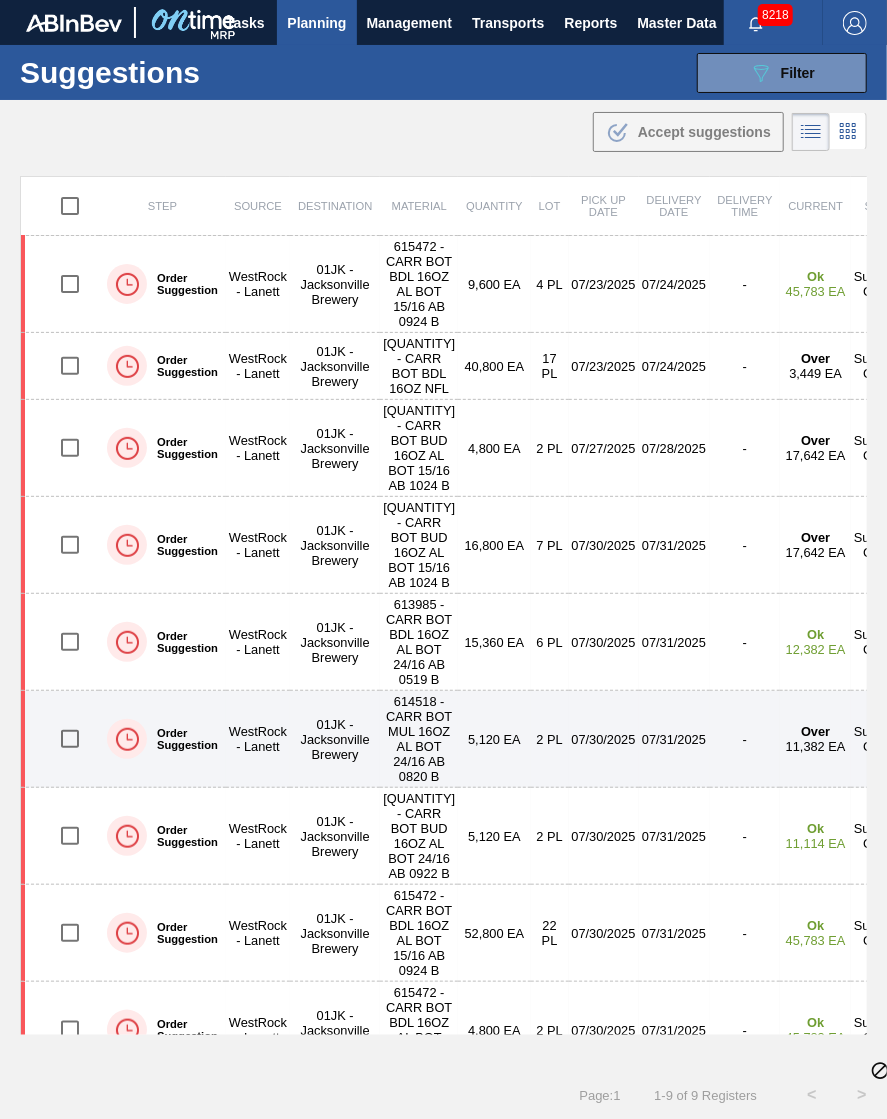scroll, scrollTop: 38, scrollLeft: 0, axis: vertical 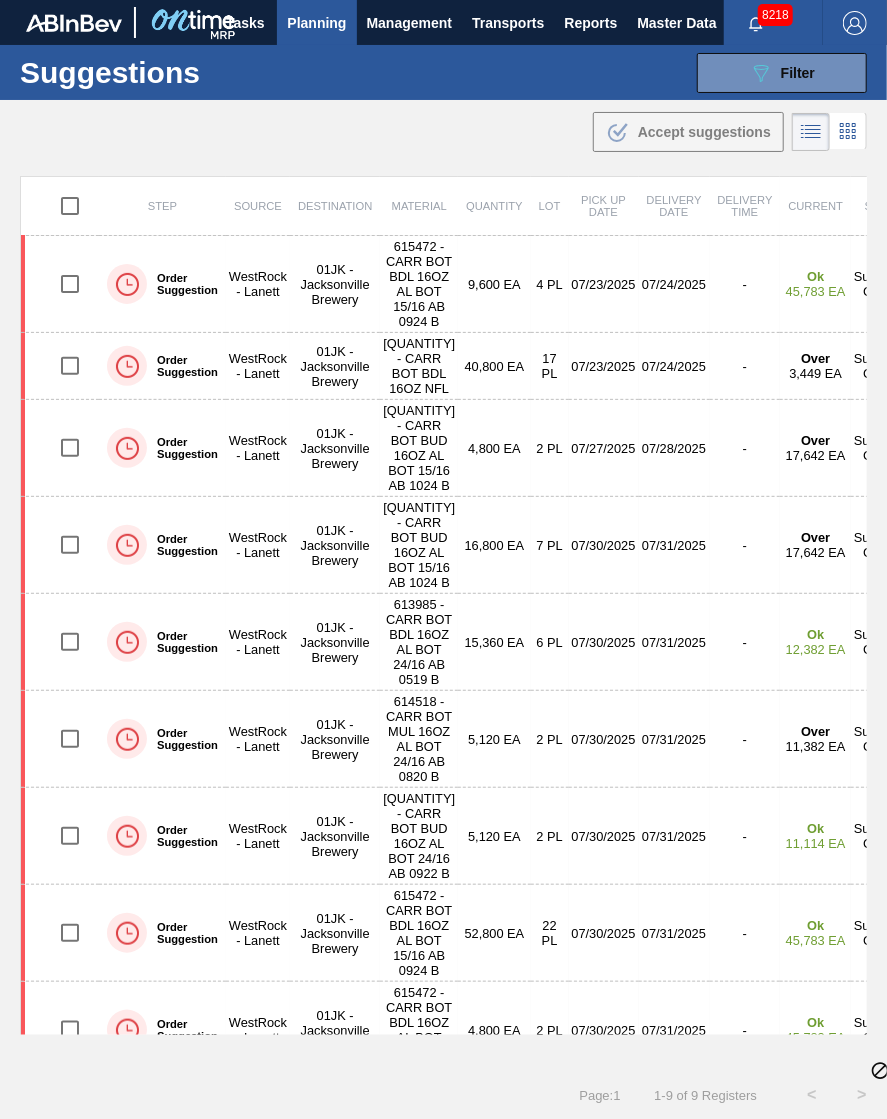 click on ".b{fill:var(--color-action-default)} Accept suggestions" at bounding box center (443, 128) 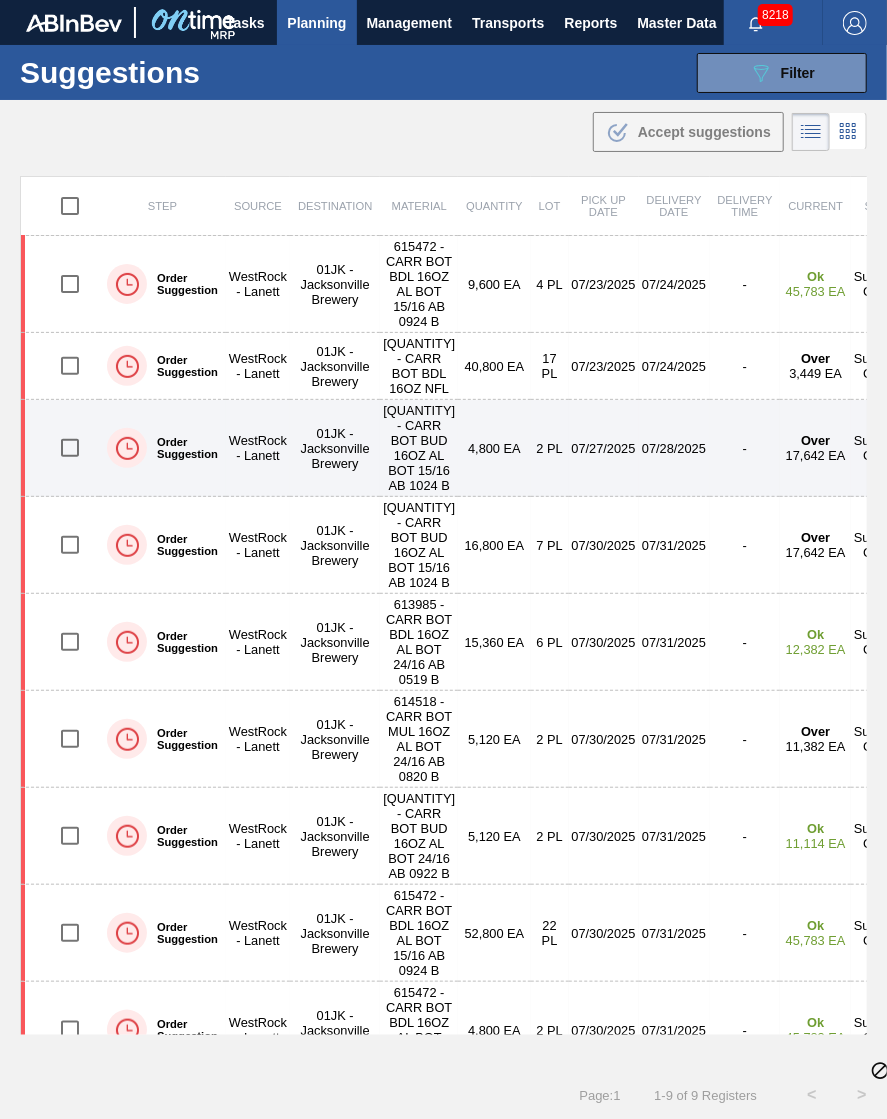 scroll, scrollTop: 38, scrollLeft: 0, axis: vertical 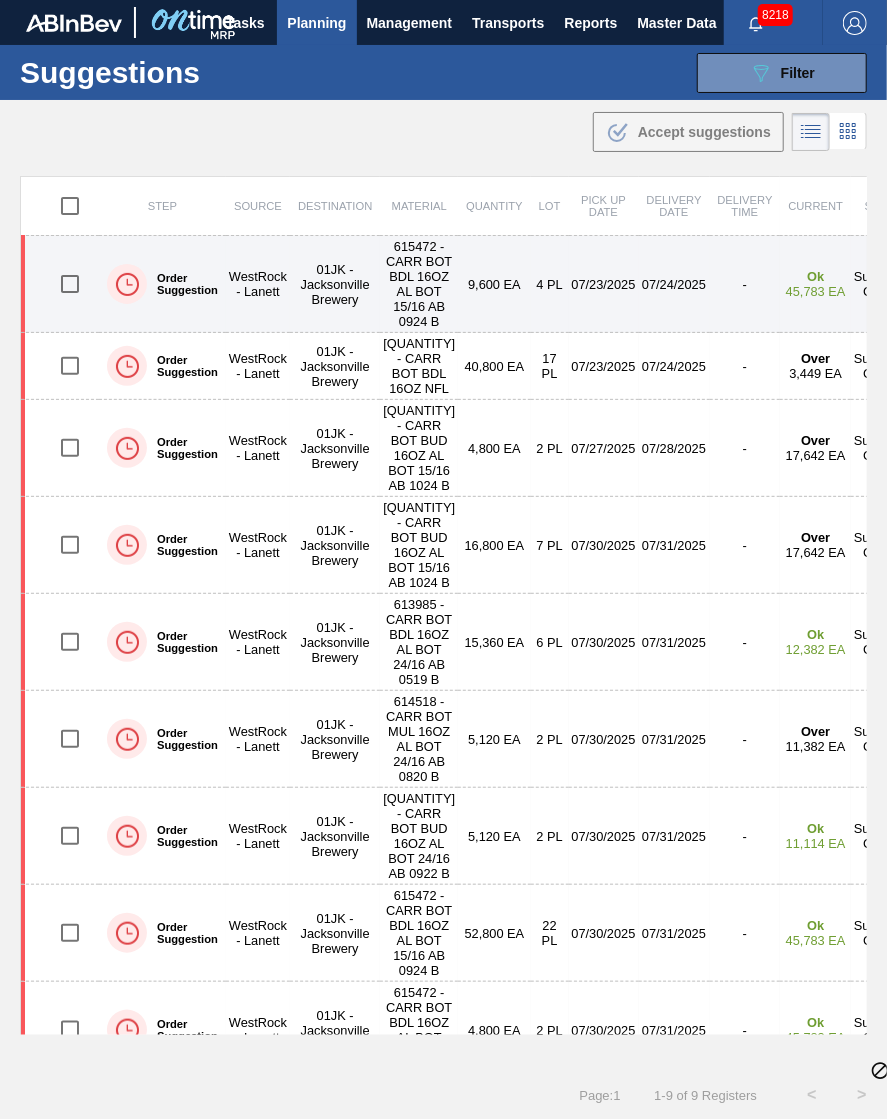 click at bounding box center (70, 284) 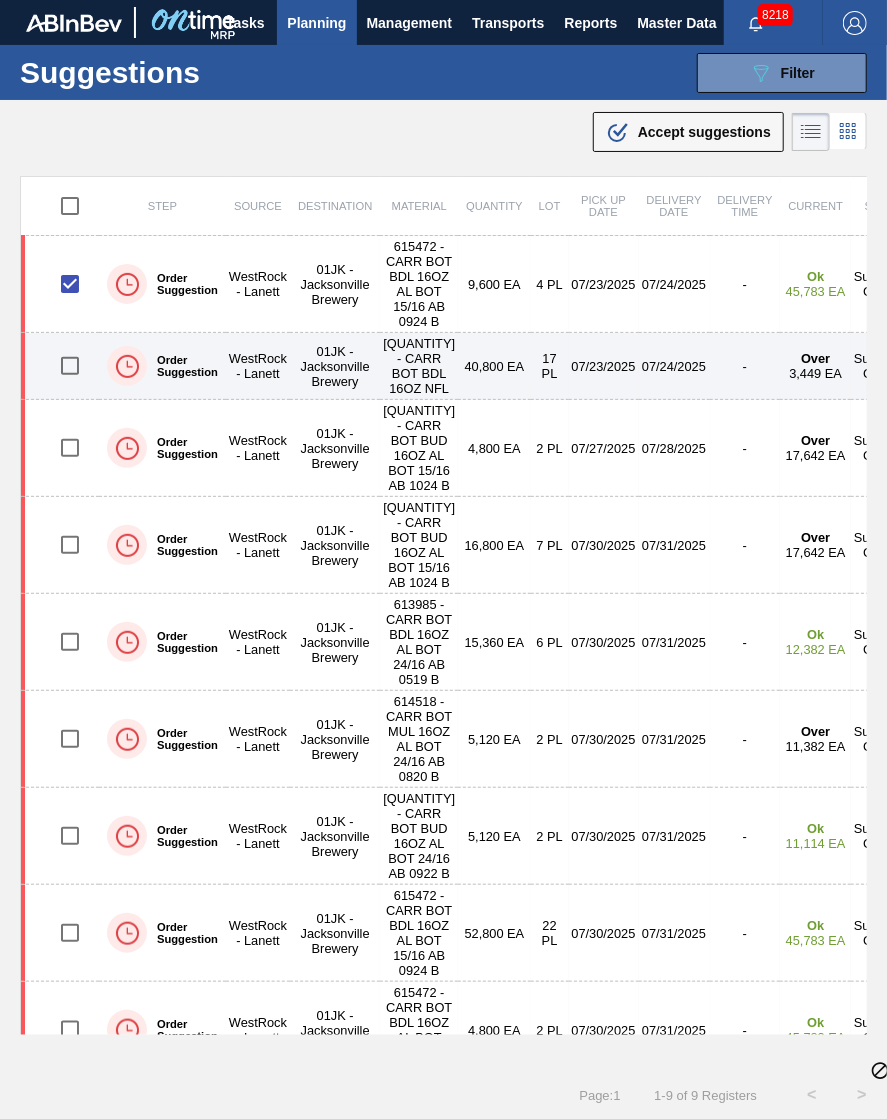 click at bounding box center (70, 366) 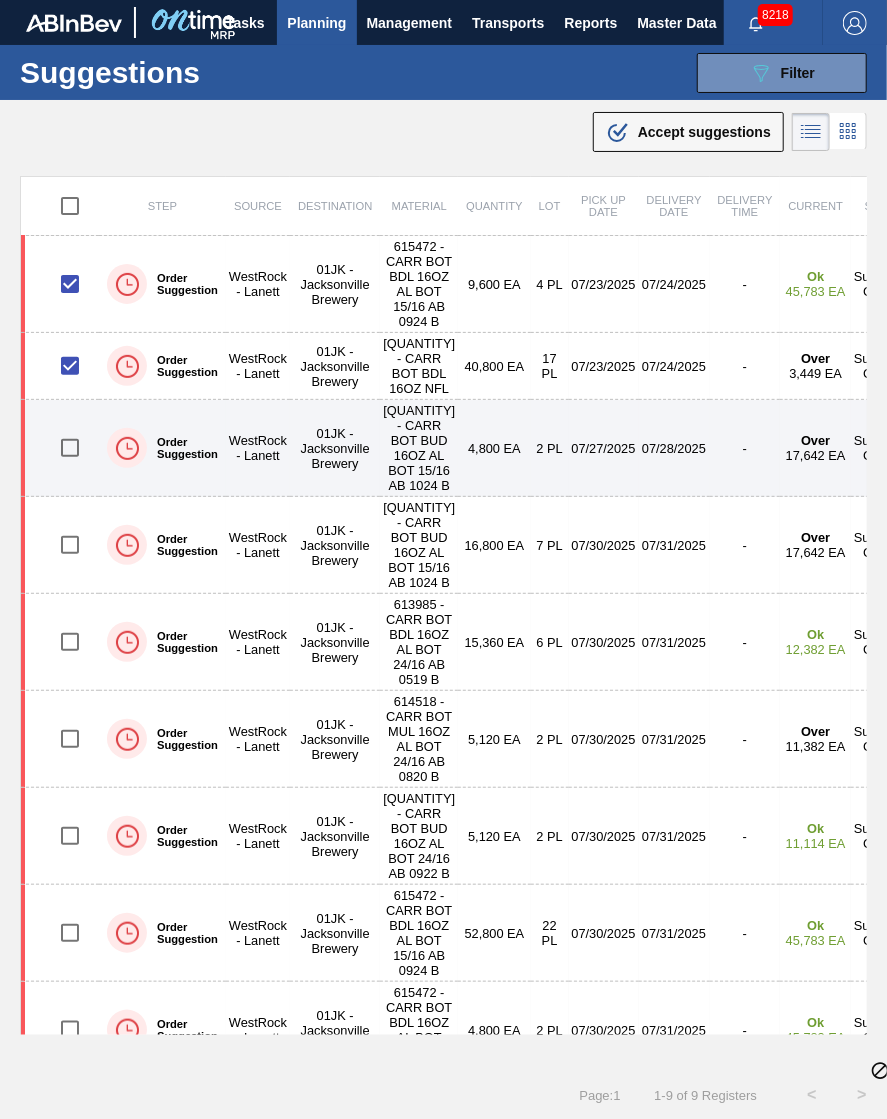 click at bounding box center [70, 448] 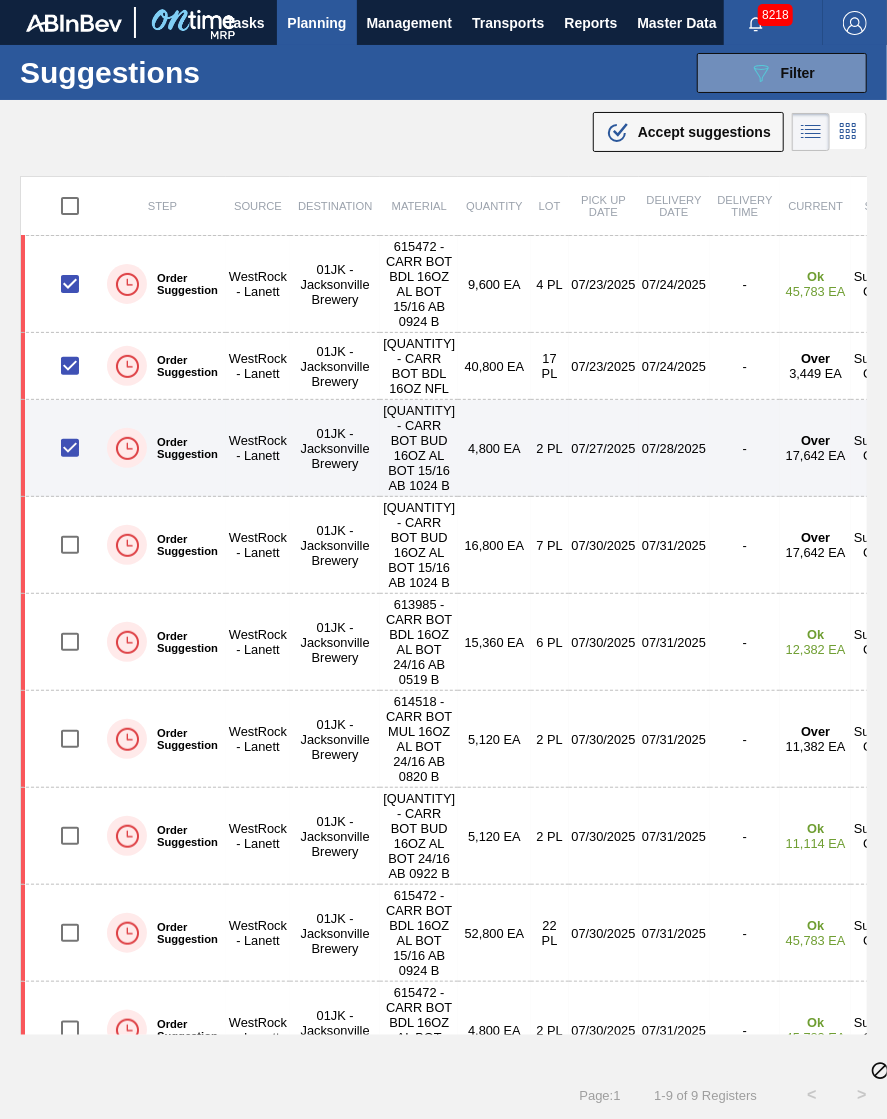 scroll, scrollTop: 0, scrollLeft: 0, axis: both 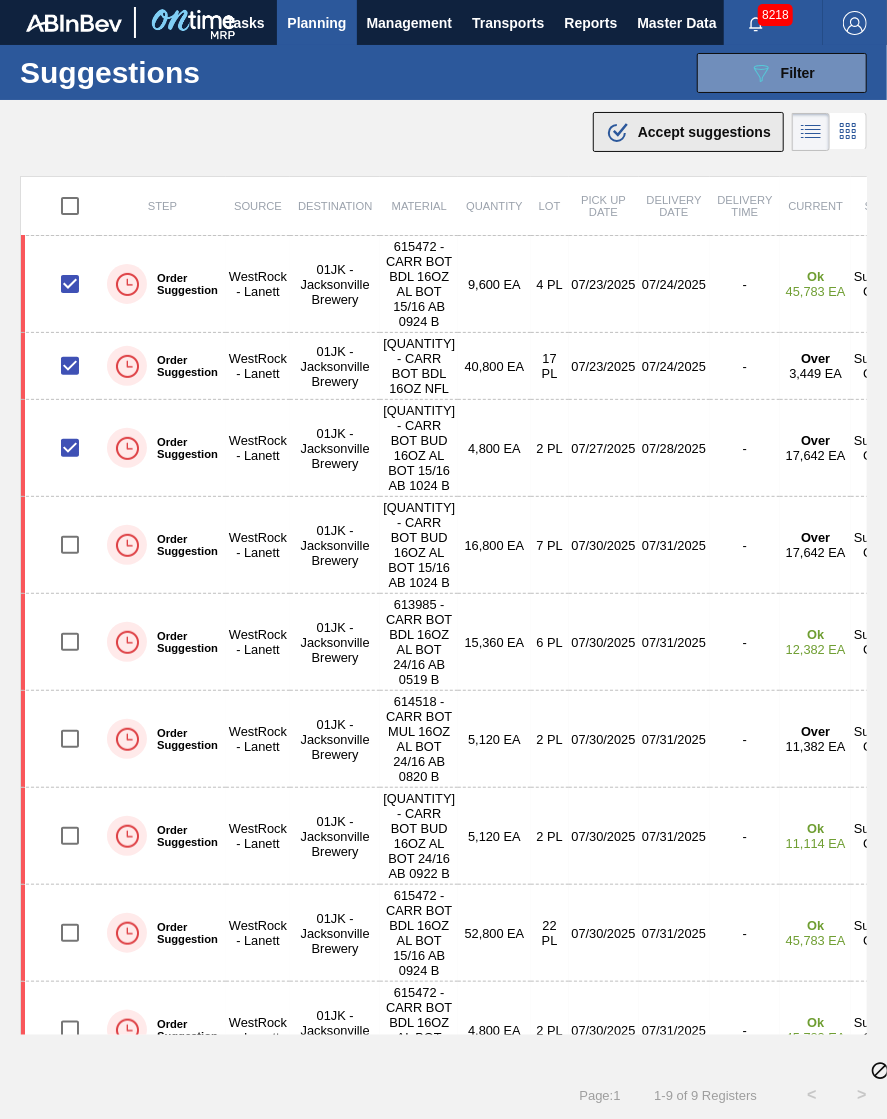click on "Accept suggestions" at bounding box center [704, 132] 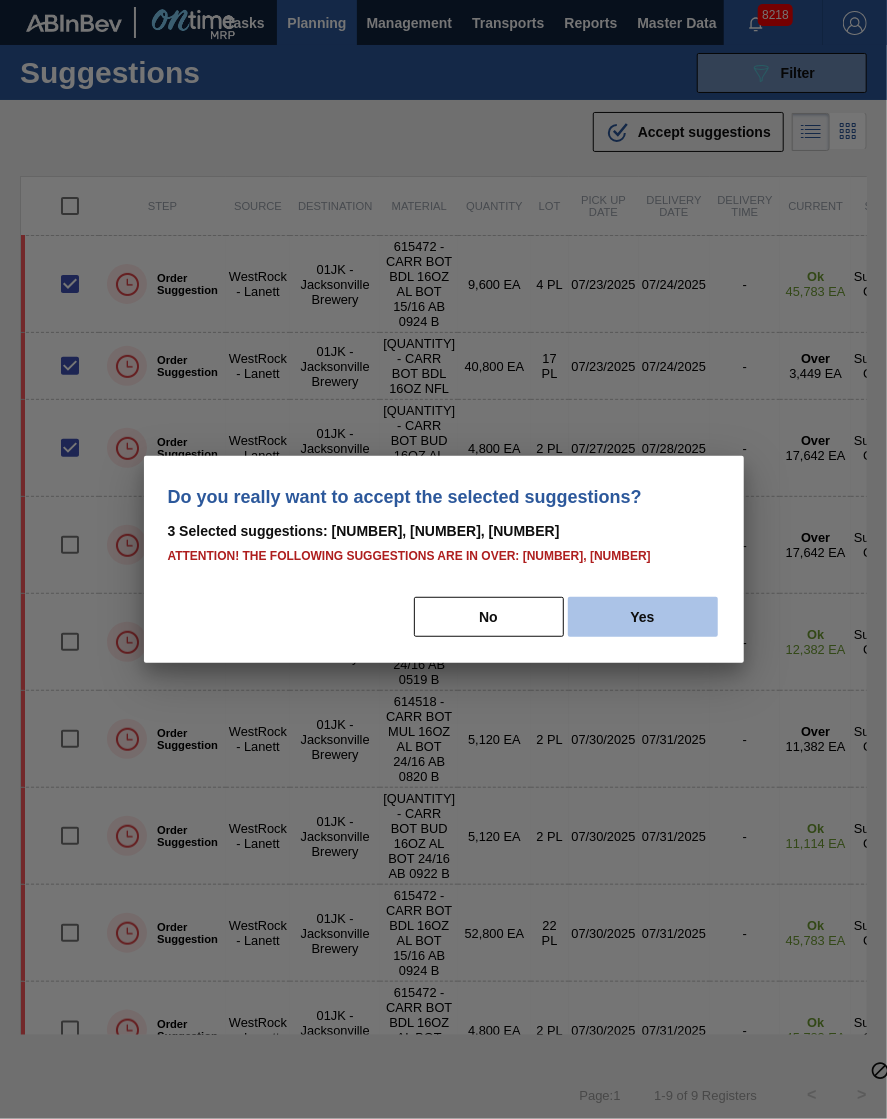 click on "Yes" at bounding box center [643, 617] 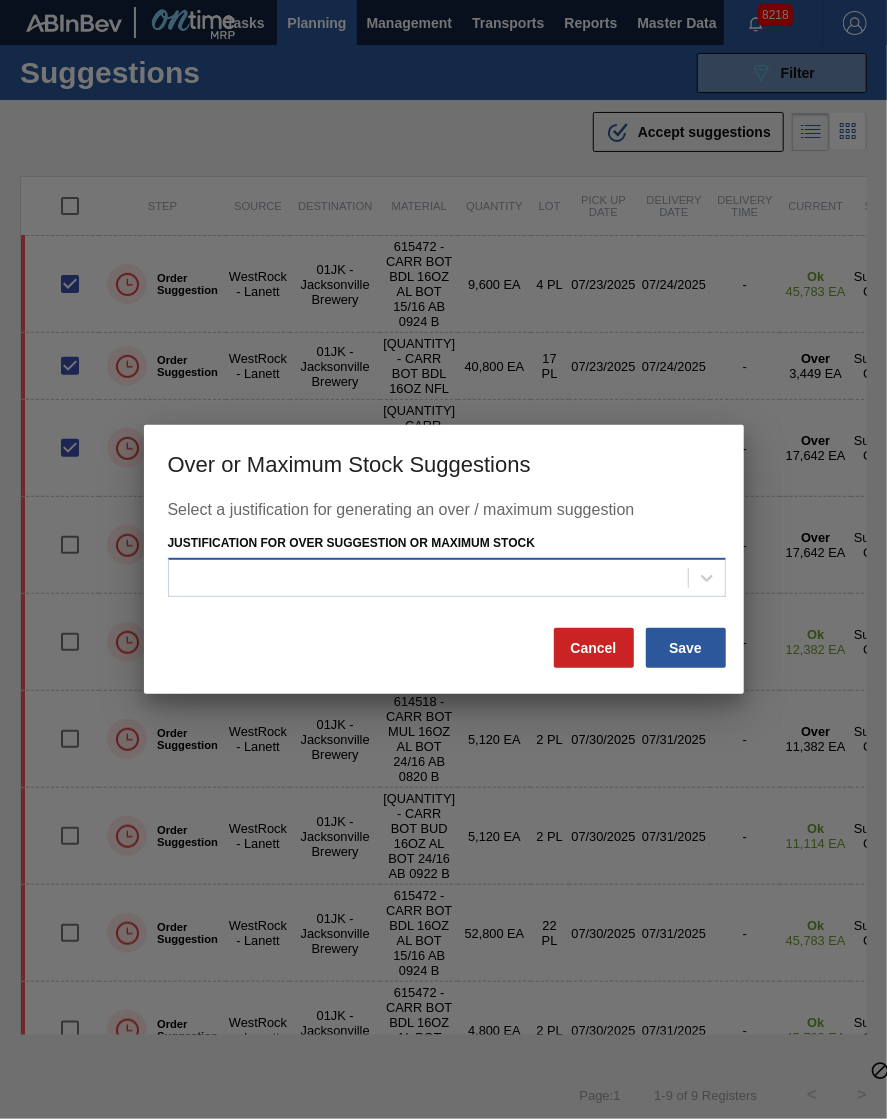 click at bounding box center [428, 577] 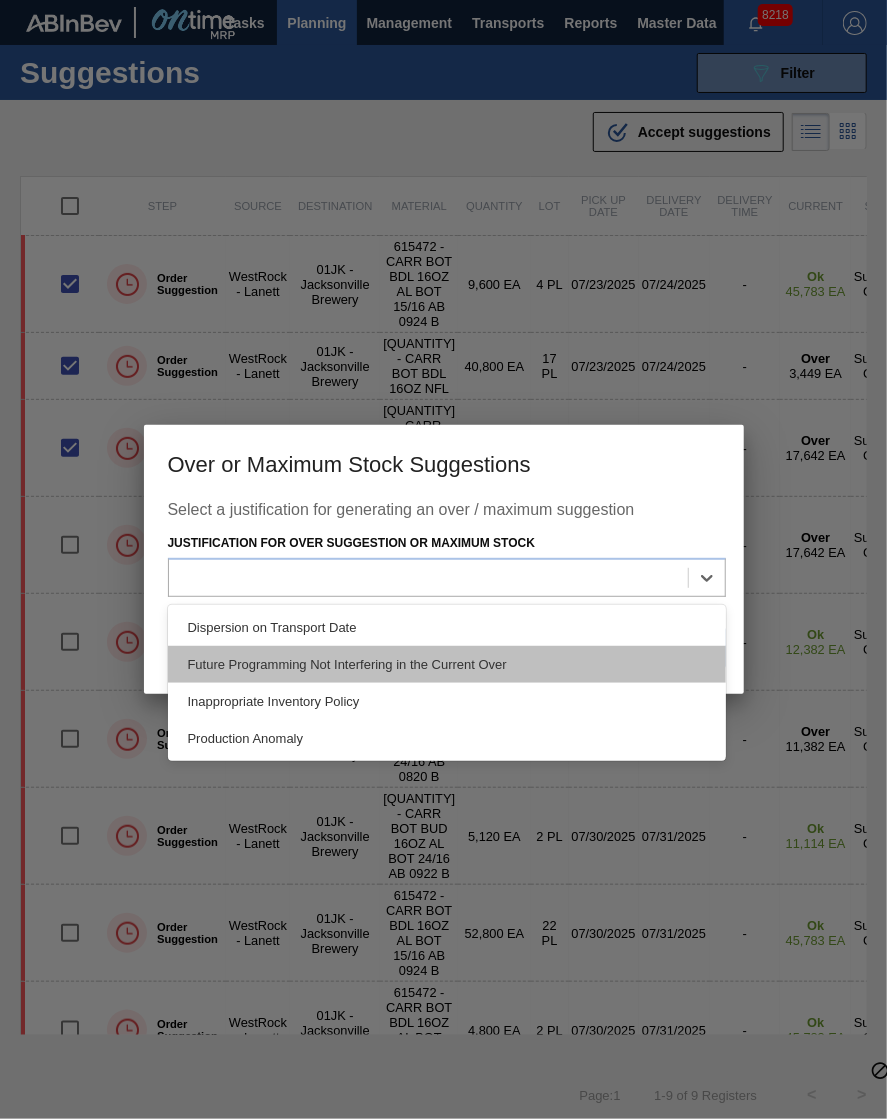 click on "Future Programming Not Interfering in the Current Over" at bounding box center (447, 664) 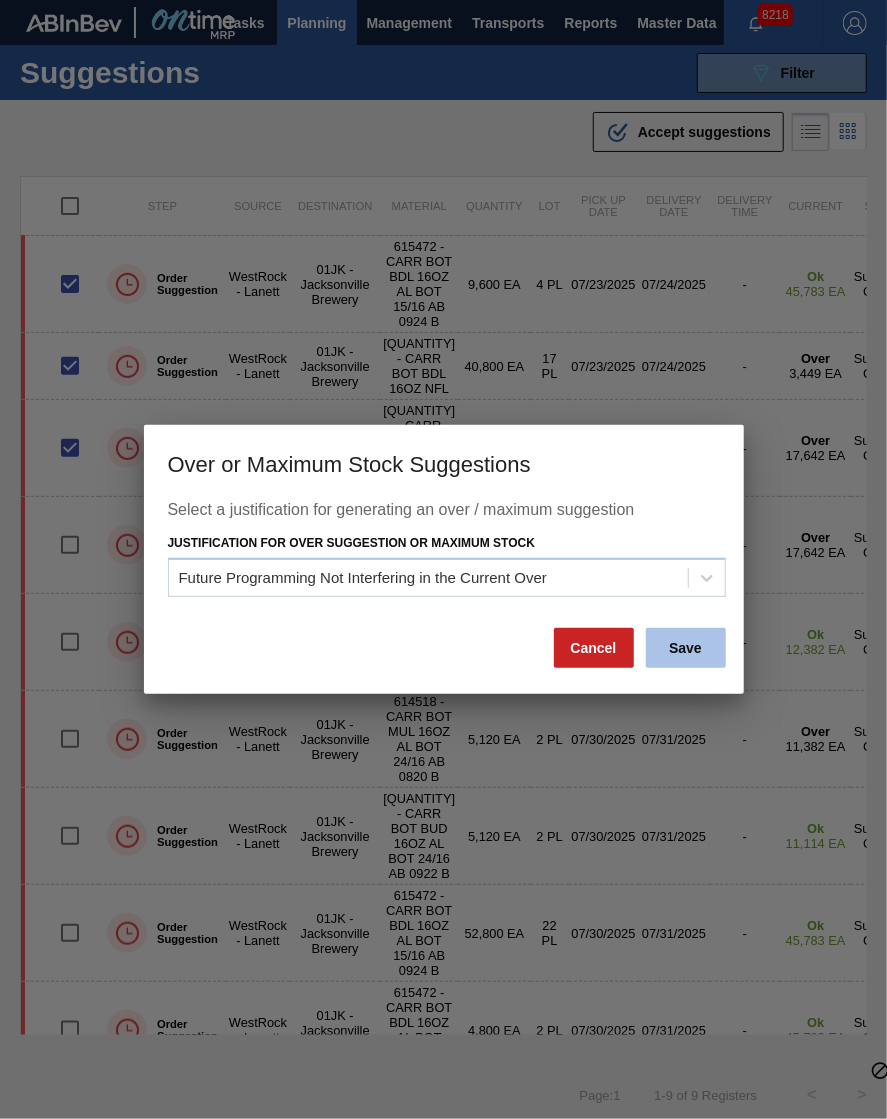 click on "Save" at bounding box center (686, 648) 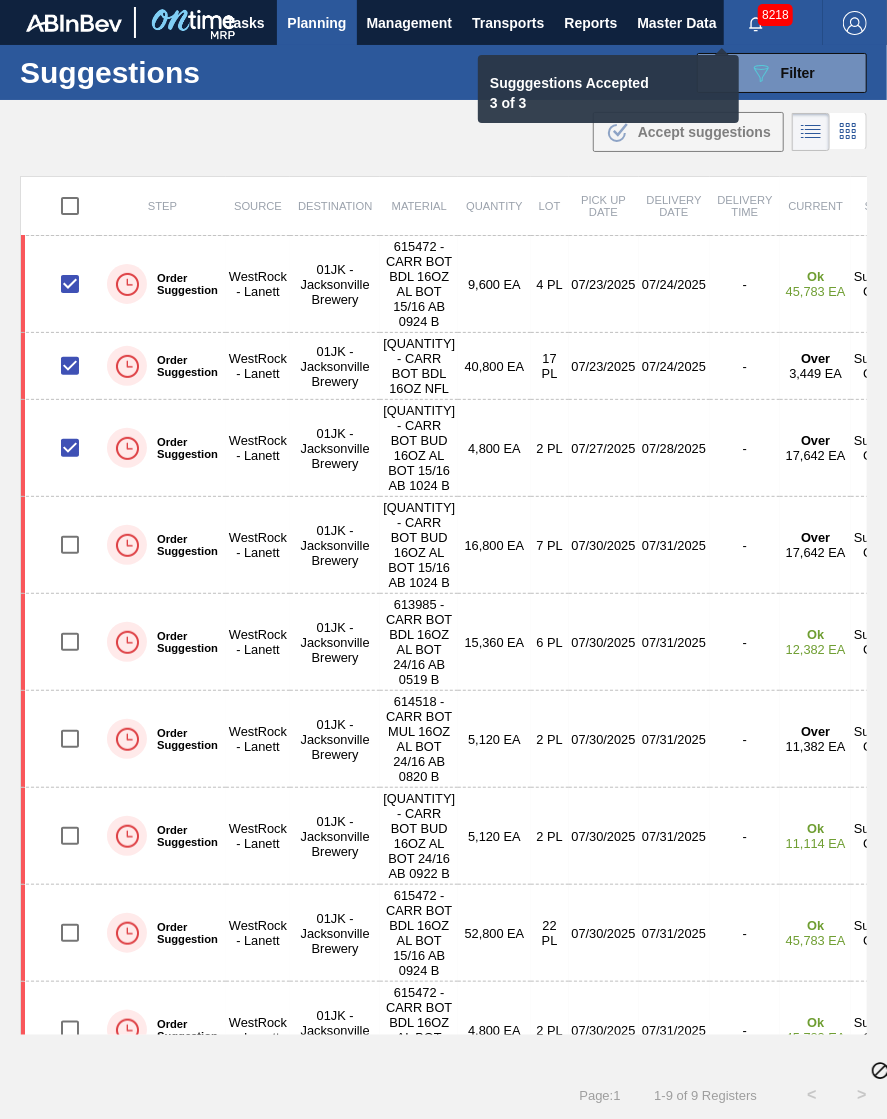 checkbox on "false" 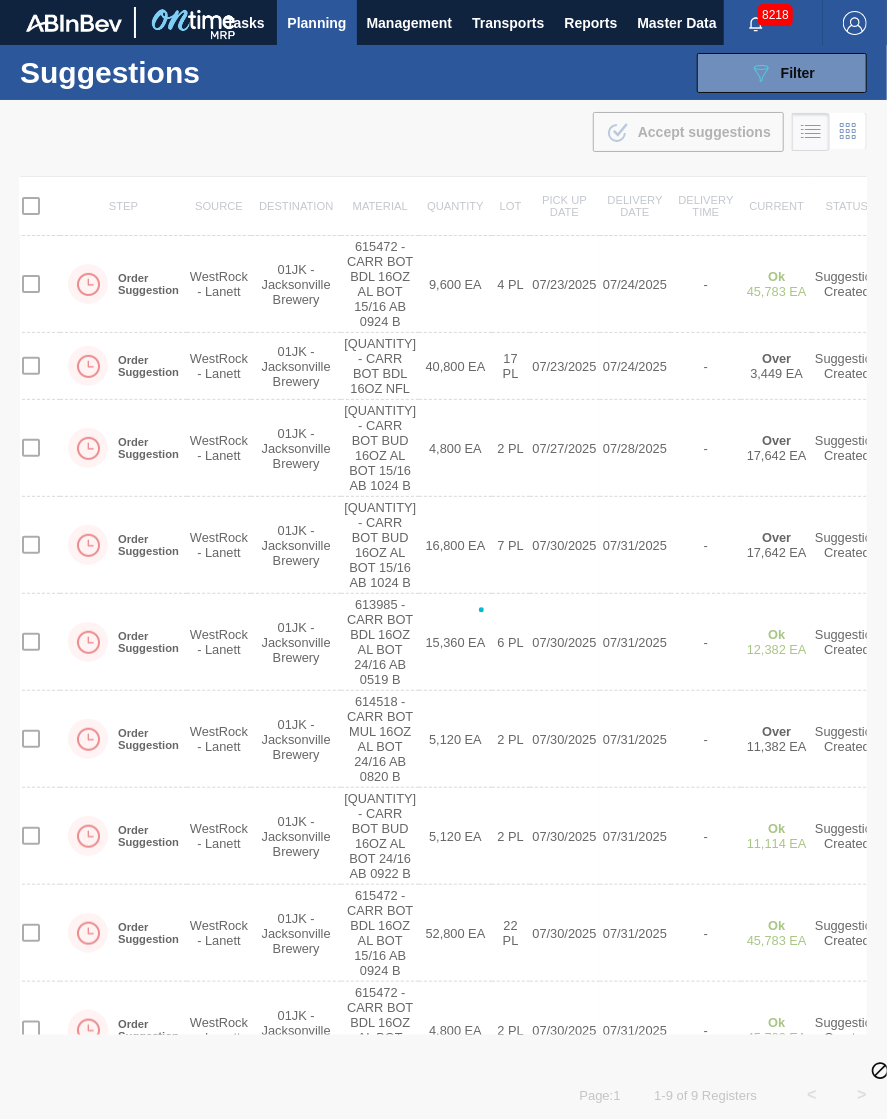 scroll, scrollTop: 0, scrollLeft: 52, axis: horizontal 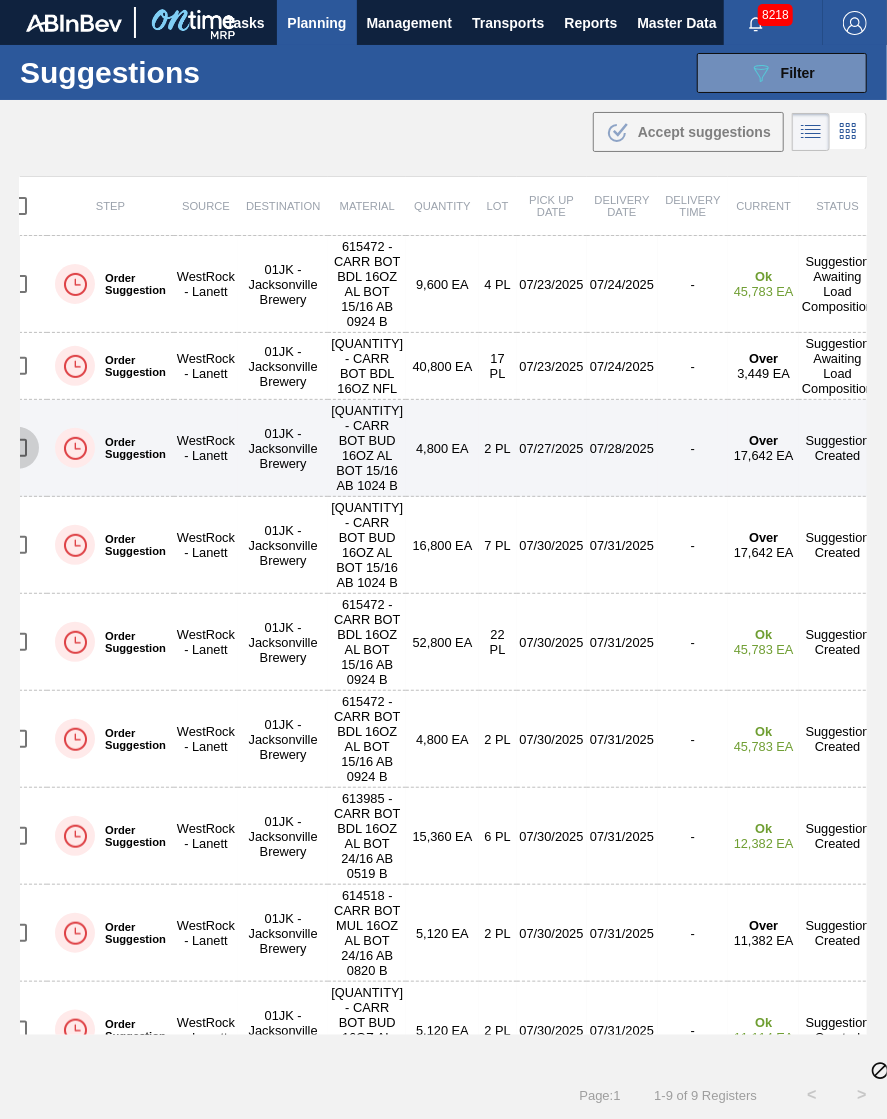 click at bounding box center (18, 448) 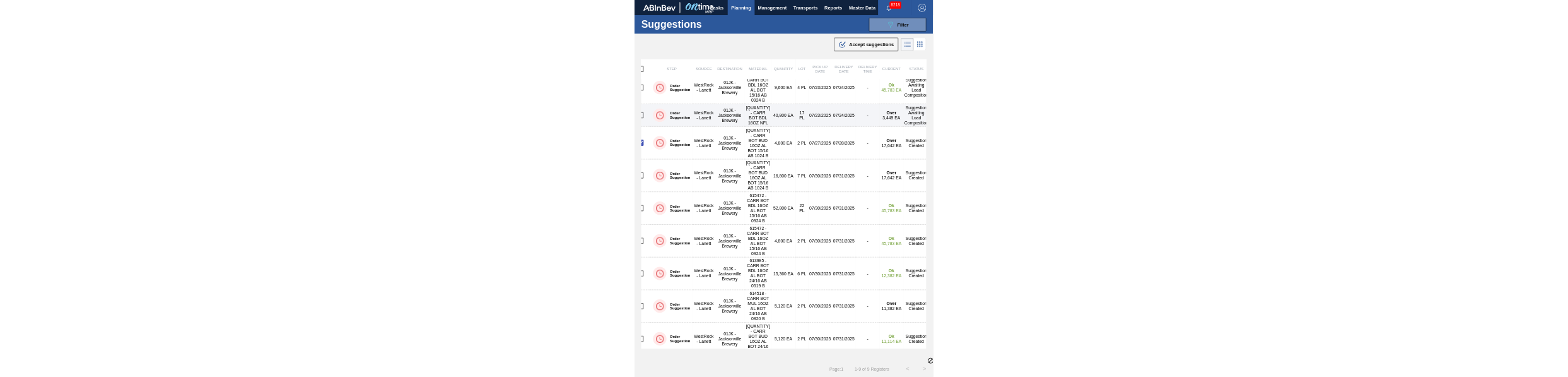 scroll, scrollTop: 0, scrollLeft: 33, axis: horizontal 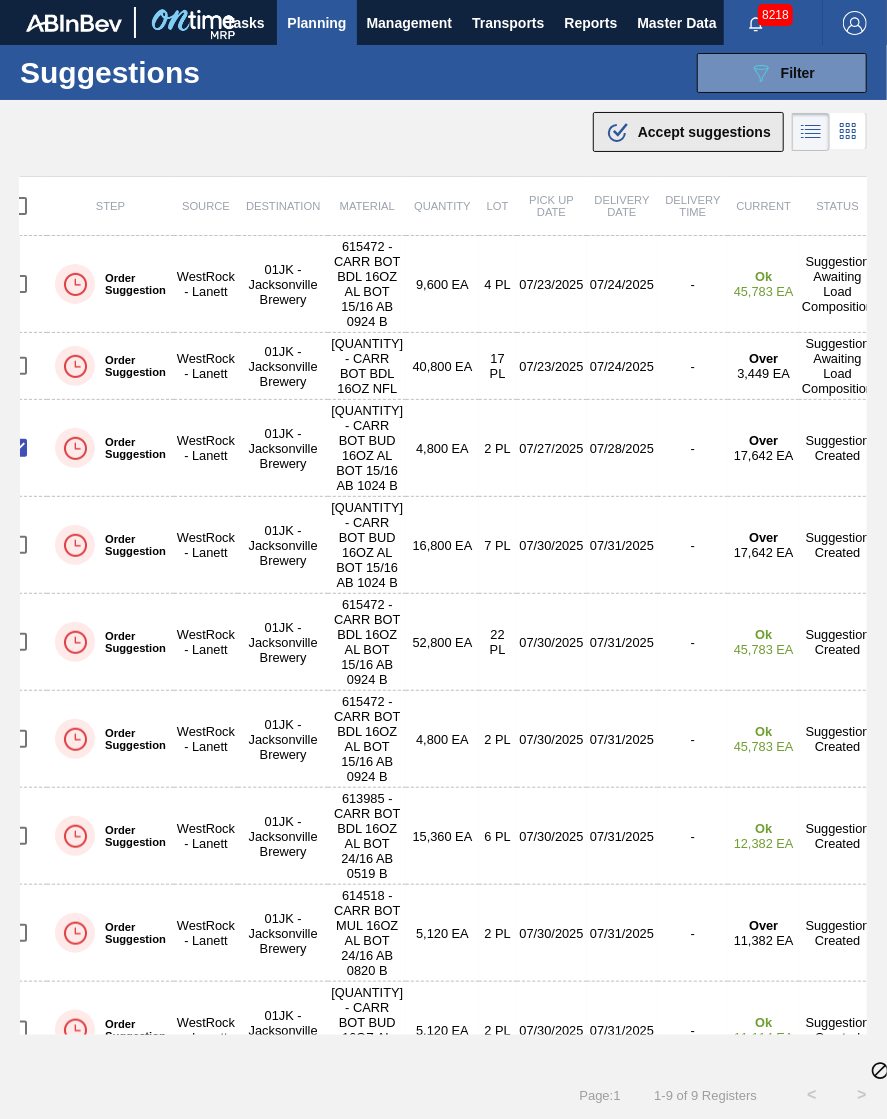 click on "Accept suggestions" at bounding box center (704, 132) 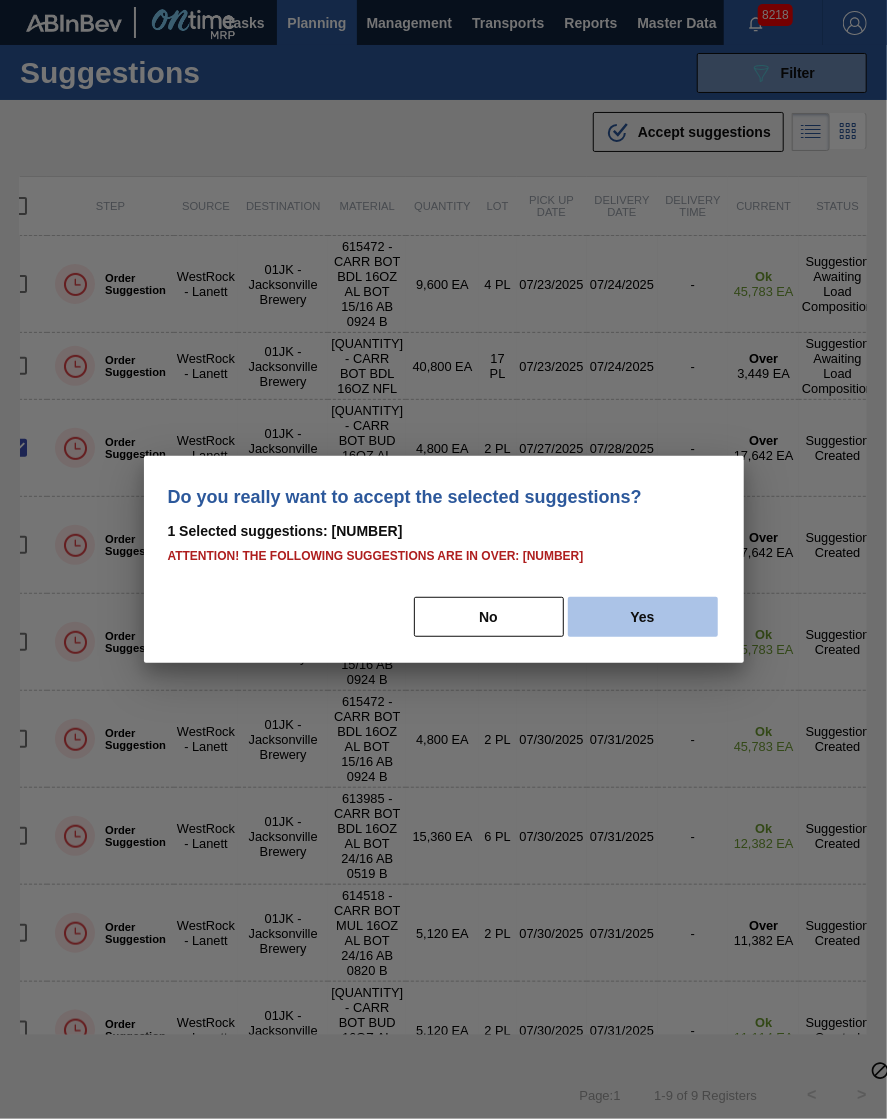 click on "Yes" at bounding box center [643, 617] 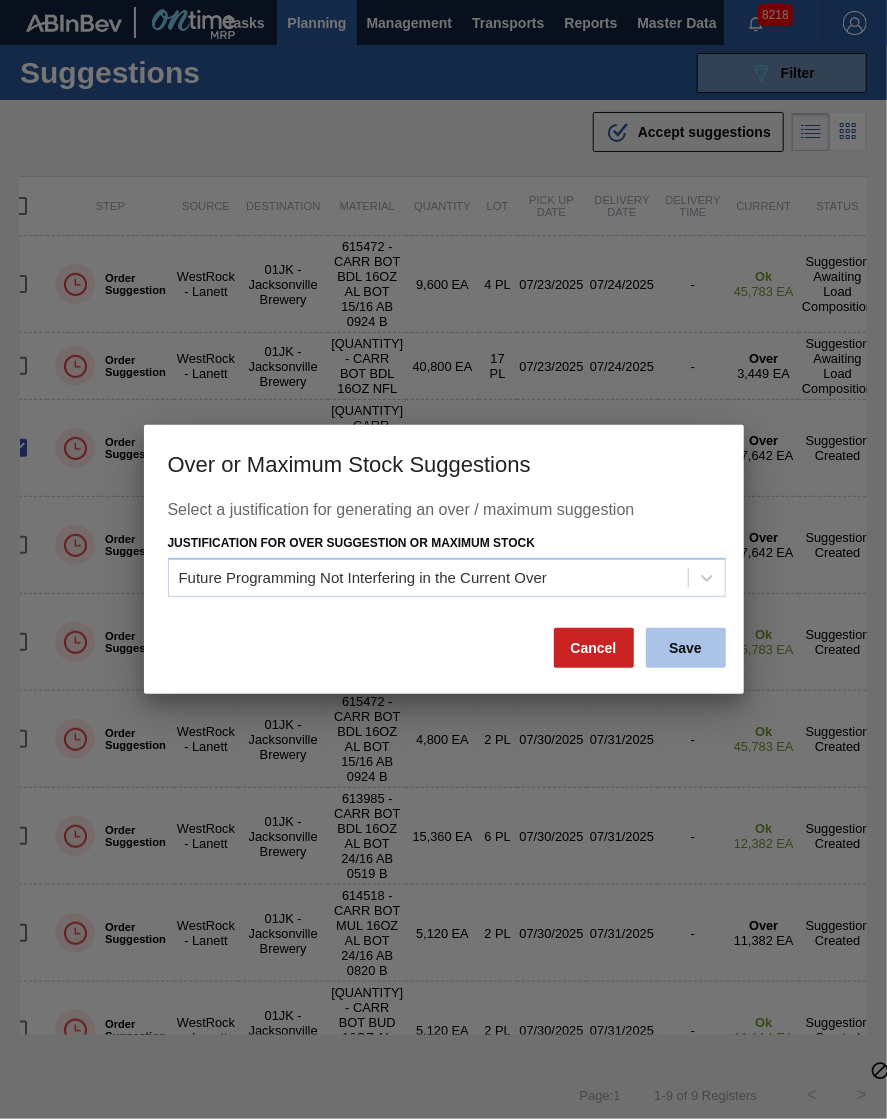 click on "Save" at bounding box center (686, 648) 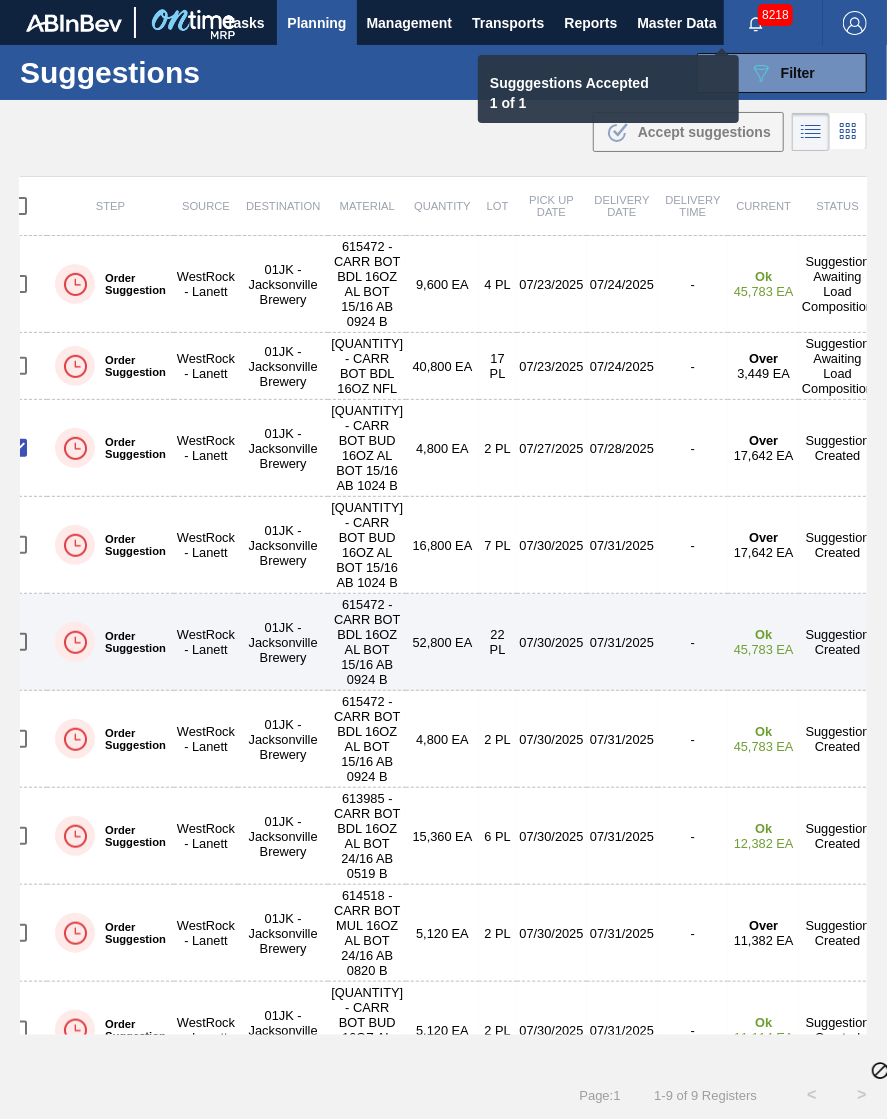 checkbox on "false" 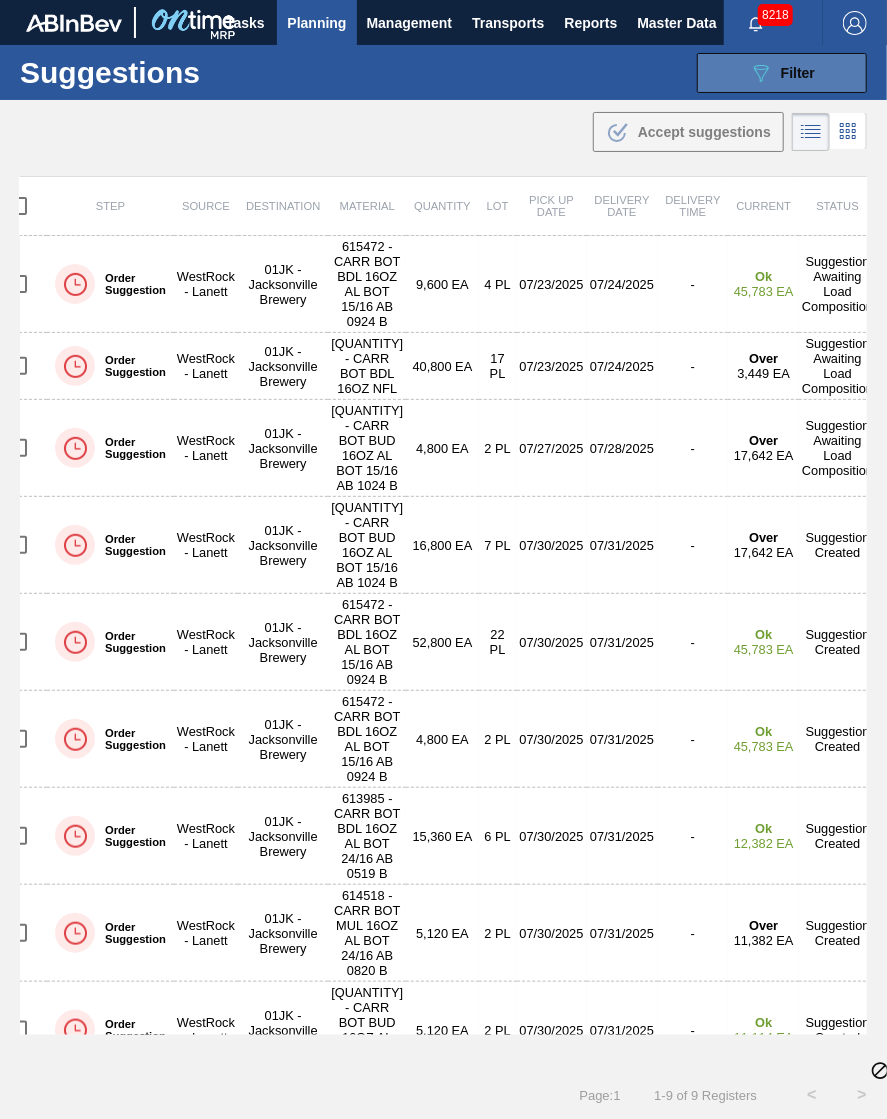 click on "089F7B8B-B2A5-4AFE-B5C0-19BA573D28AC Filter" at bounding box center (782, 73) 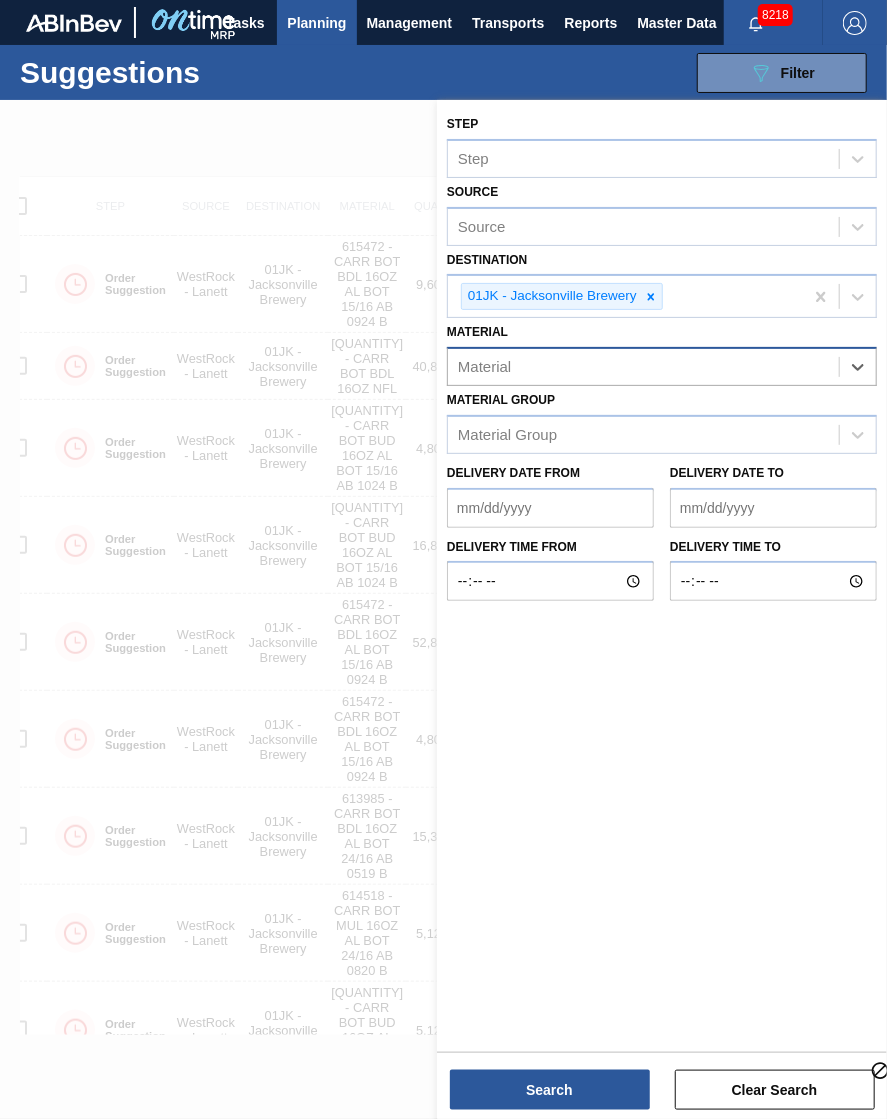 click on "Material" at bounding box center (643, 367) 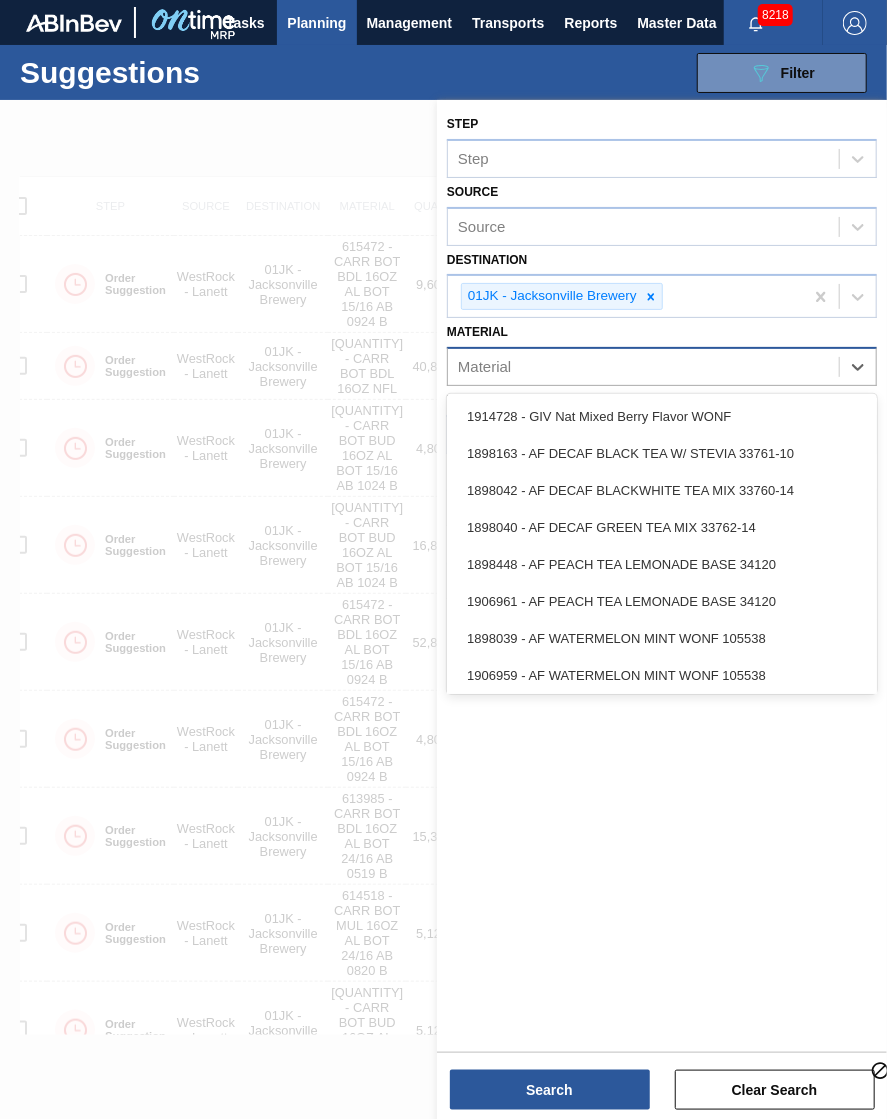 type on "8" 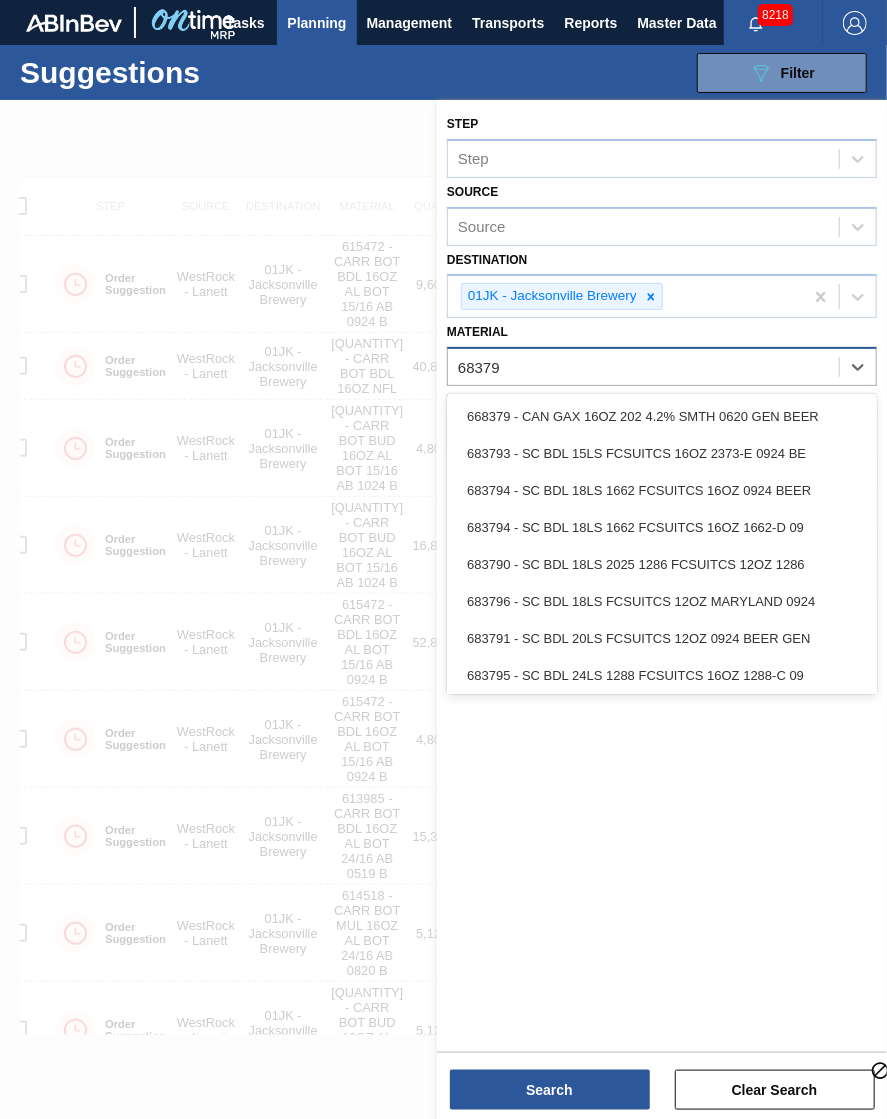 type on "683792" 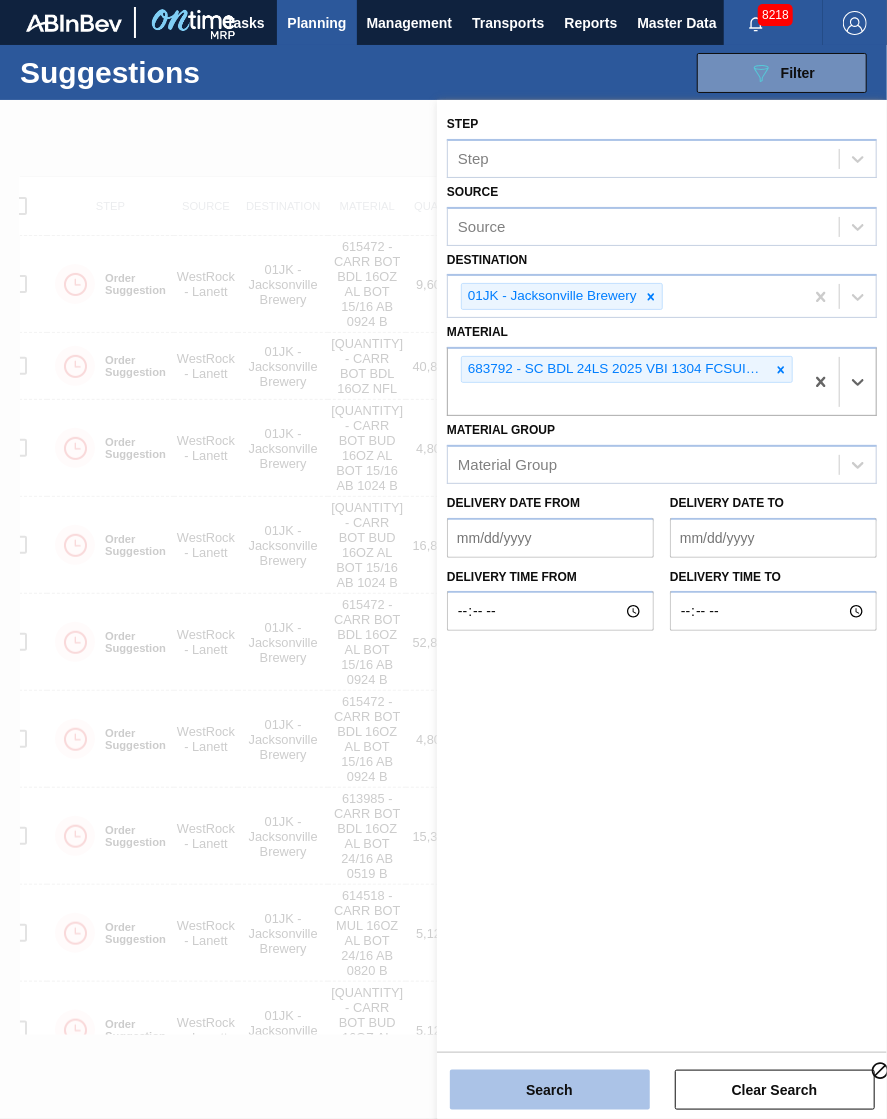 click on "Search" at bounding box center [550, 1090] 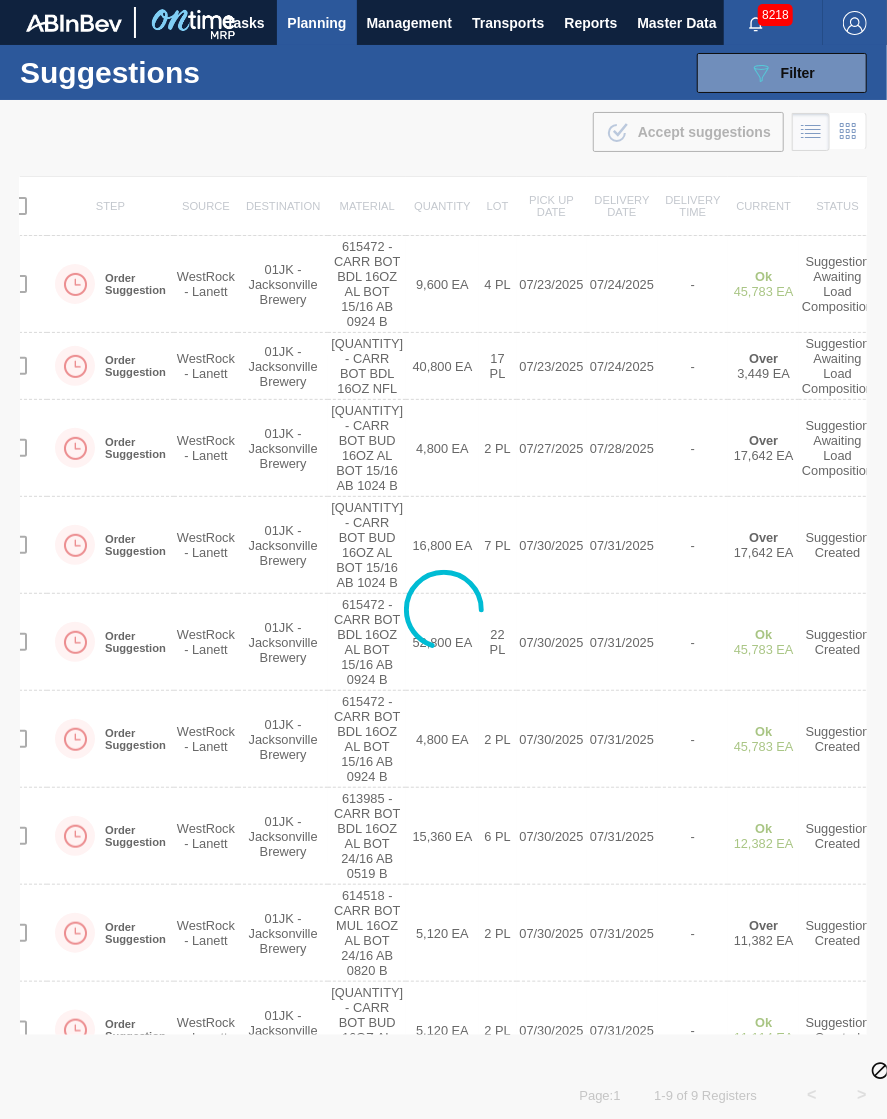 click at bounding box center (443, 609) 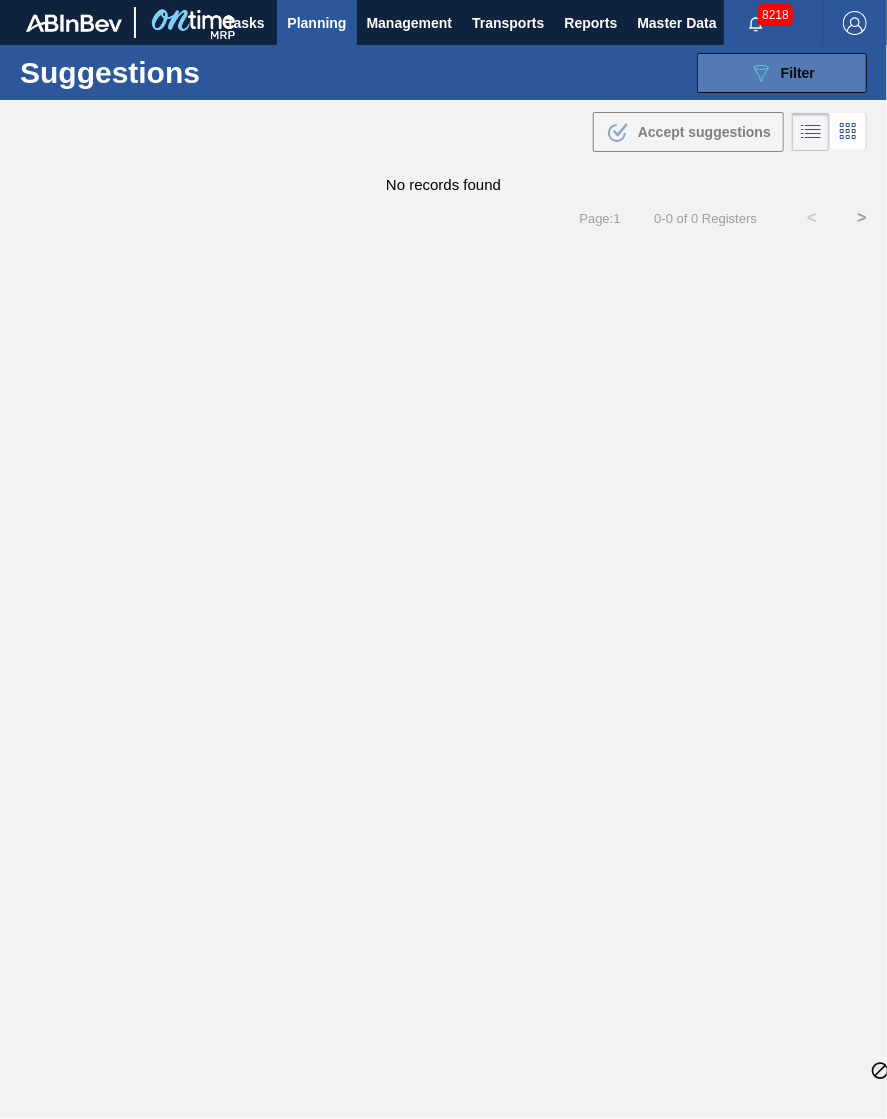 click on "089F7B8B-B2A5-4AFE-B5C0-19BA573D28AC Filter" at bounding box center (782, 73) 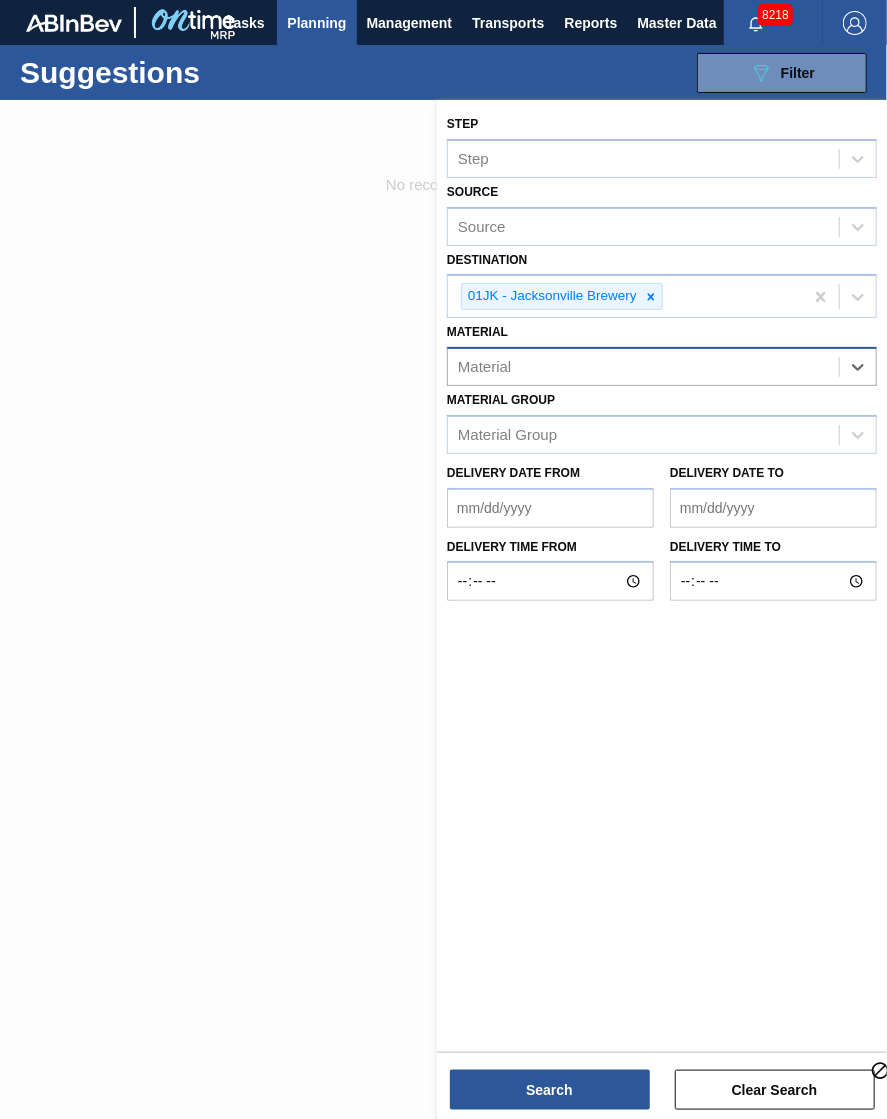 click on "Material" at bounding box center [643, 367] 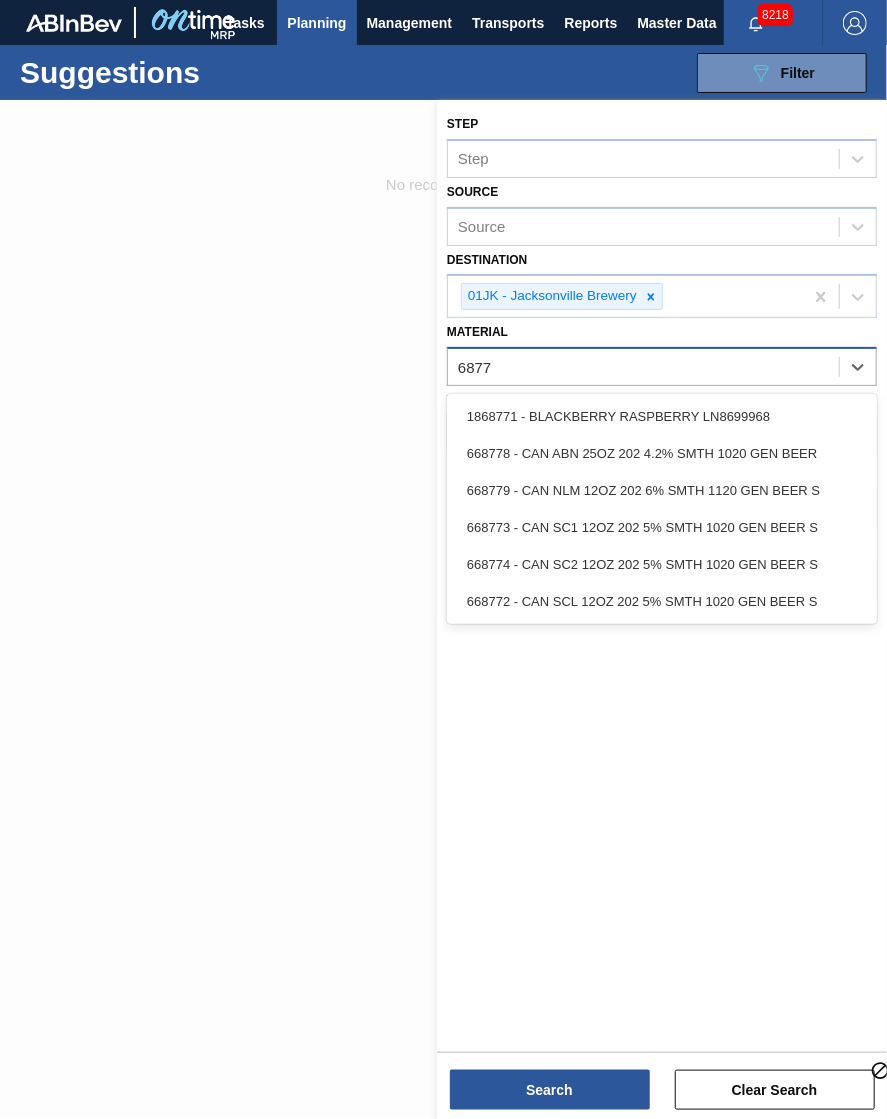 type on "68774" 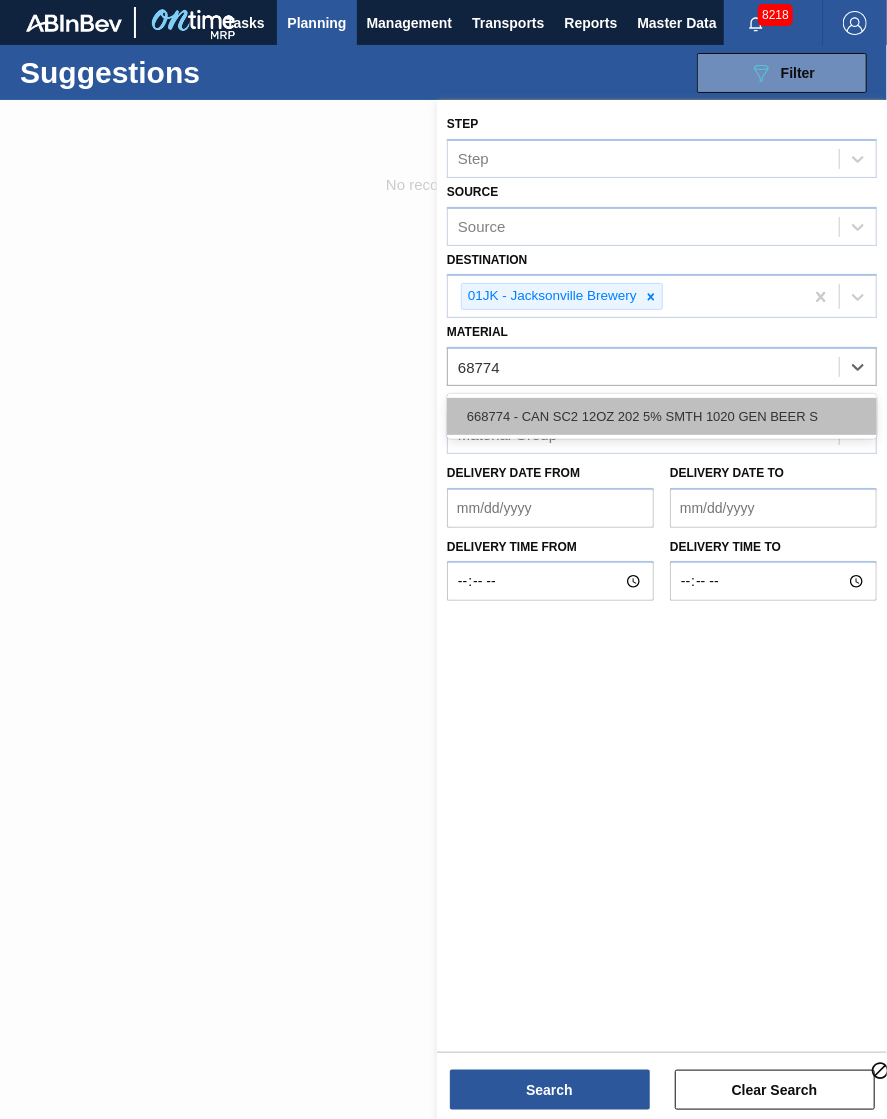 click on "668774 - CAN SC2 12OZ 202 5% SMTH 1020 GEN BEER S" at bounding box center [662, 416] 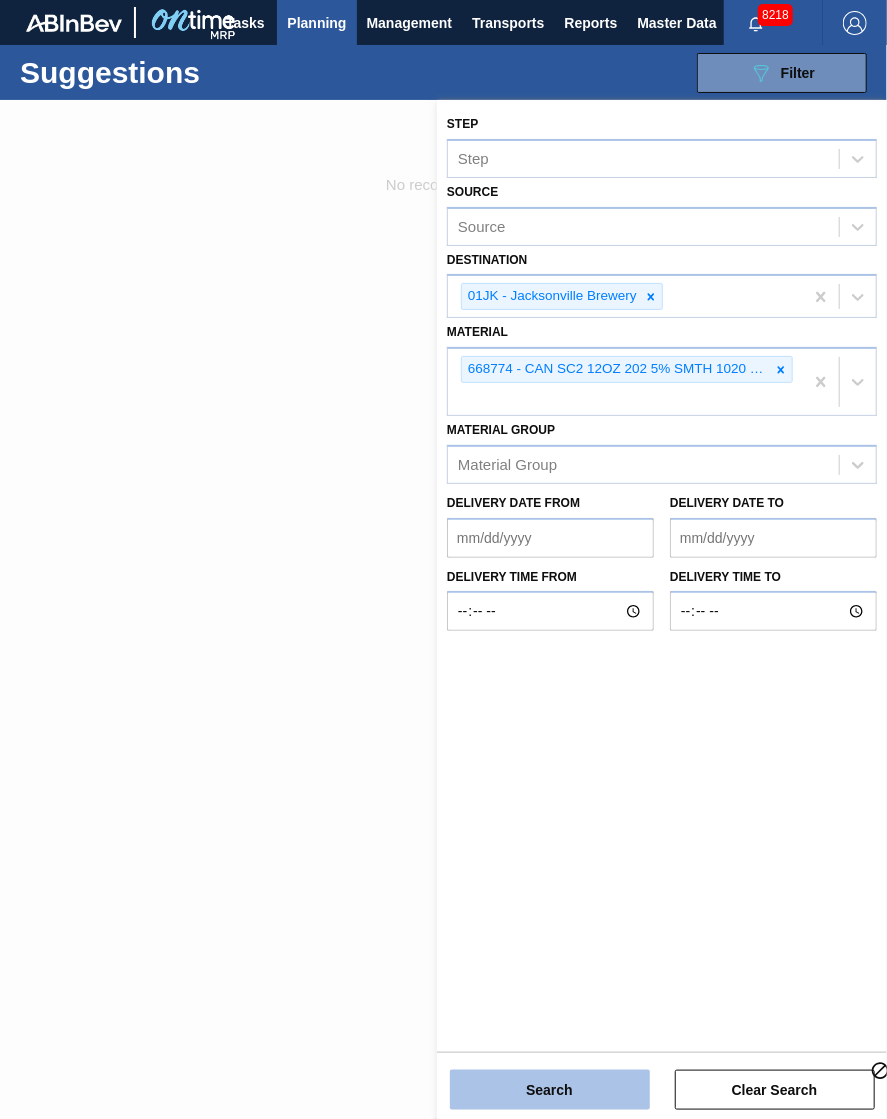 click on "Search" at bounding box center (550, 1090) 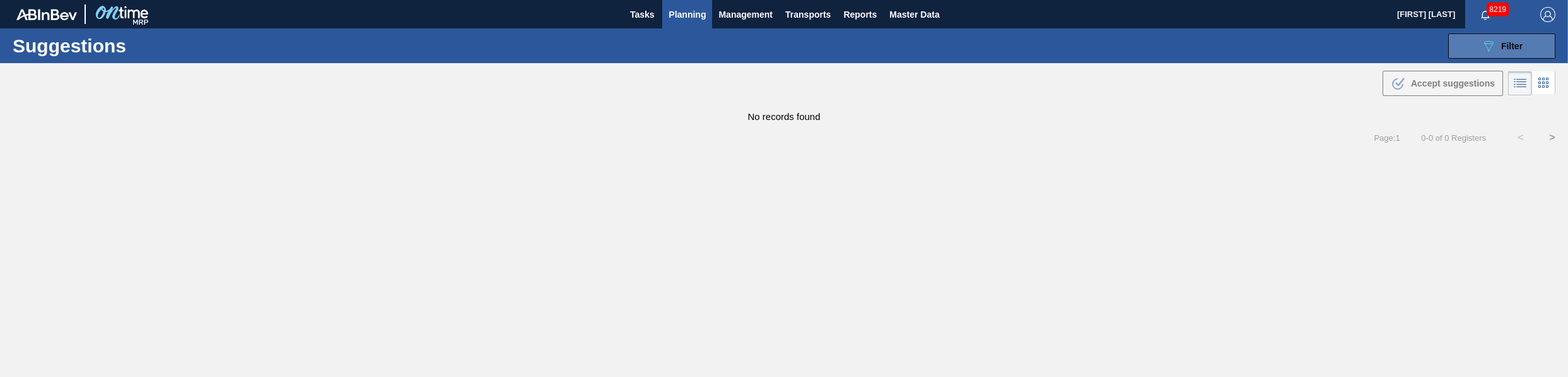click on "089F7B8B-B2A5-4AFE-B5C0-19BA573D28AC" 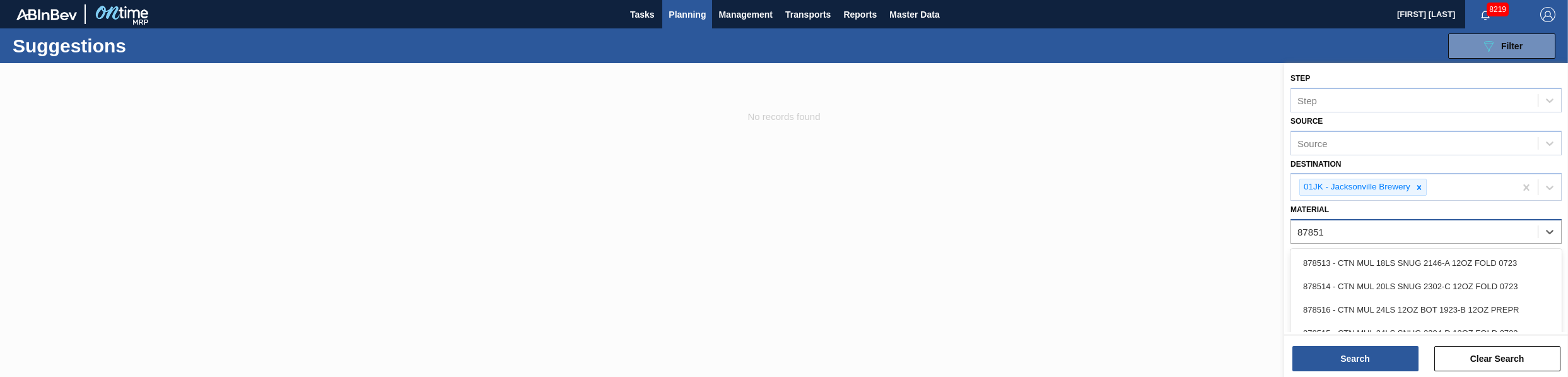 type on "878513" 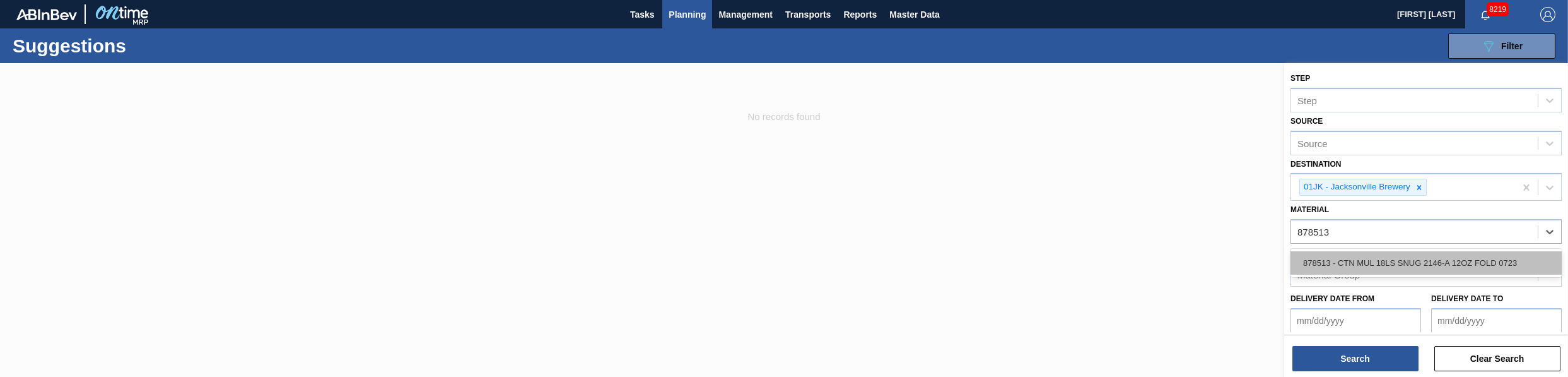 click on "878513 - CTN MUL 18LS SNUG 2146-A 12OZ FOLD 0723" at bounding box center [1426, 263] 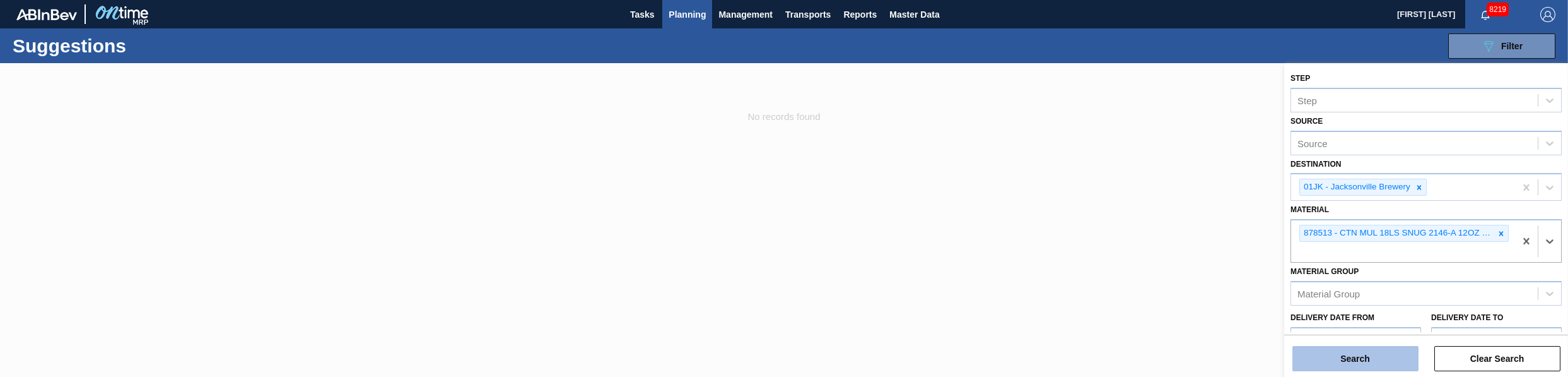 click on "Search" at bounding box center [1355, 359] 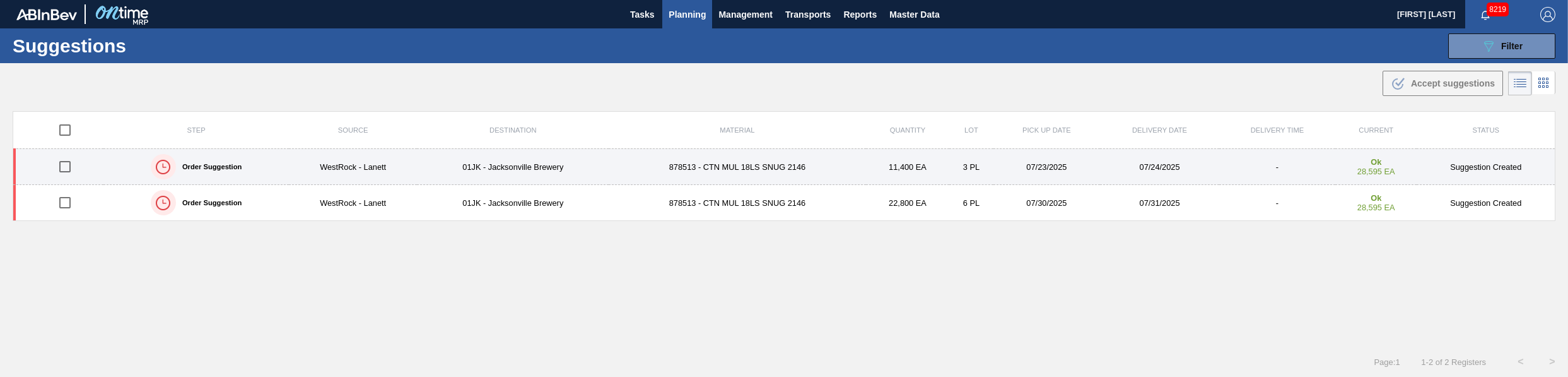 click at bounding box center (65, 167) 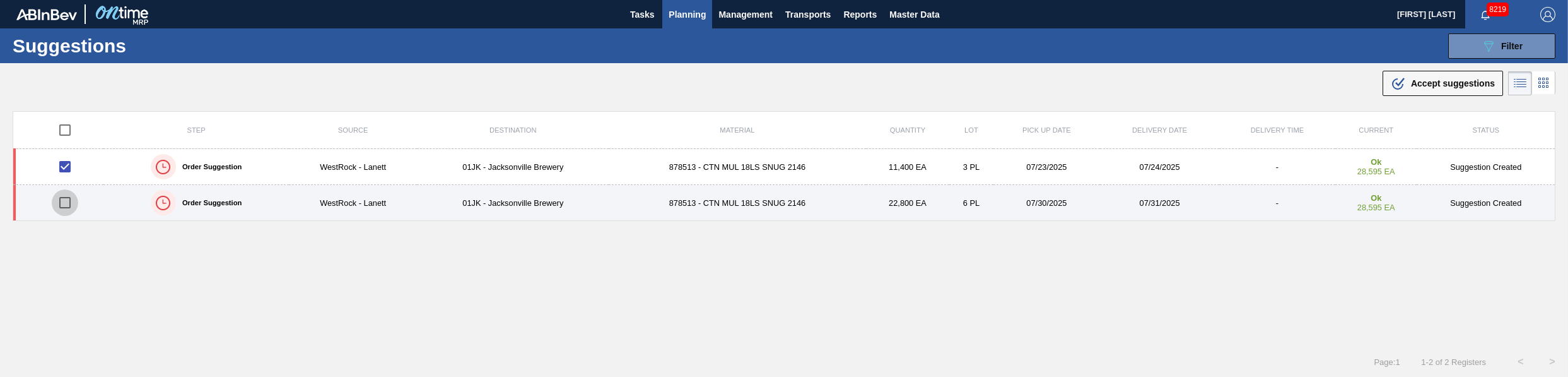 click at bounding box center [65, 203] 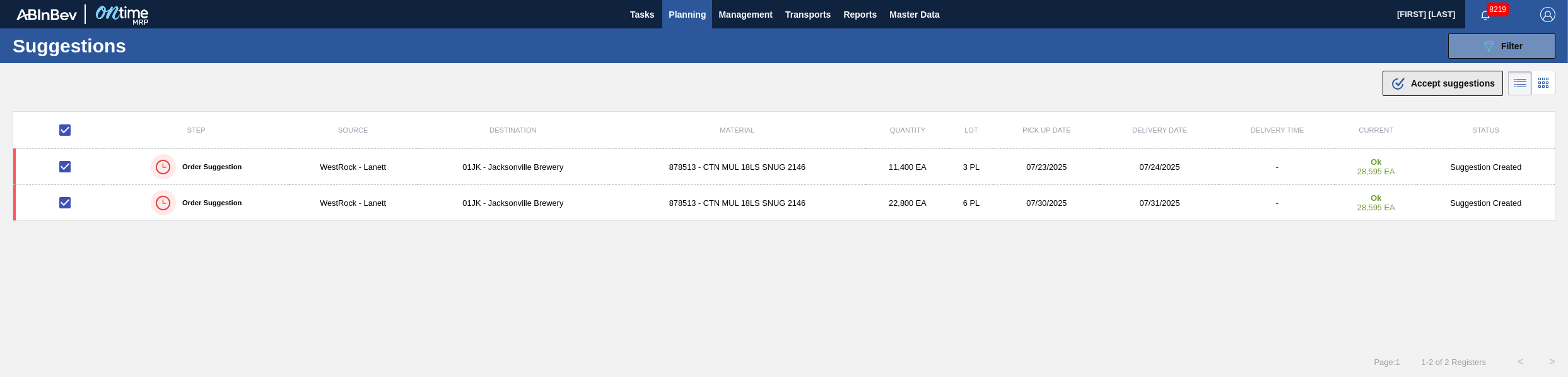 click on "Accept suggestions" at bounding box center [1453, 83] 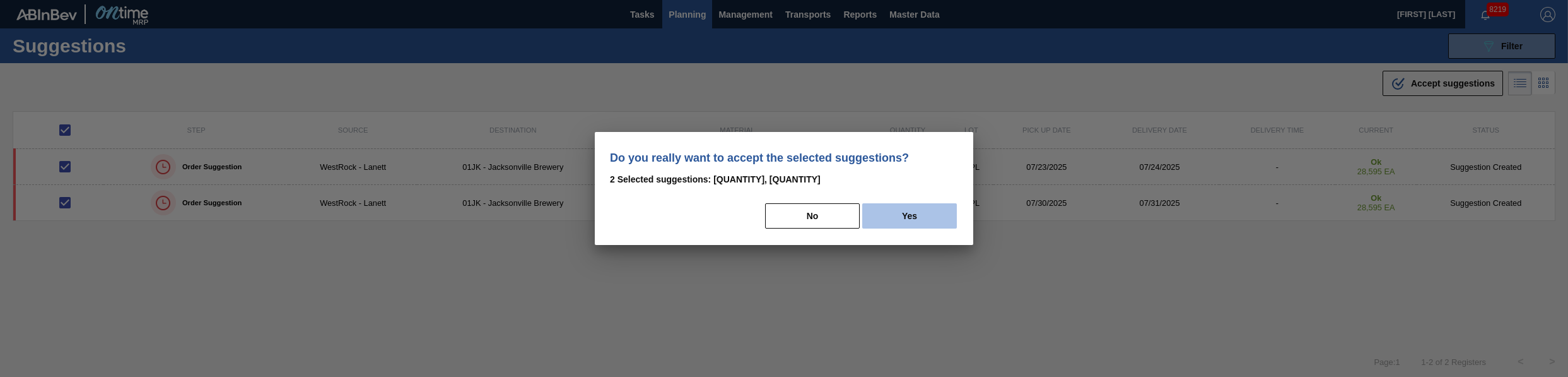 click on "Yes" at bounding box center (910, 216) 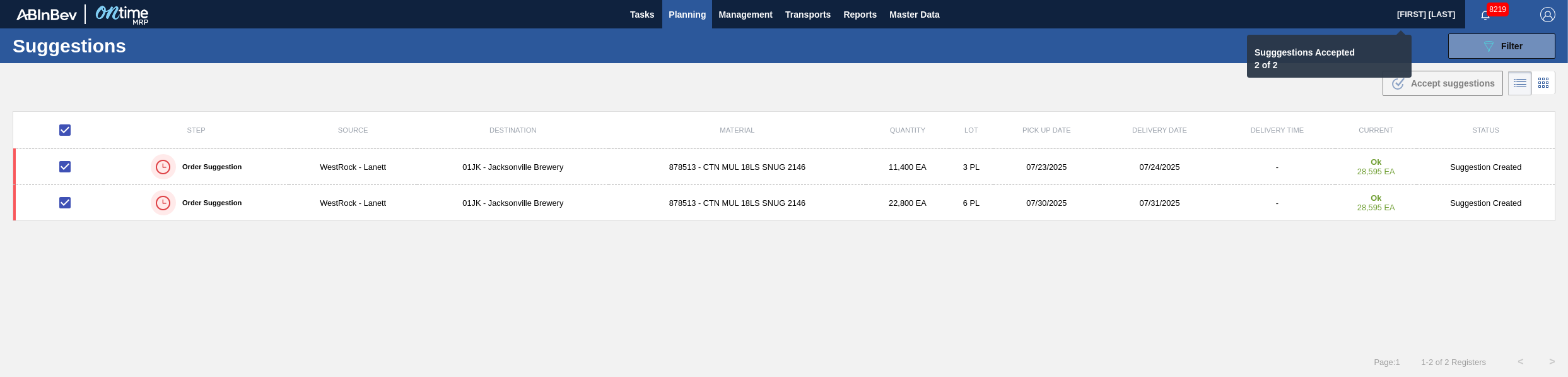 checkbox on "false" 